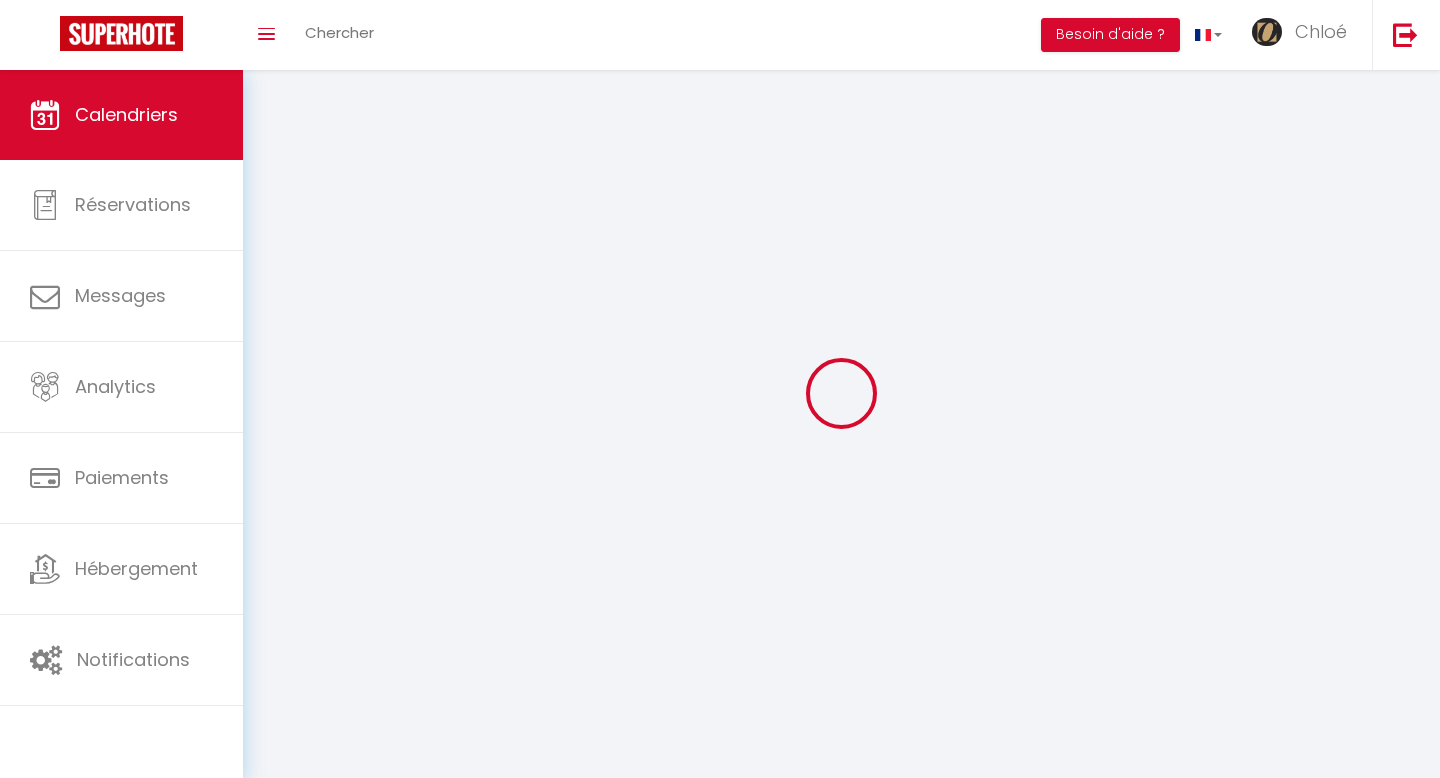 scroll, scrollTop: 0, scrollLeft: 0, axis: both 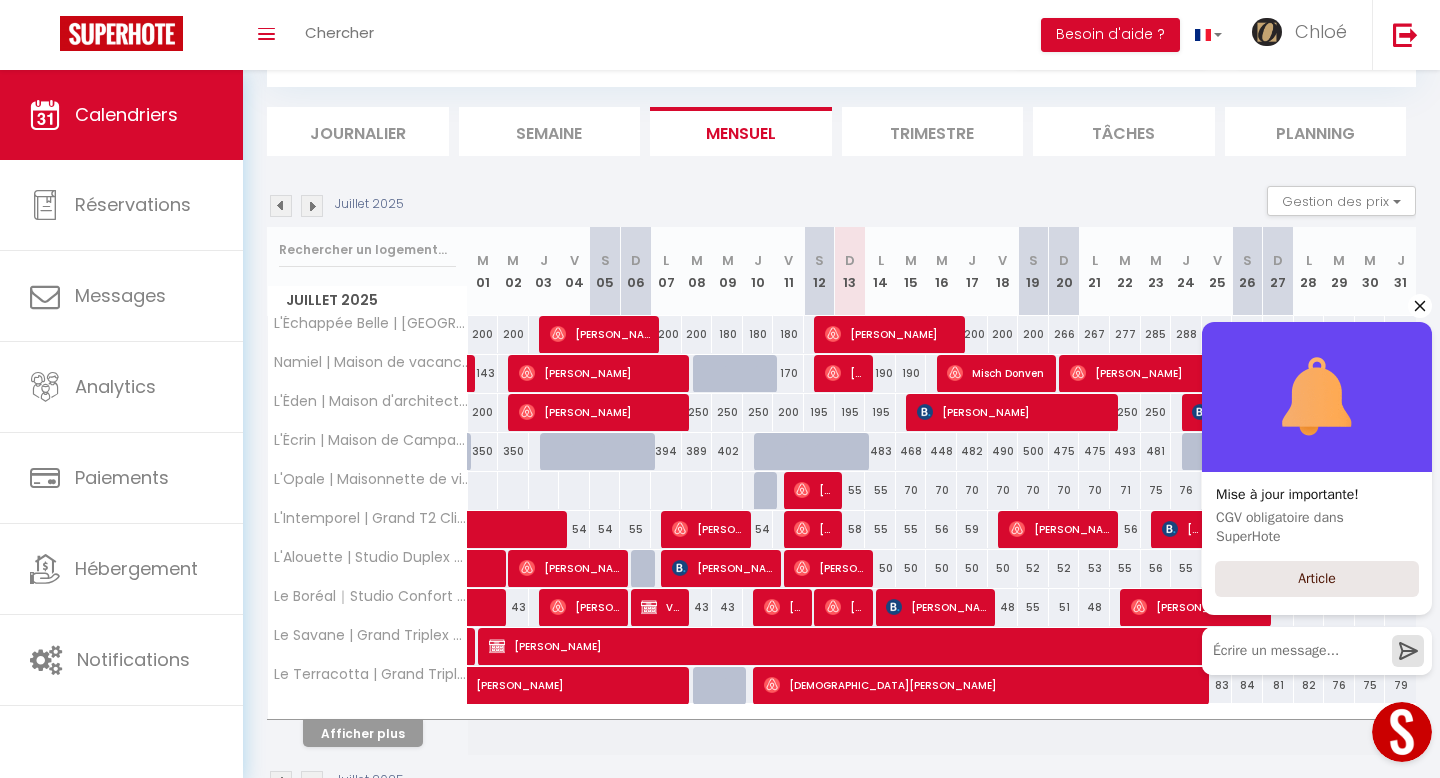click 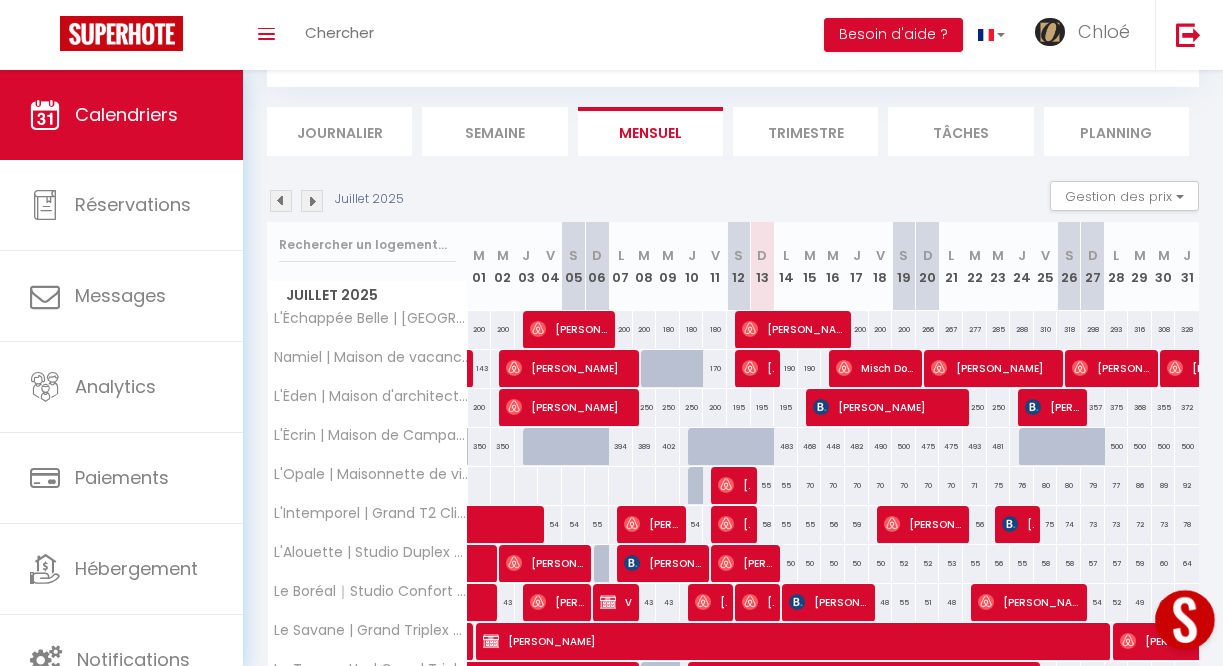 click on "200" at bounding box center (904, 329) 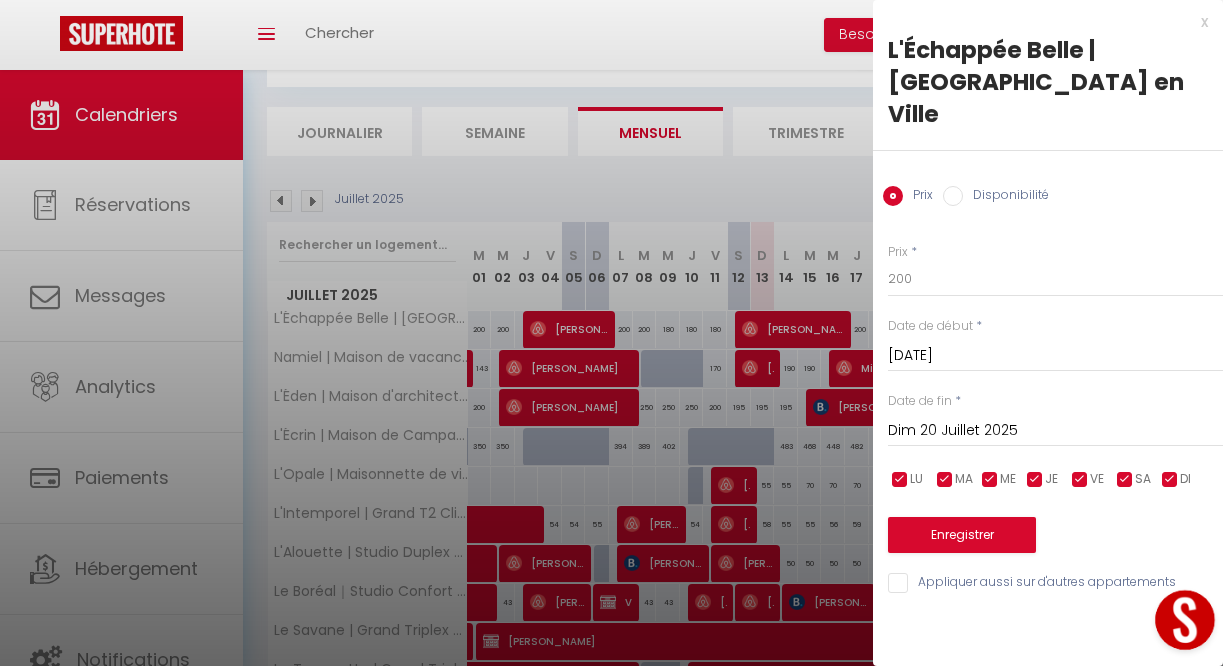 click on "x" at bounding box center (1040, 22) 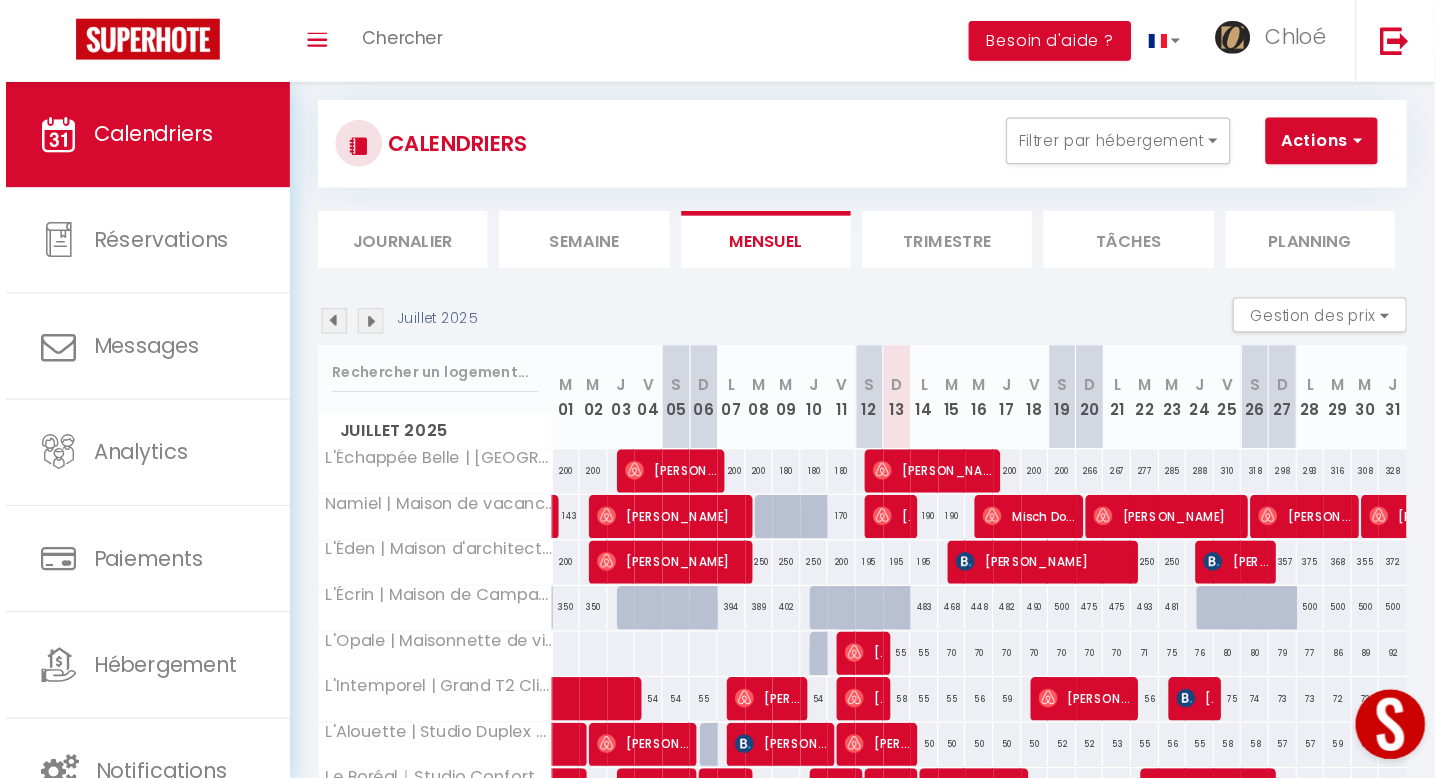 scroll, scrollTop: 0, scrollLeft: 0, axis: both 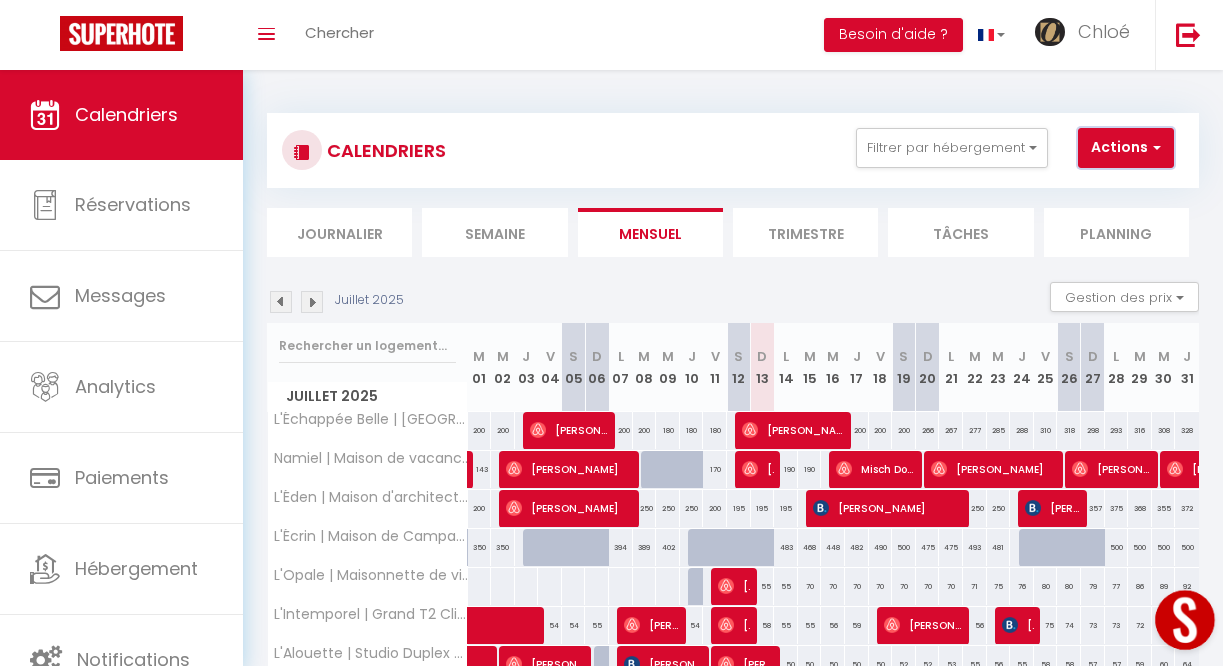 click on "Actions" at bounding box center [1126, 148] 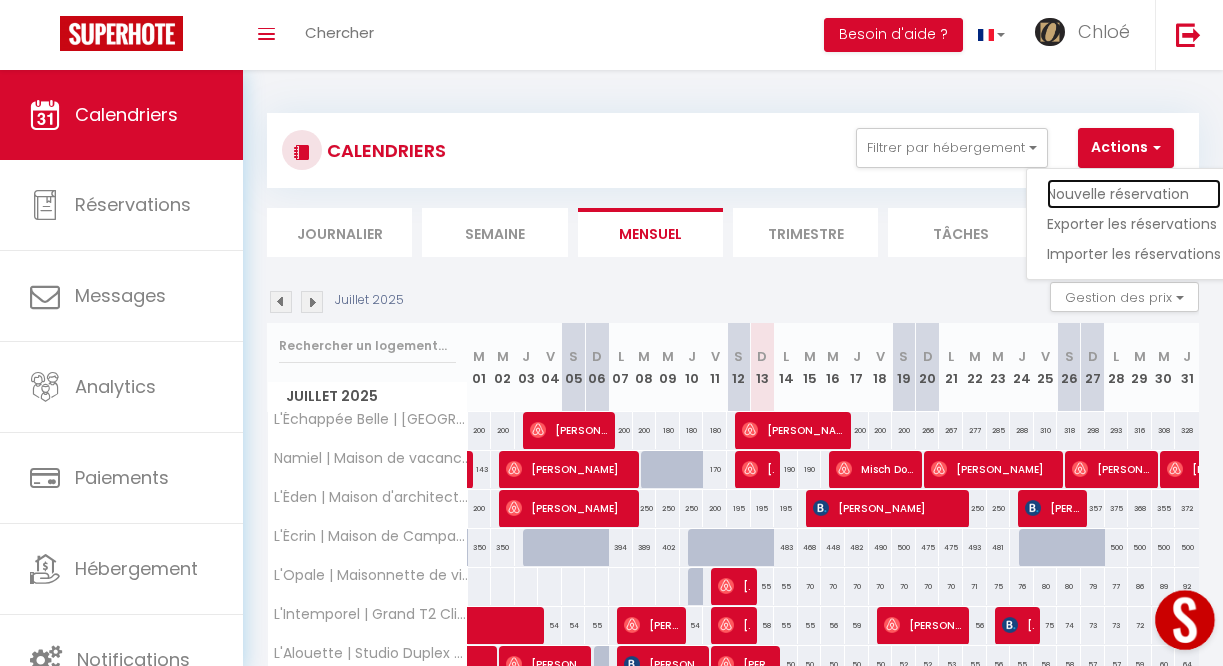 click on "Nouvelle réservation" at bounding box center [1134, 194] 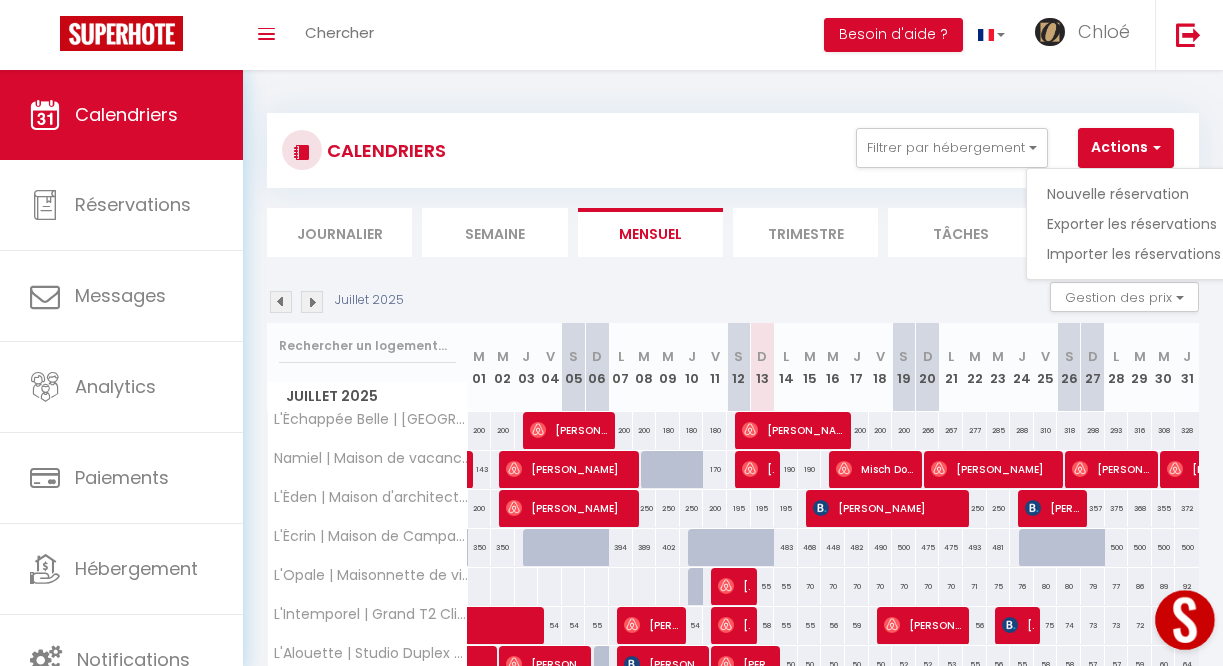 select 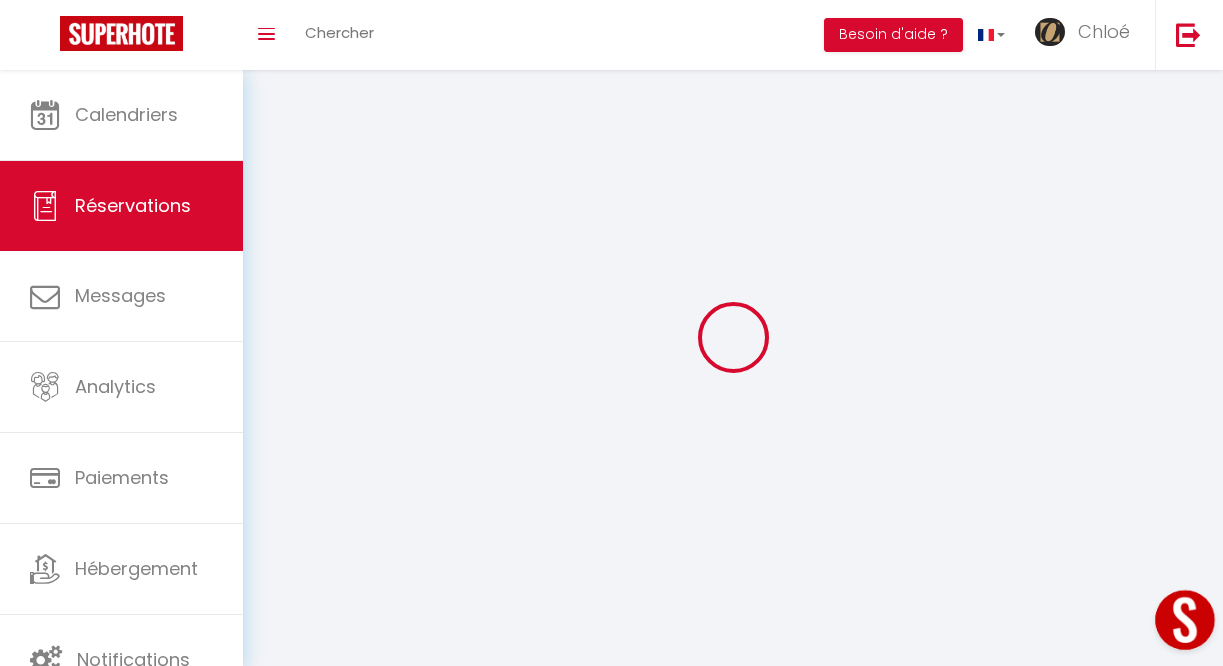 select 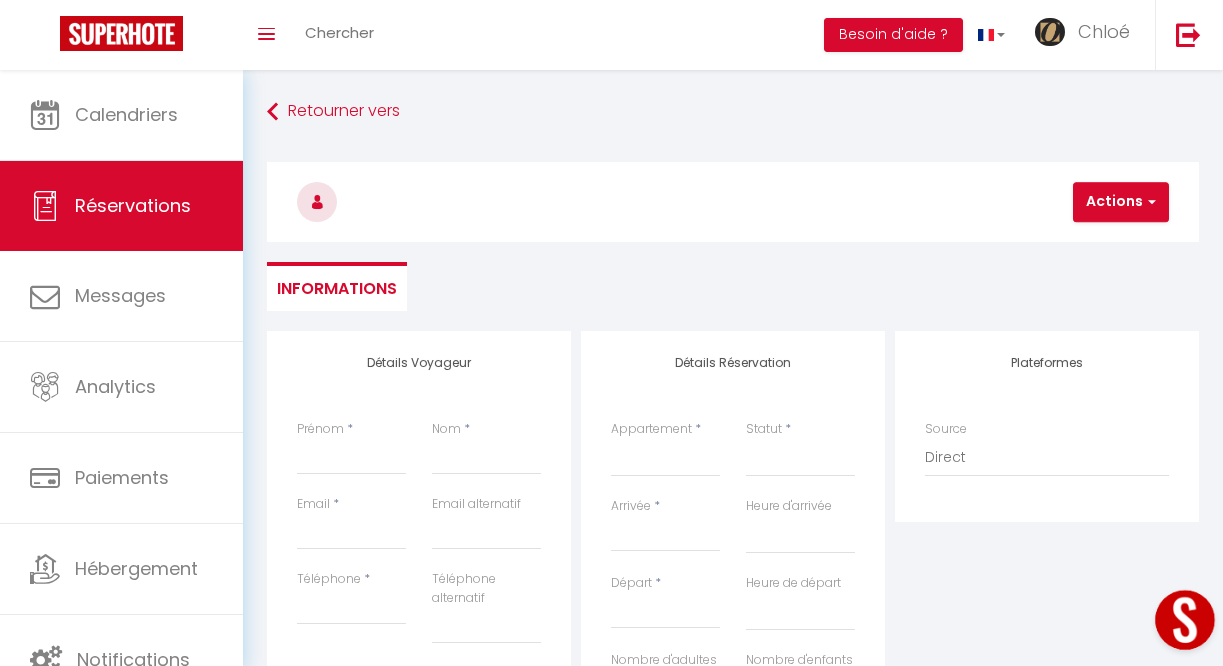 select 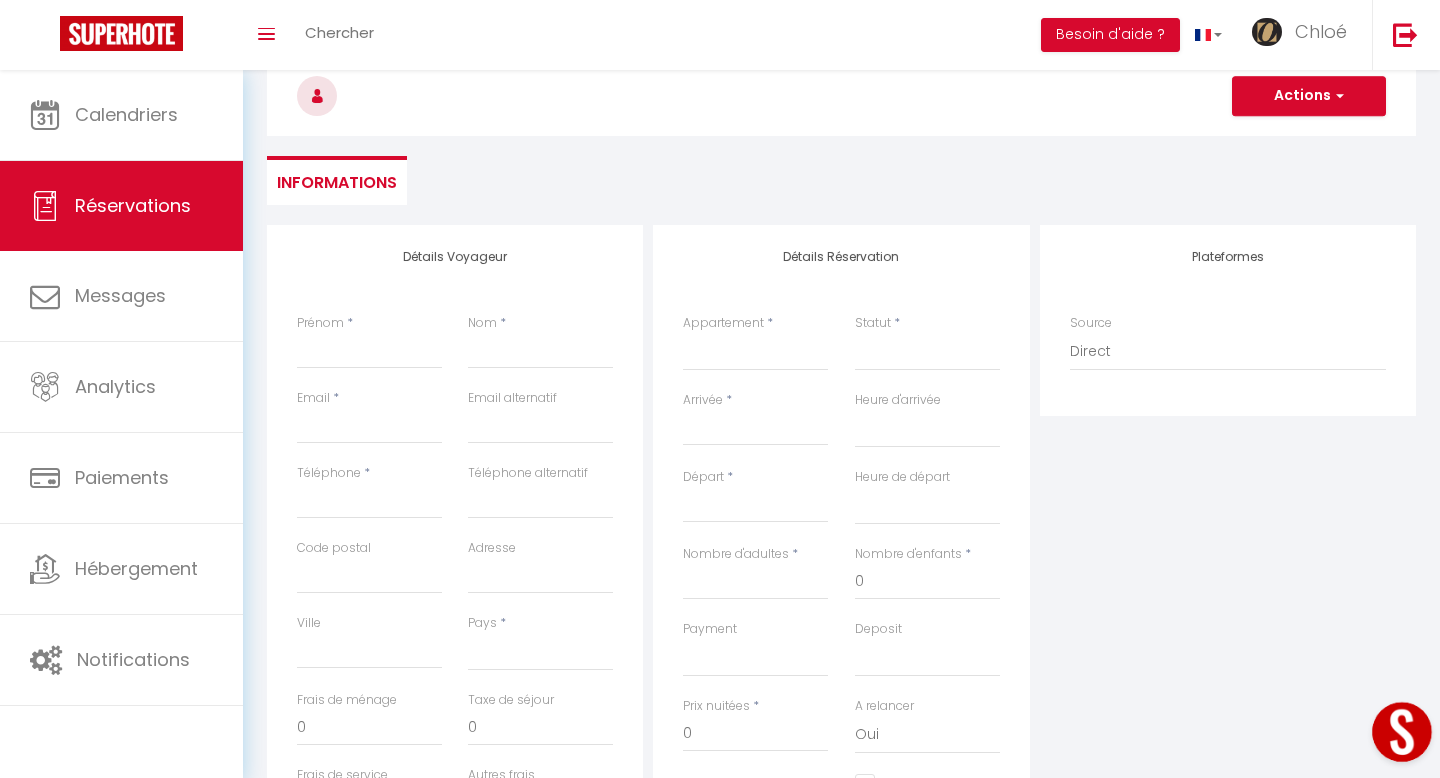 scroll, scrollTop: 126, scrollLeft: 0, axis: vertical 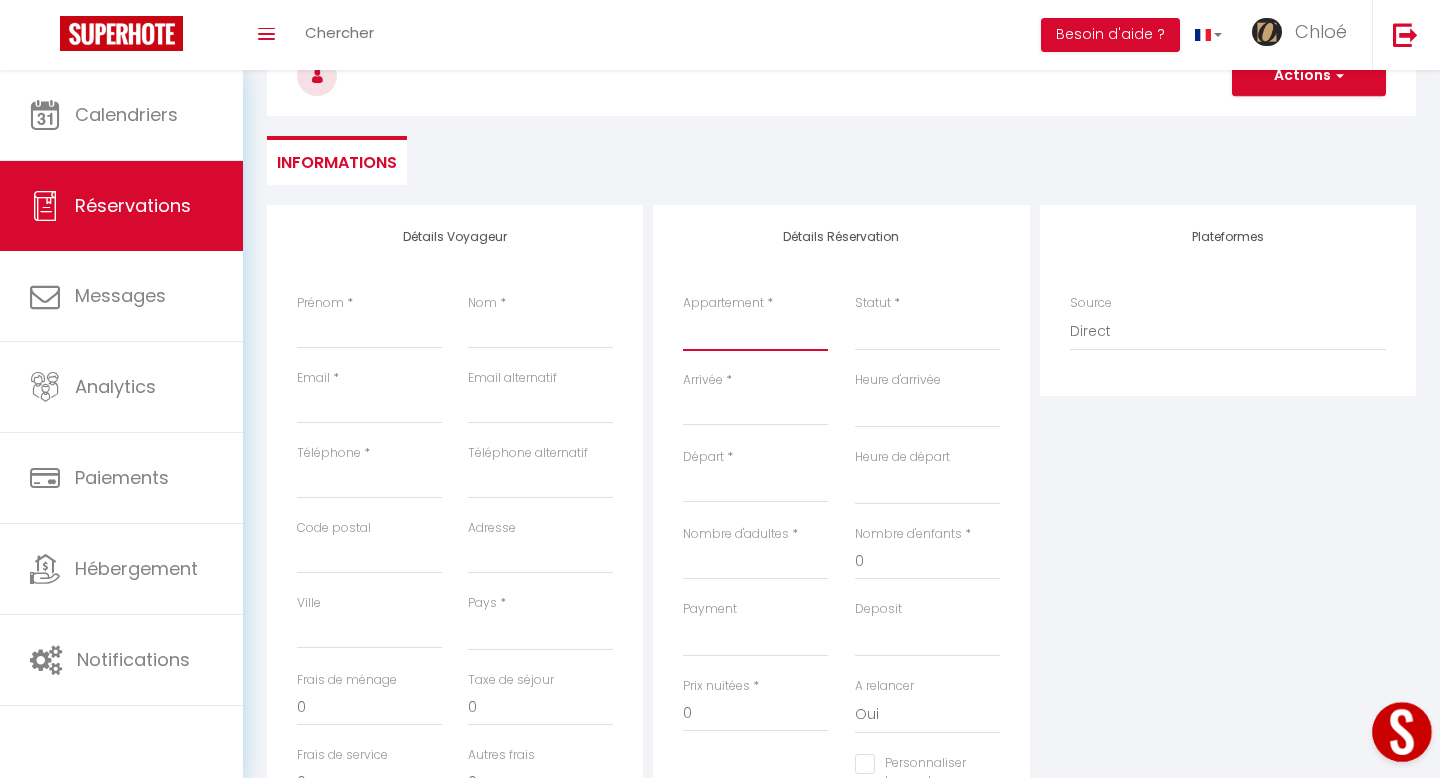 click on "L'Échappée Belle | [GEOGRAPHIC_DATA] en [GEOGRAPHIC_DATA] | Maison de vacances, Piscine & [PERSON_NAME] L'Éden | Maison d'architecte, Climatisée, [GEOGRAPHIC_DATA], Home Cinéma L'Écrin | [GEOGRAPHIC_DATA] & [GEOGRAPHIC_DATA] L'Opale | Maisonnette de ville [GEOGRAPHIC_DATA] L'Intemporel | [GEOGRAPHIC_DATA], Terrasse, Hypercentre L'Alouette | Studio Duplex Climatisé, Hypercentre Le Boréal｜Studio Confort Lit Queen Size Le Savane | Grand Triplex Climatisé, 2 Salons, Hypercentre Le Terracotta | Grand Triplex Climatisé, Hypercentre Le Baroque | Grand T2 Calme, Lit Queen Size L'Évêché | Grand [MEDICAL_DATA] Traversant et Lumineux Le Canopé | [MEDICAL_DATA] Duplex Climatisé, 2 Salles d'eau, Hypercentre [GEOGRAPHIC_DATA] | [GEOGRAPHIC_DATA], [GEOGRAPHIC_DATA], Parking L'Alcôve | [GEOGRAPHIC_DATA], [GEOGRAPHIC_DATA], Parking privé [GEOGRAPHIC_DATA] | [MEDICAL_DATA][GEOGRAPHIC_DATA], Spacieux & Climatisé [GEOGRAPHIC_DATA] | [GEOGRAPHIC_DATA], [GEOGRAPHIC_DATA], Parking privé" at bounding box center (755, 332) 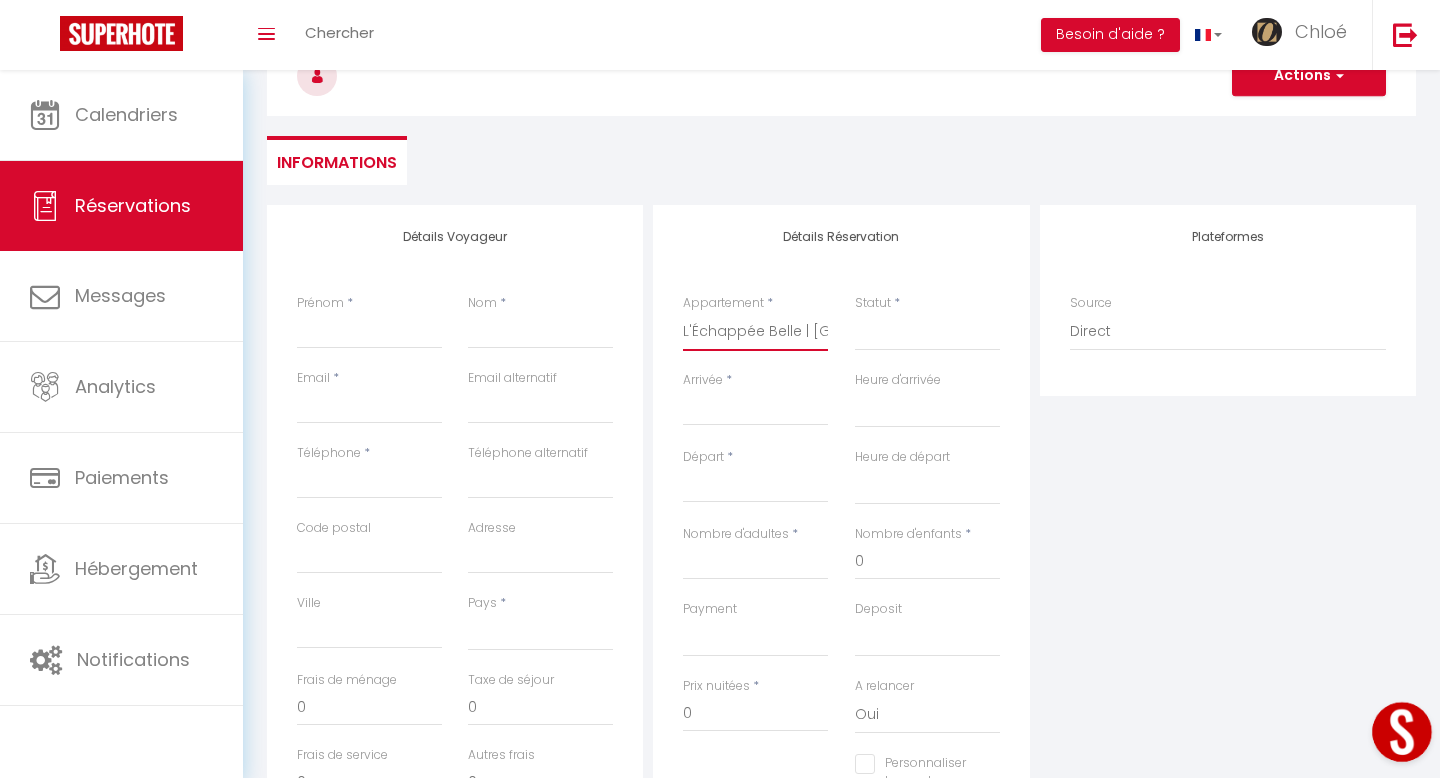 select 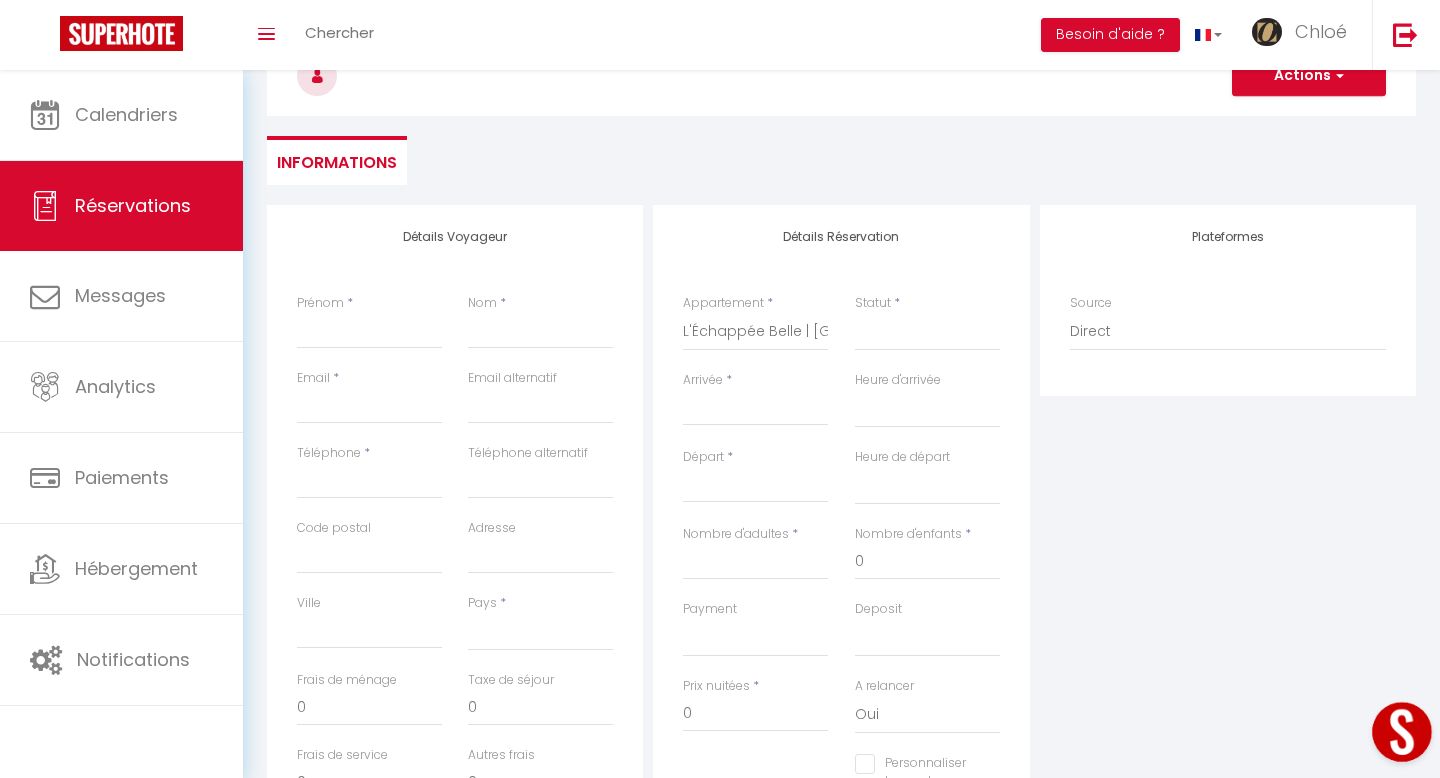 click on "Arrivée" at bounding box center [755, 410] 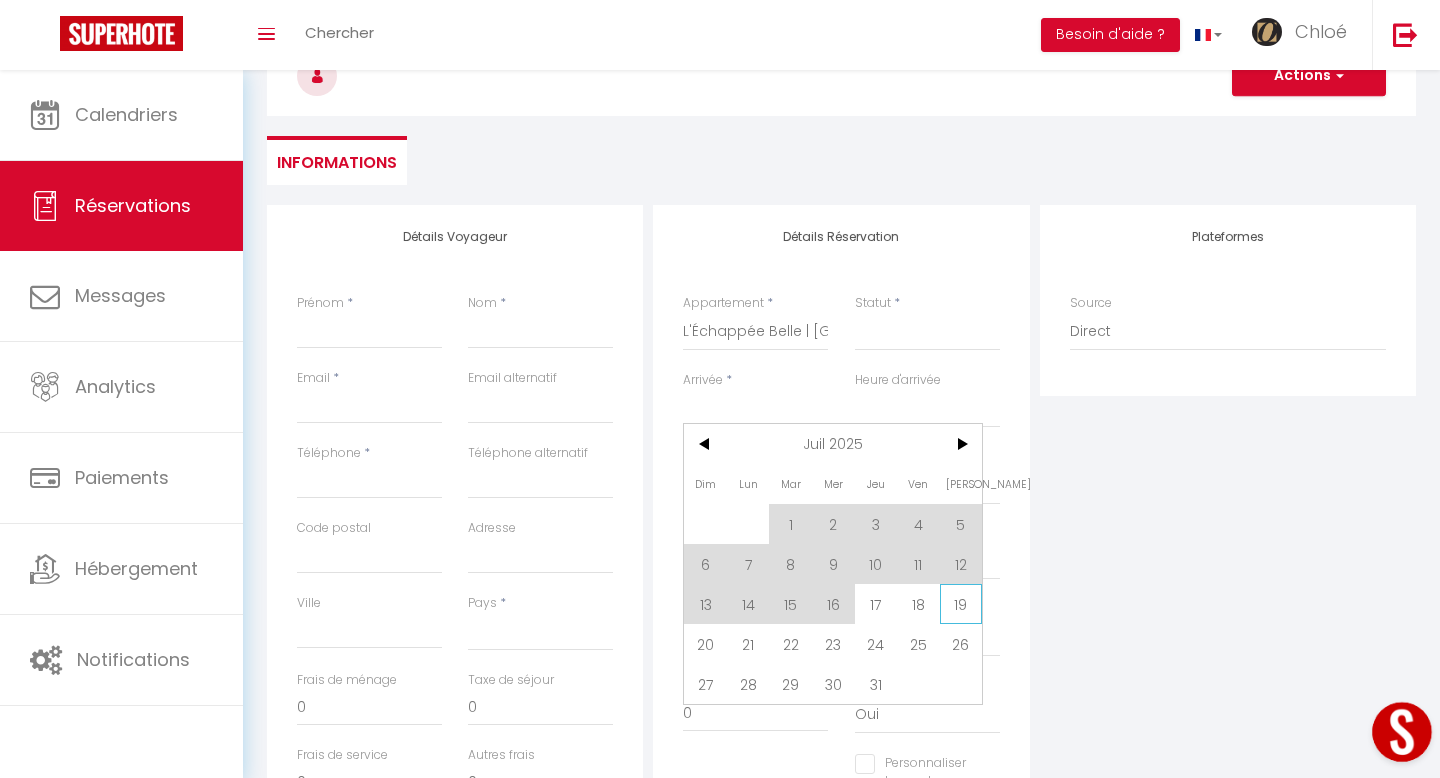 click on "19" at bounding box center [961, 604] 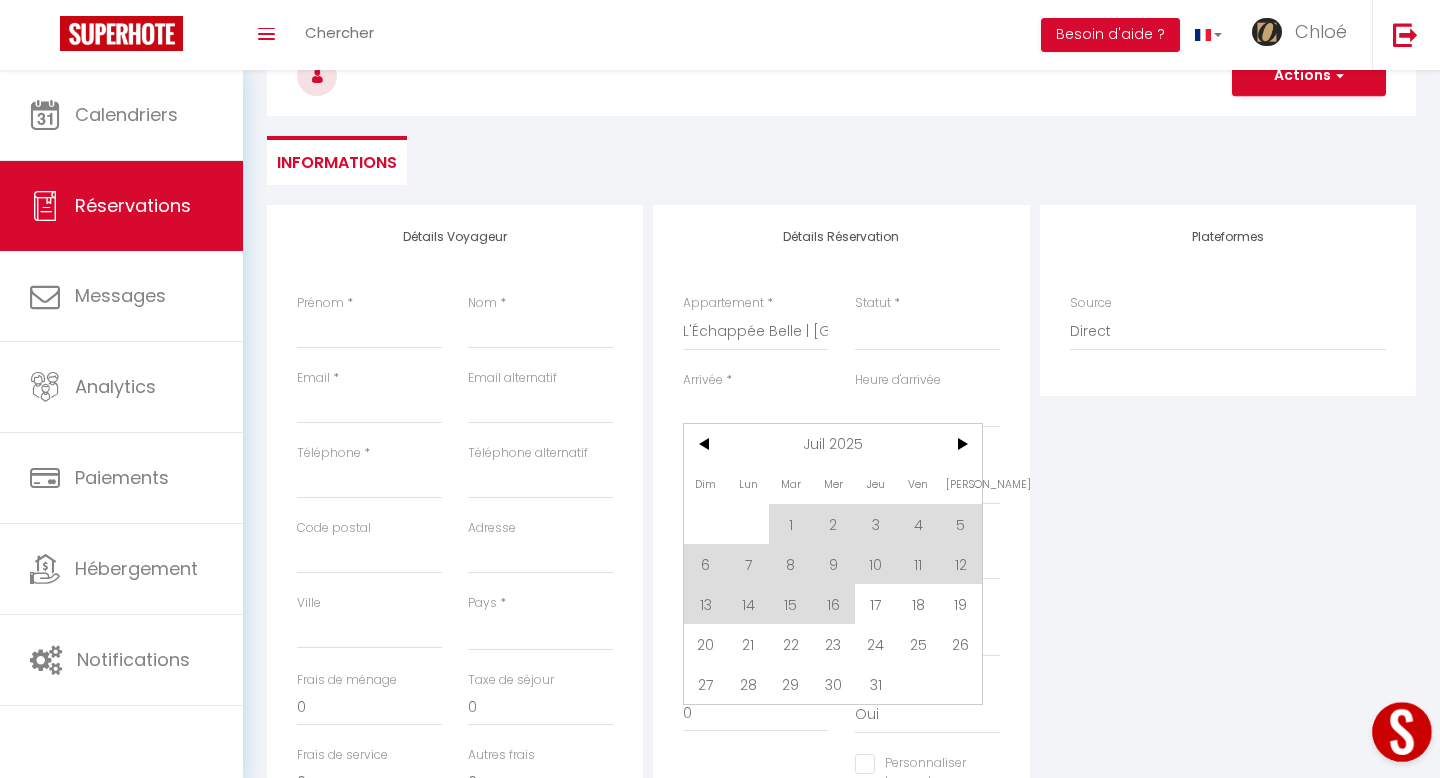 select 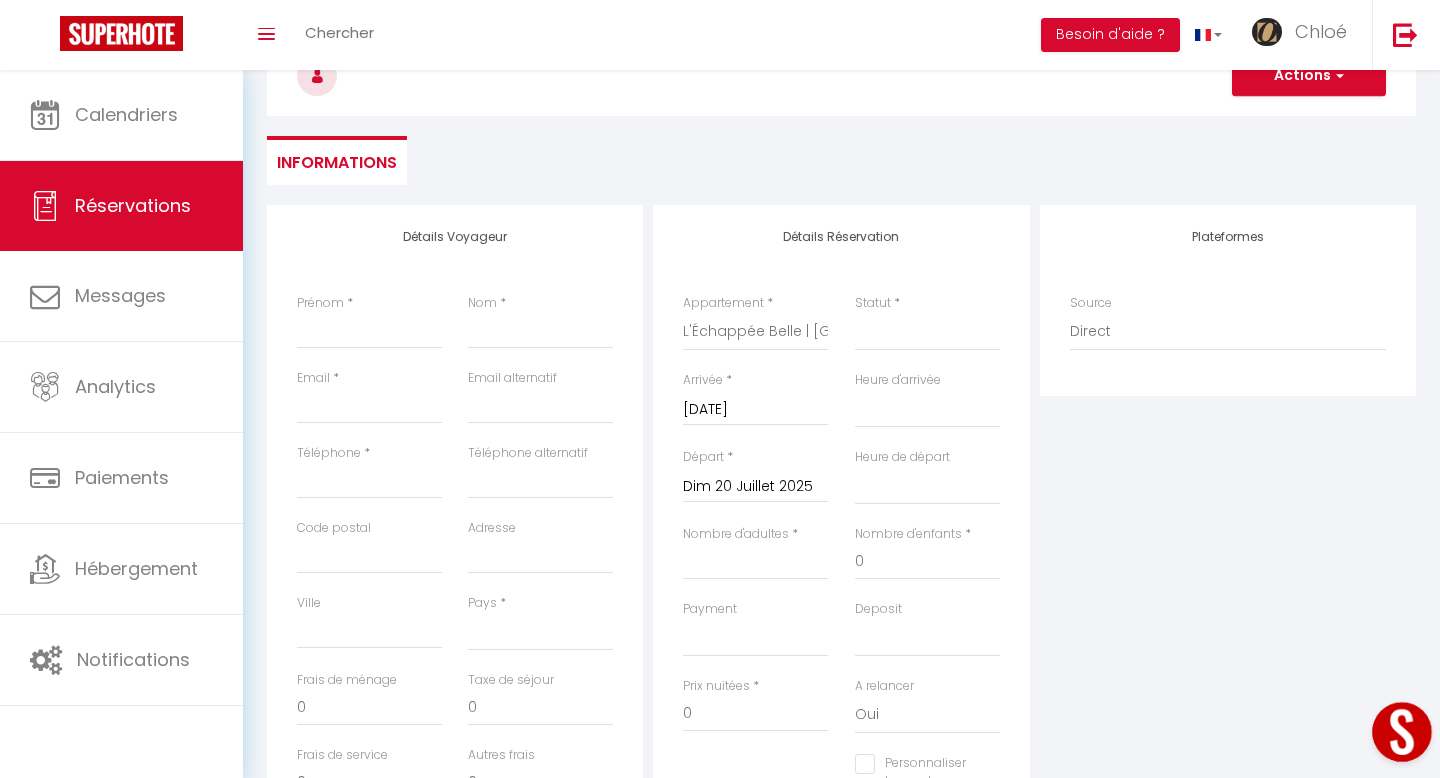 click on "Dim 20 Juillet 2025" at bounding box center [755, 487] 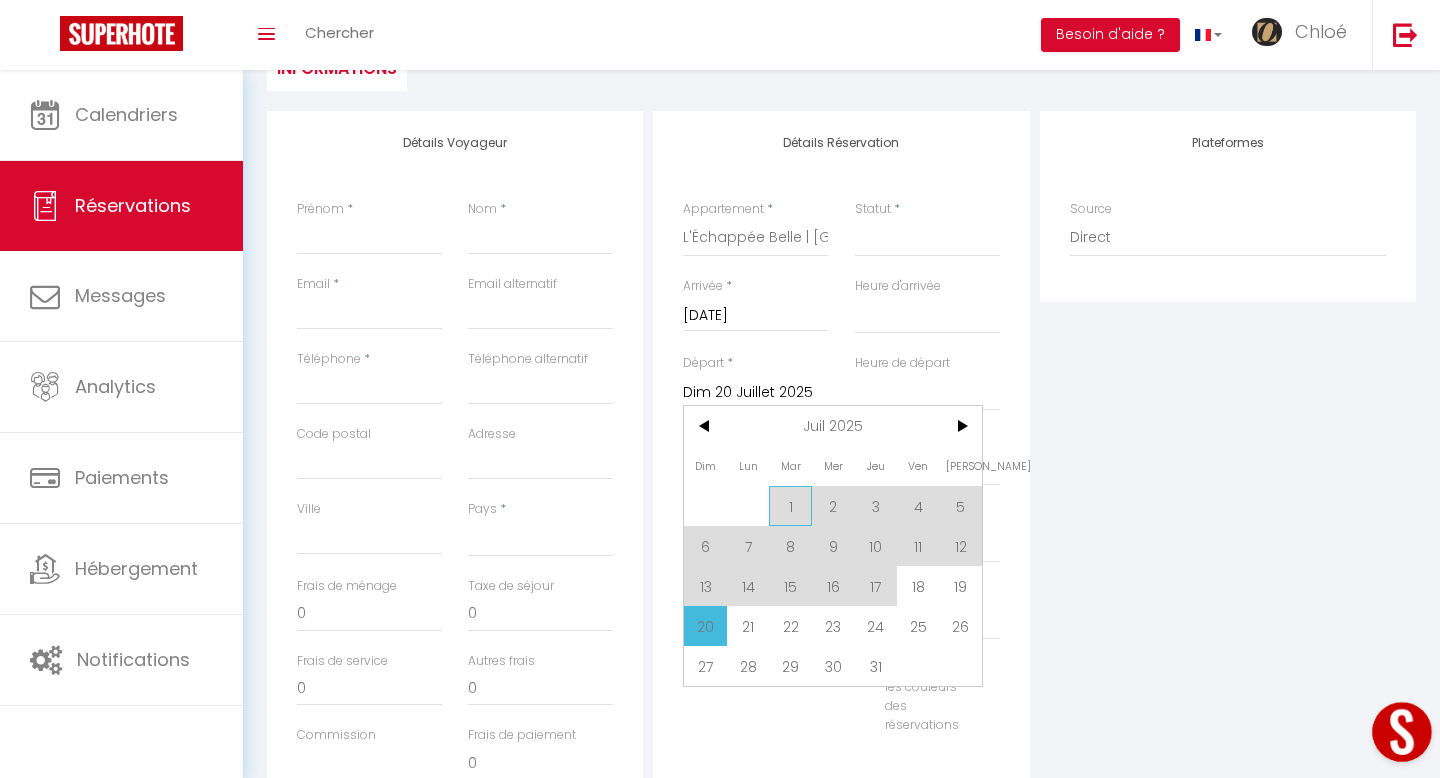 scroll, scrollTop: 222, scrollLeft: 0, axis: vertical 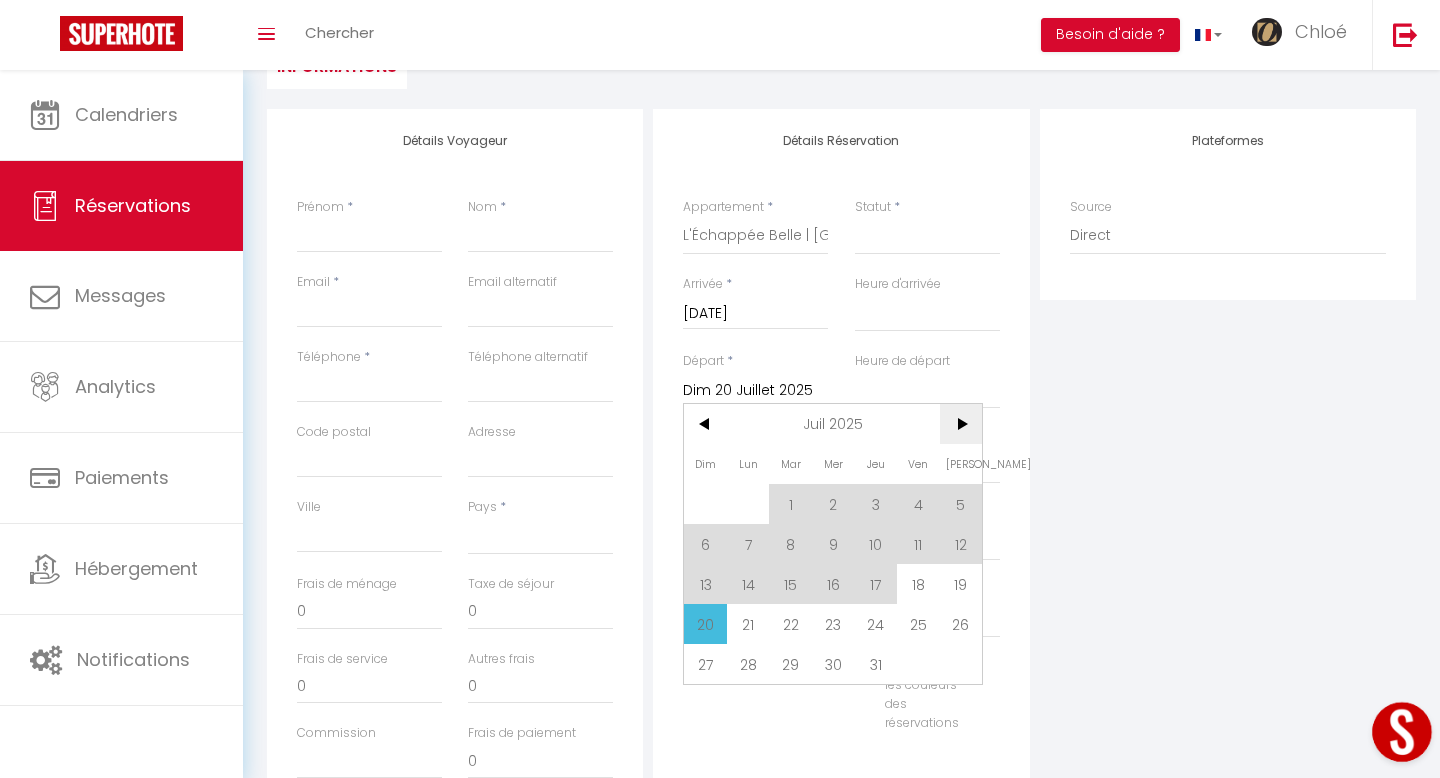 click on ">" at bounding box center [961, 424] 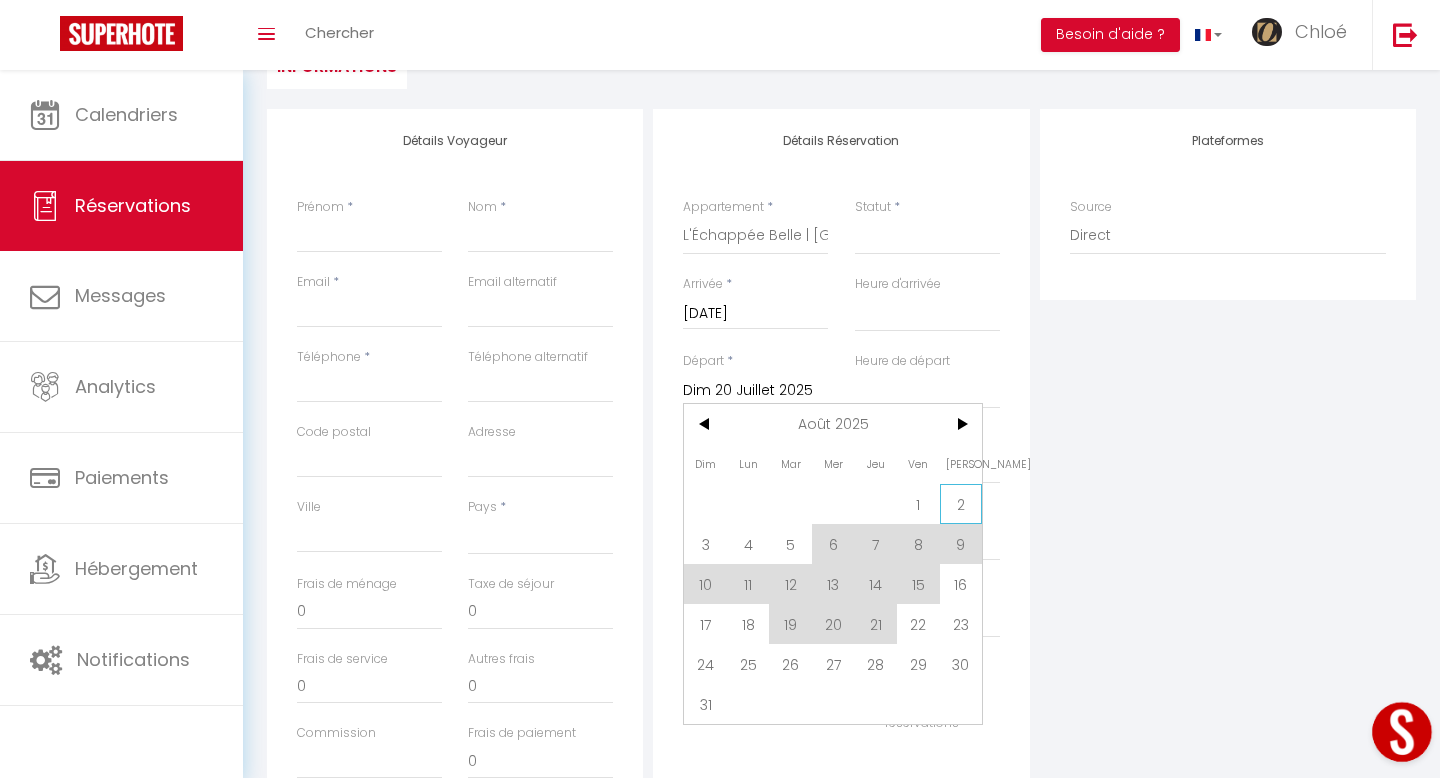 click on "2" at bounding box center [961, 504] 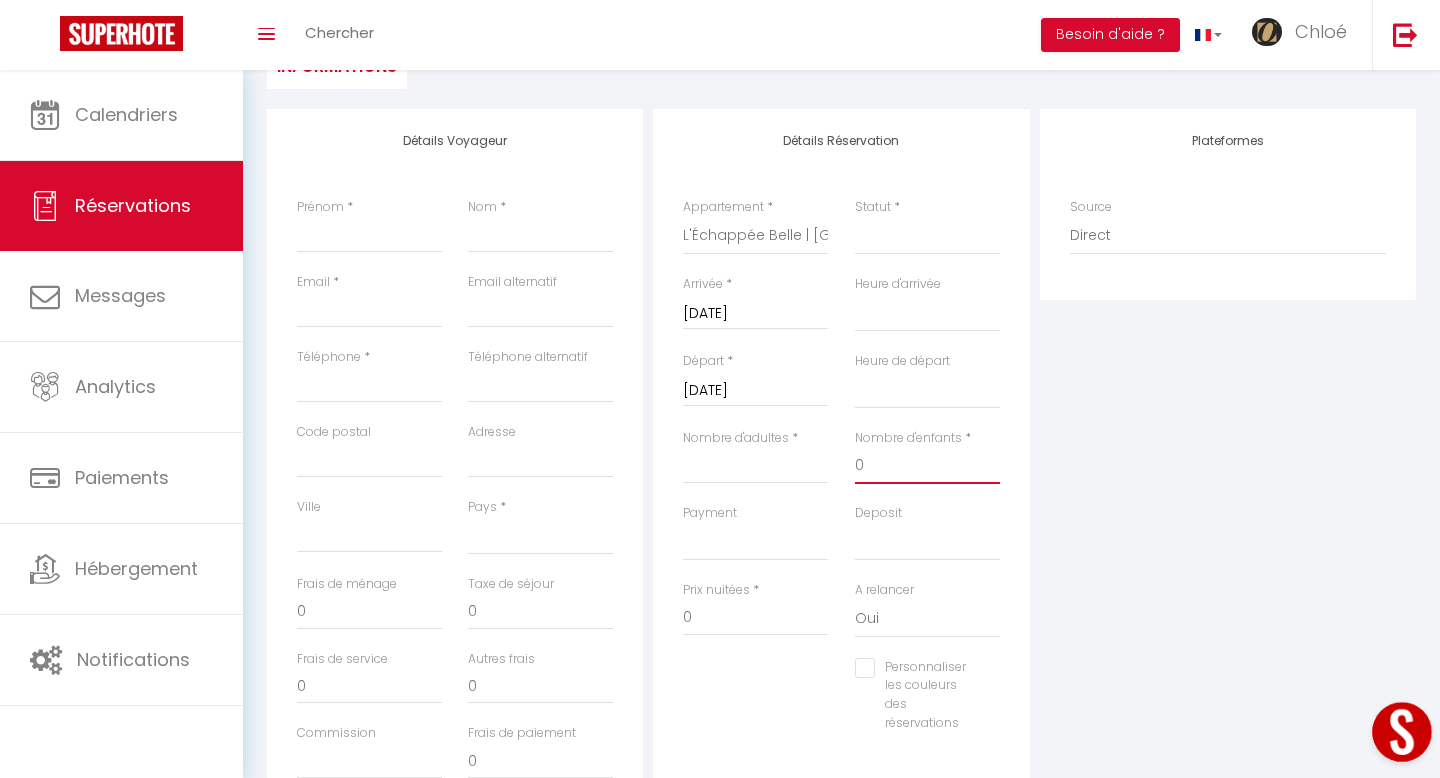 click on "0" at bounding box center [927, 466] 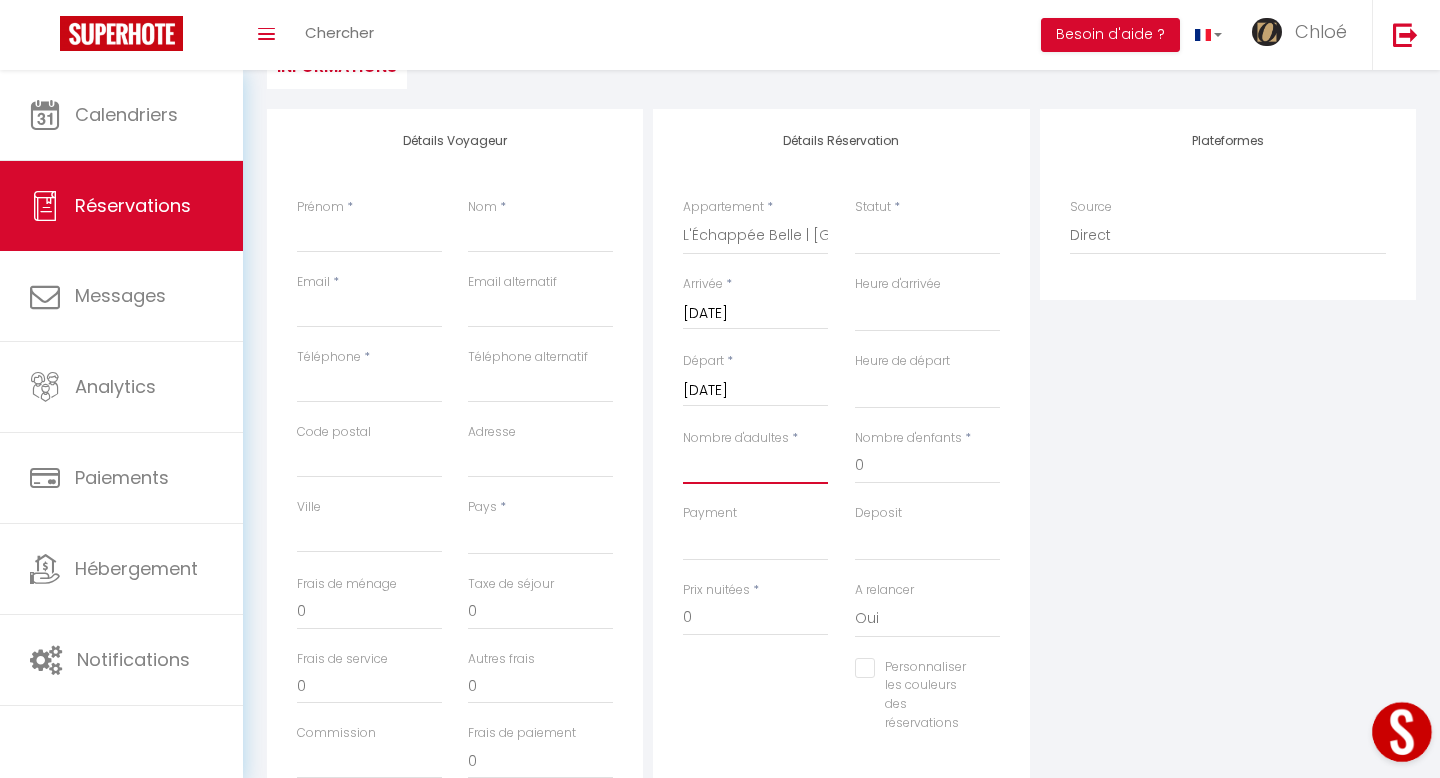 click on "Nombre d'adultes" at bounding box center [755, 466] 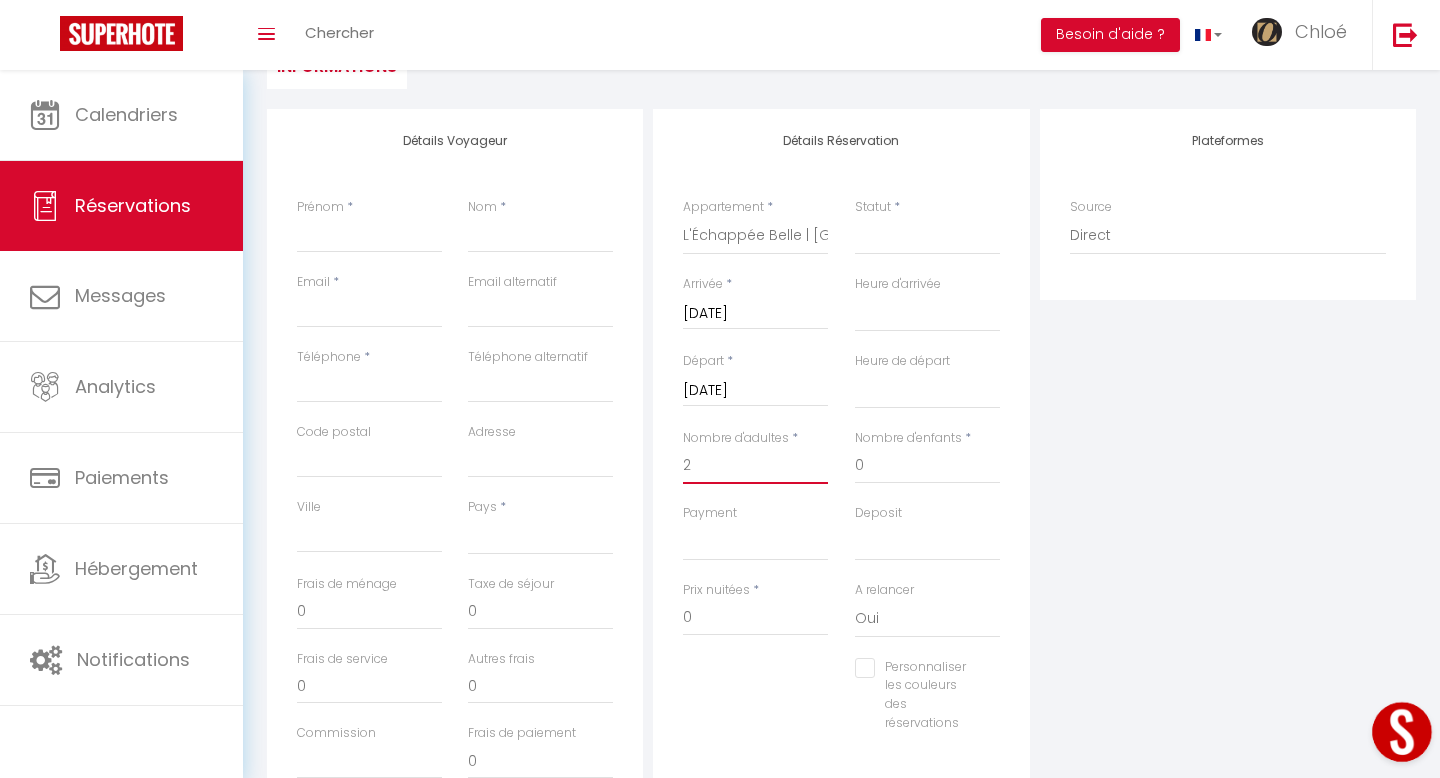 select 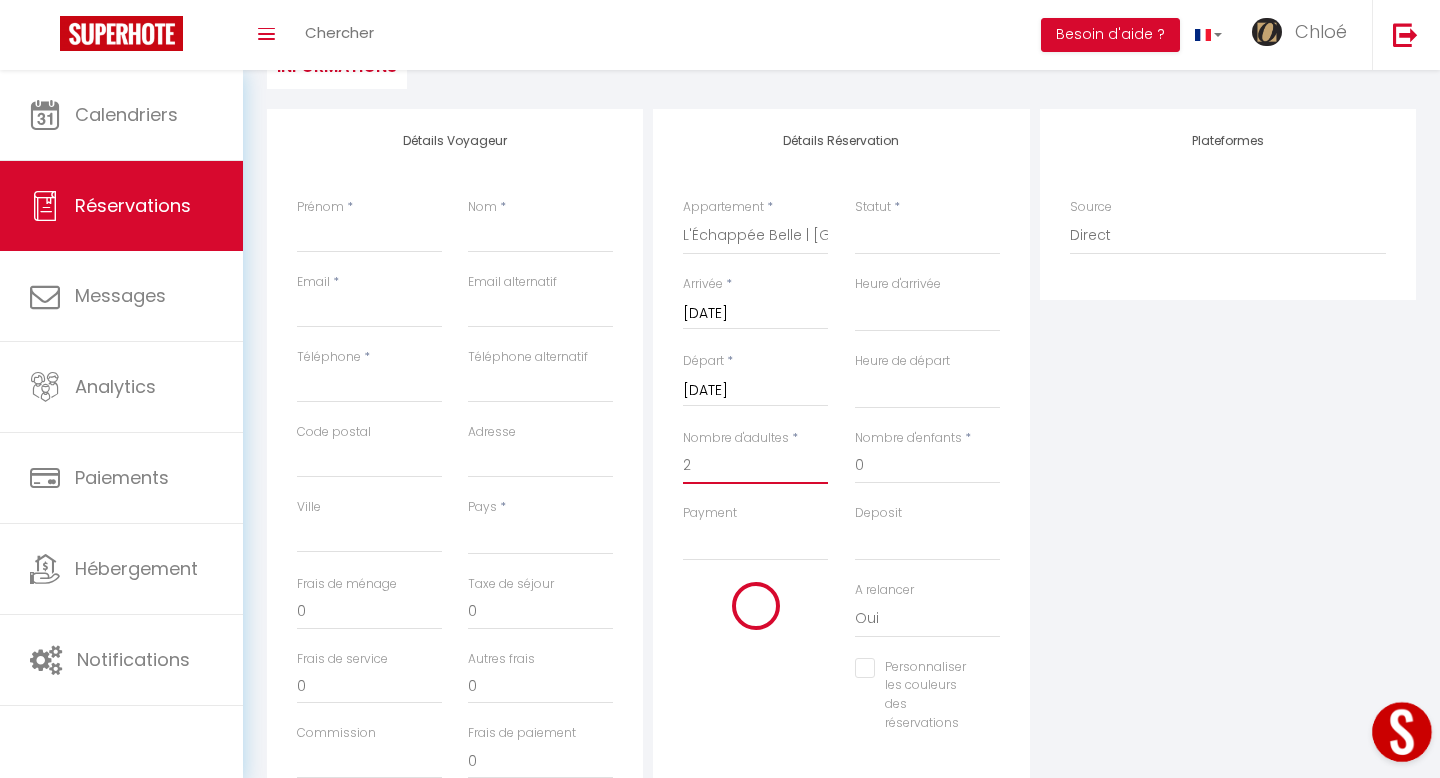 select 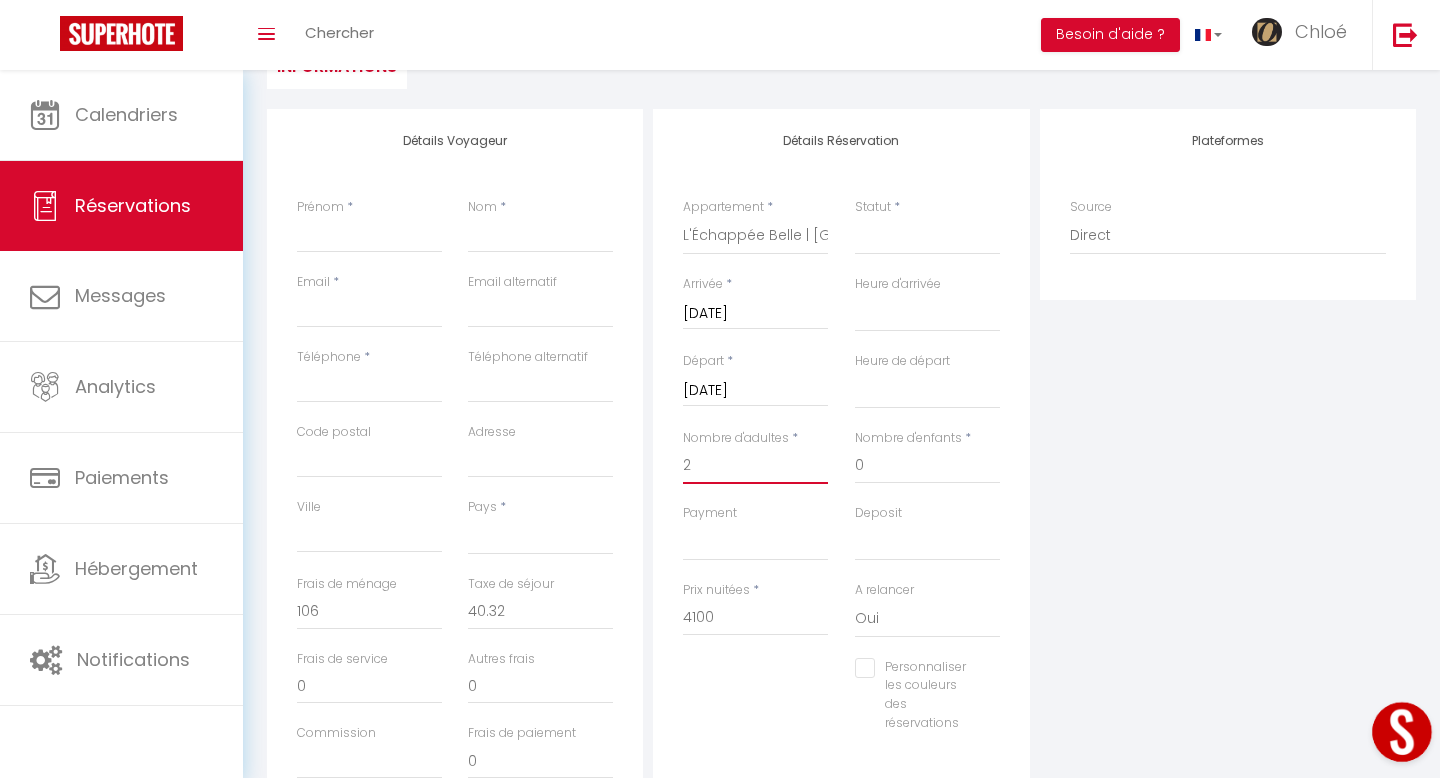 type on "2" 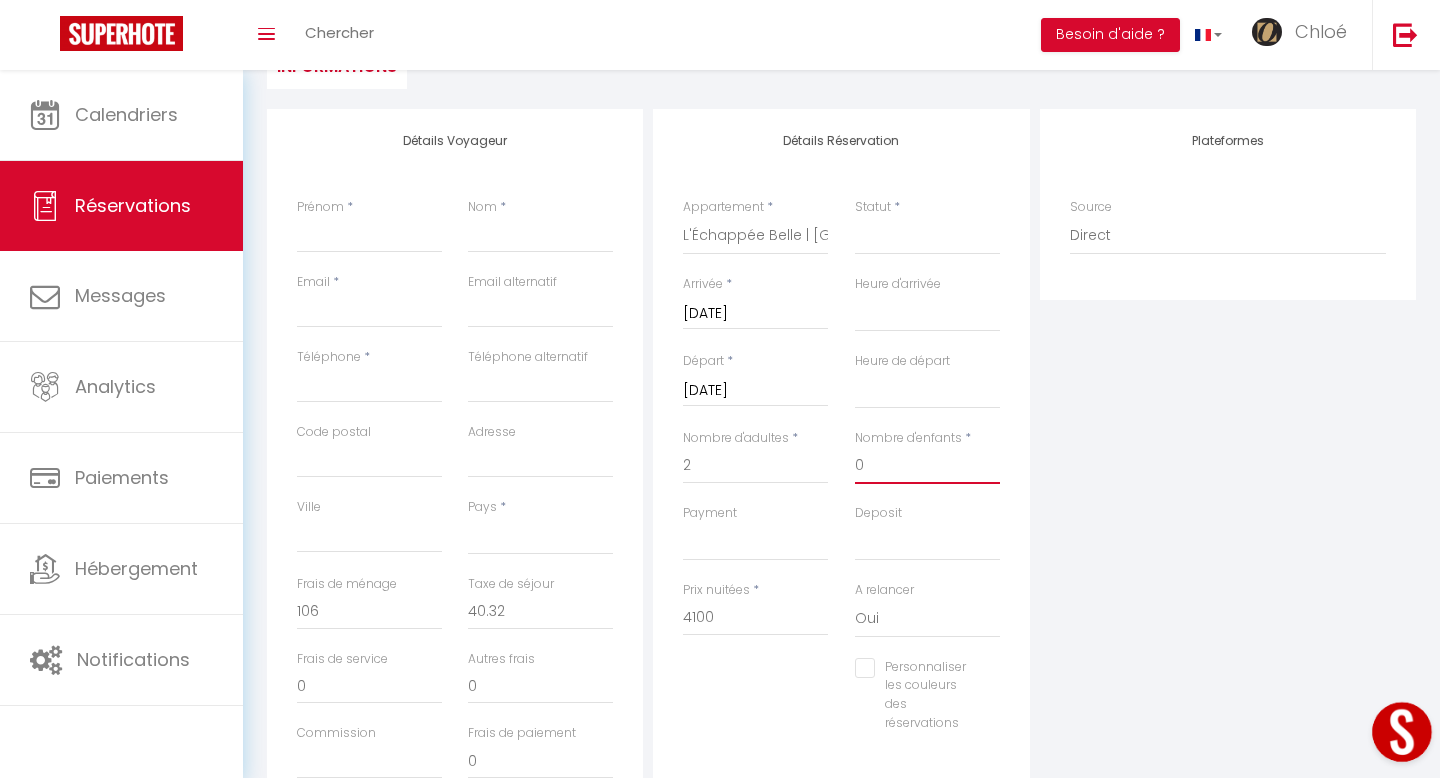 click on "0" at bounding box center (927, 466) 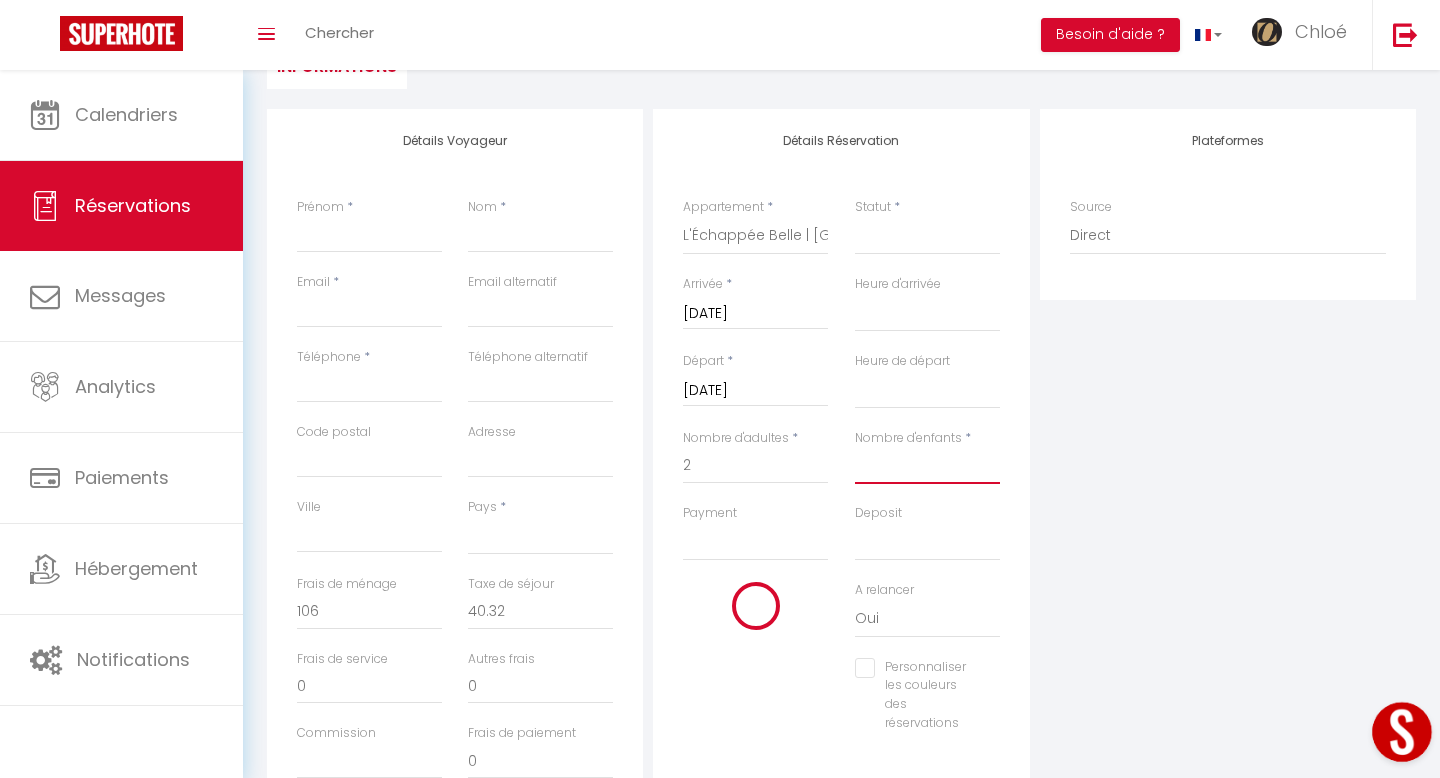 select 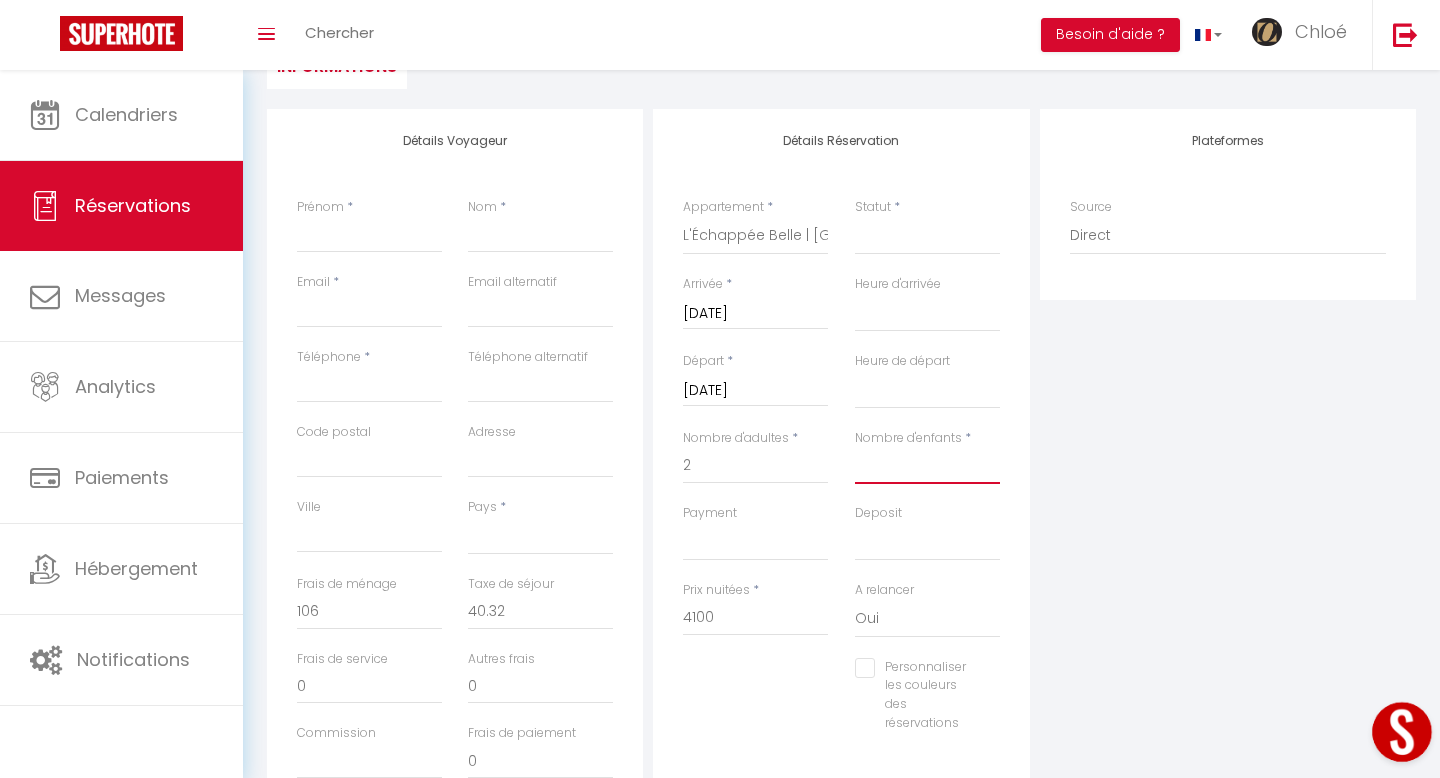 type on "2" 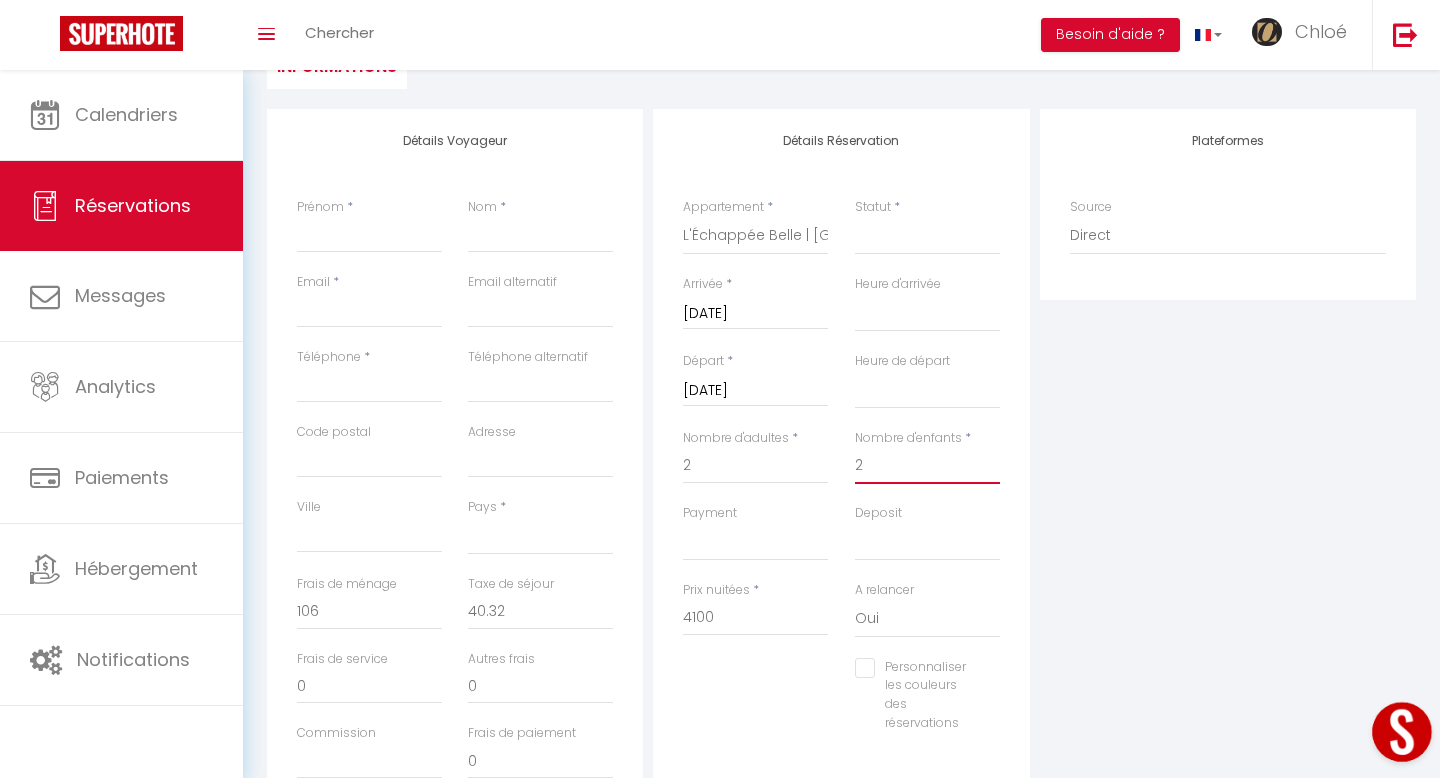 select 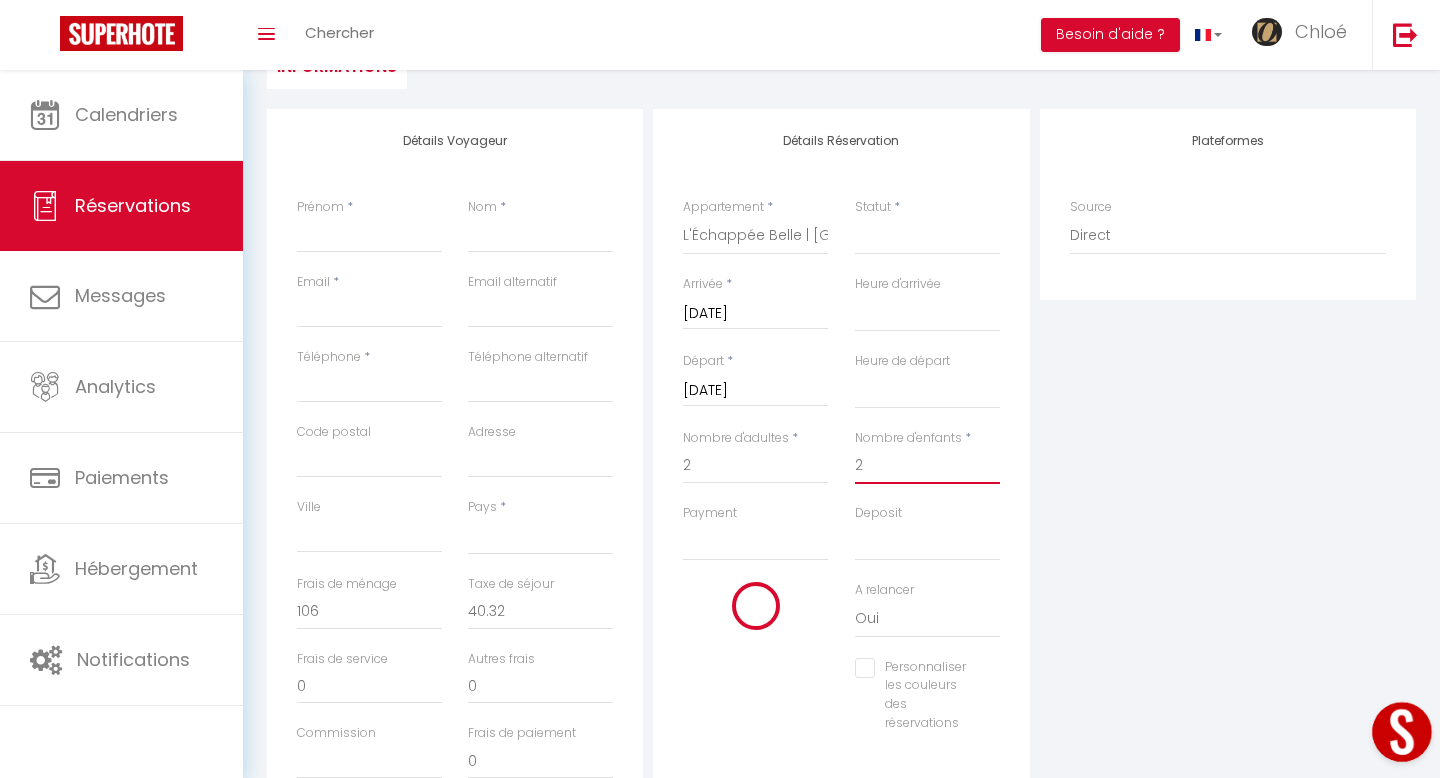 select 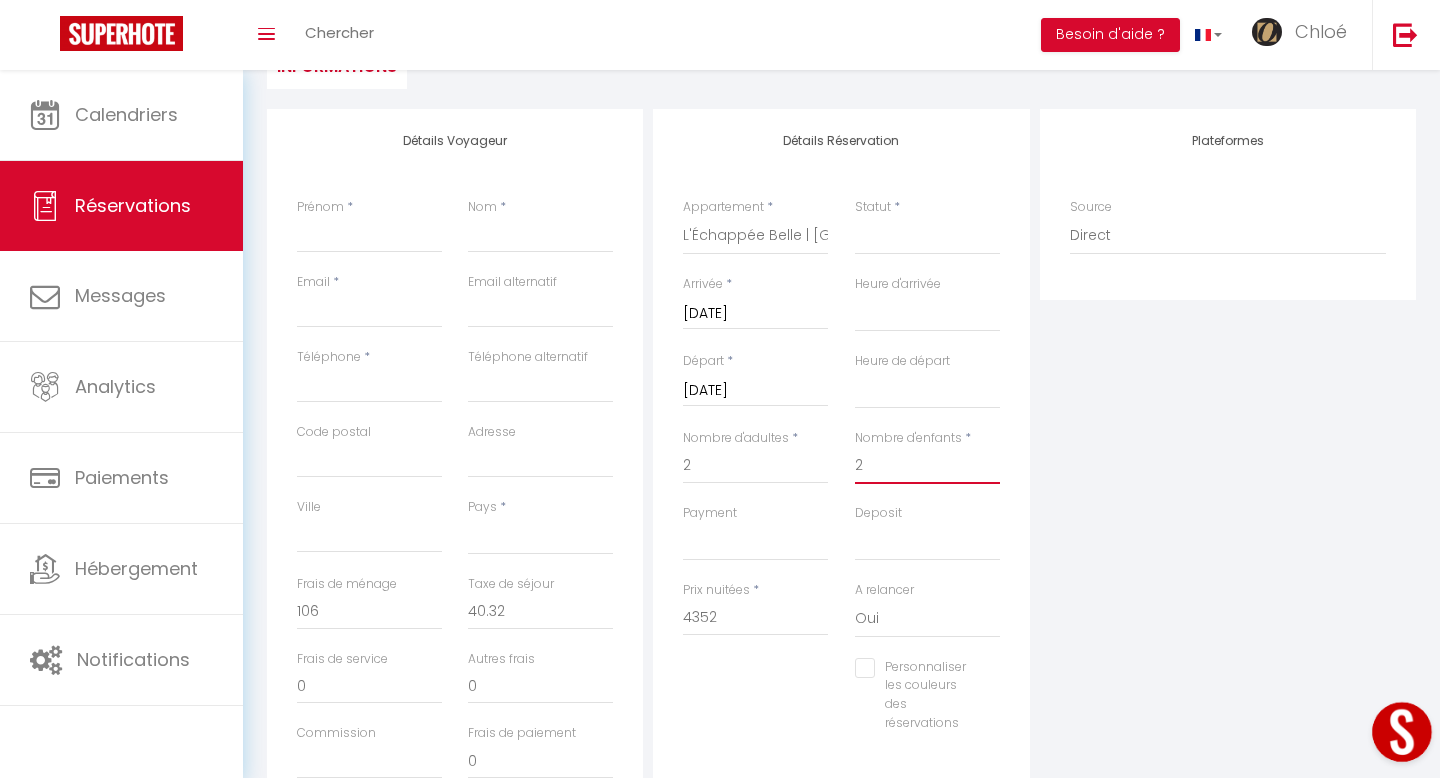 type on "2" 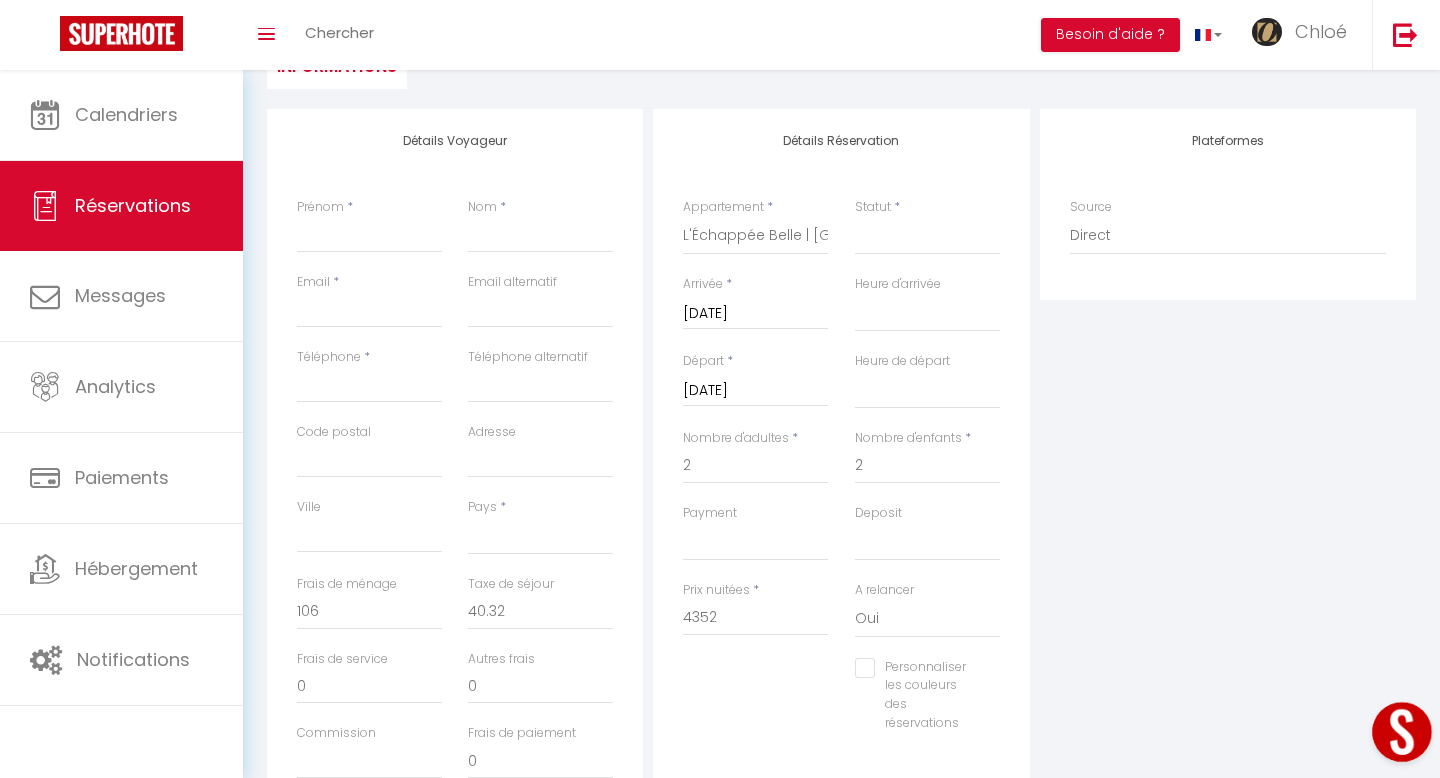 click on "Détails Réservation    Appartement   *     L'Échappée Belle | Maison de Campagne en Ville Namiel | Maison de vacances, Piscine & Loisirs L'Éden | Maison d'architecte, Climatisée, Piscine, Home Cinéma L'Écrin | Maison de Campagne & Parc arboré L'Opale | Maisonnette de ville Calme & Chaleureuse L'Intemporel | Grand T2 Climatisé, Terrasse, Hypercentre L'Alouette | Studio Duplex Climatisé, Hypercentre Le Boréal｜Studio Confort Lit Queen Size Le Savane | Grand Triplex Climatisé, 2 Salons, Hypercentre Le Terracotta | Grand Triplex Climatisé, Hypercentre Le Baroque | Grand T2 Calme, Lit Queen Size L'Évêché | Grand T3 Traversant et Lumineux Le Canopé | T3 Duplex Climatisé, 2 Salles d'eau, Hypercentre Le Séquoia | Maison Climatisée, Terrasse, Parking L'Alcôve | T2 Calme, Terrasse, Parking privé Le Colibri | T3 Confort, Spacieux & Climatisé Le Riviera | Front de mer, Terrasse, Parking privé   Statut   *   Confirmé Non Confirmé Annulé Annulé par le voyageur No Show Request   Arrivée   *" at bounding box center [841, 443] 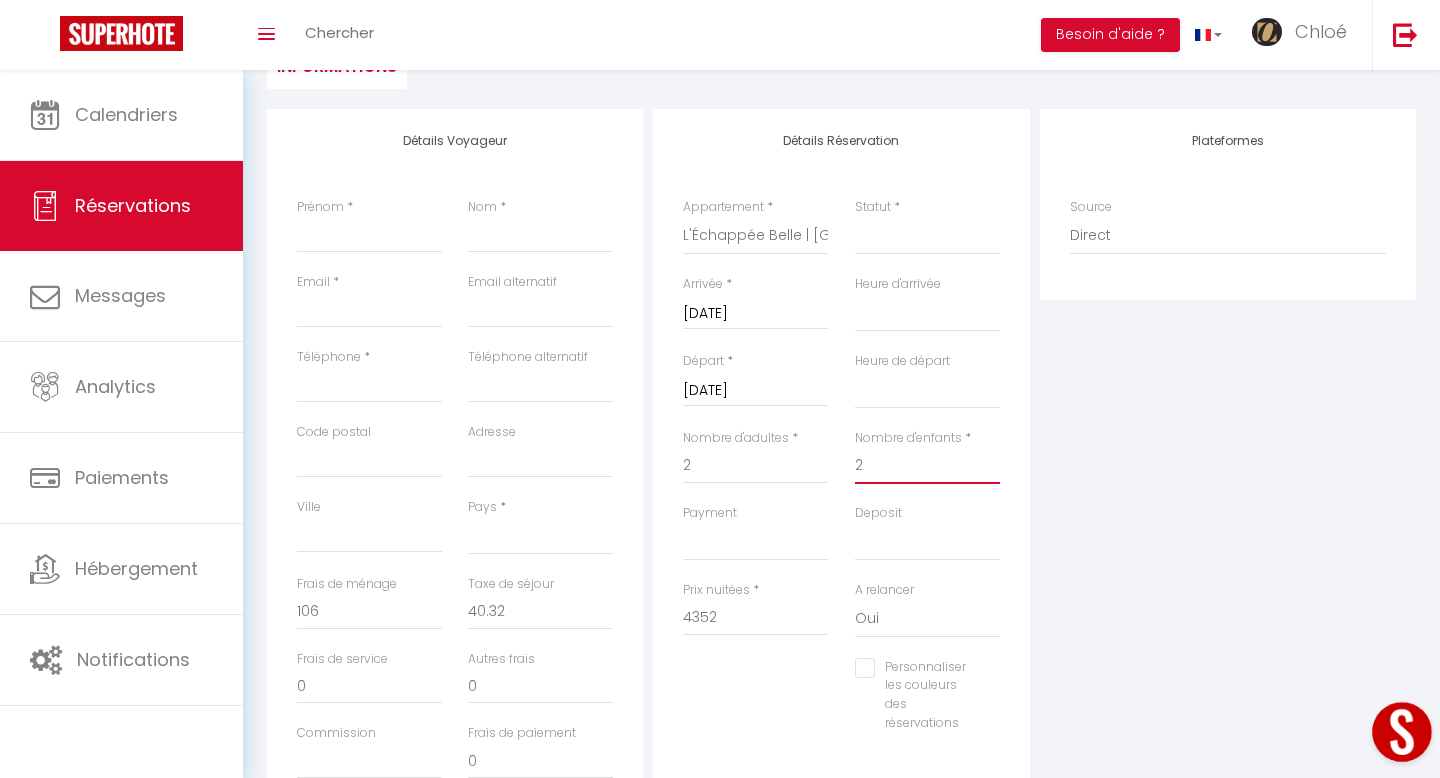 click on "2" at bounding box center (927, 466) 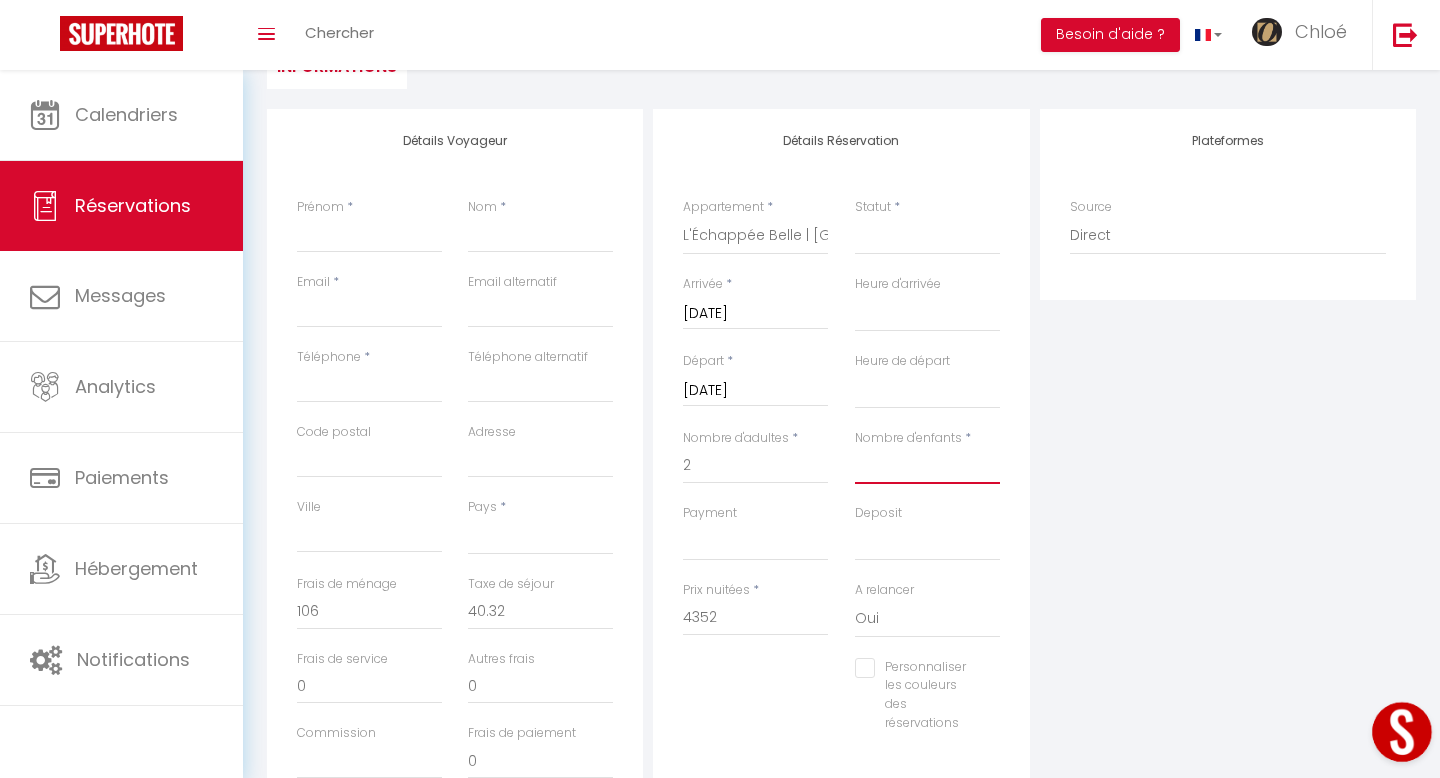 select 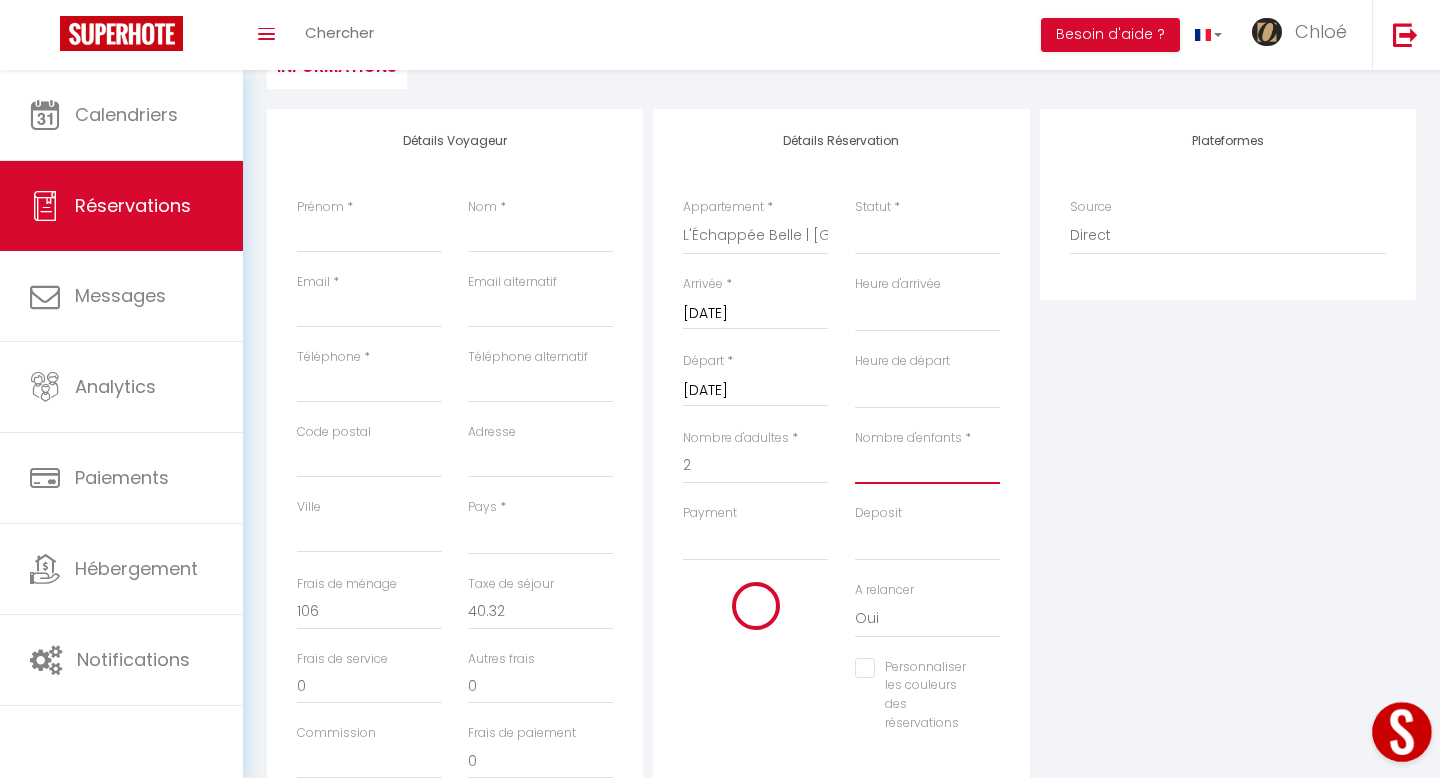 select 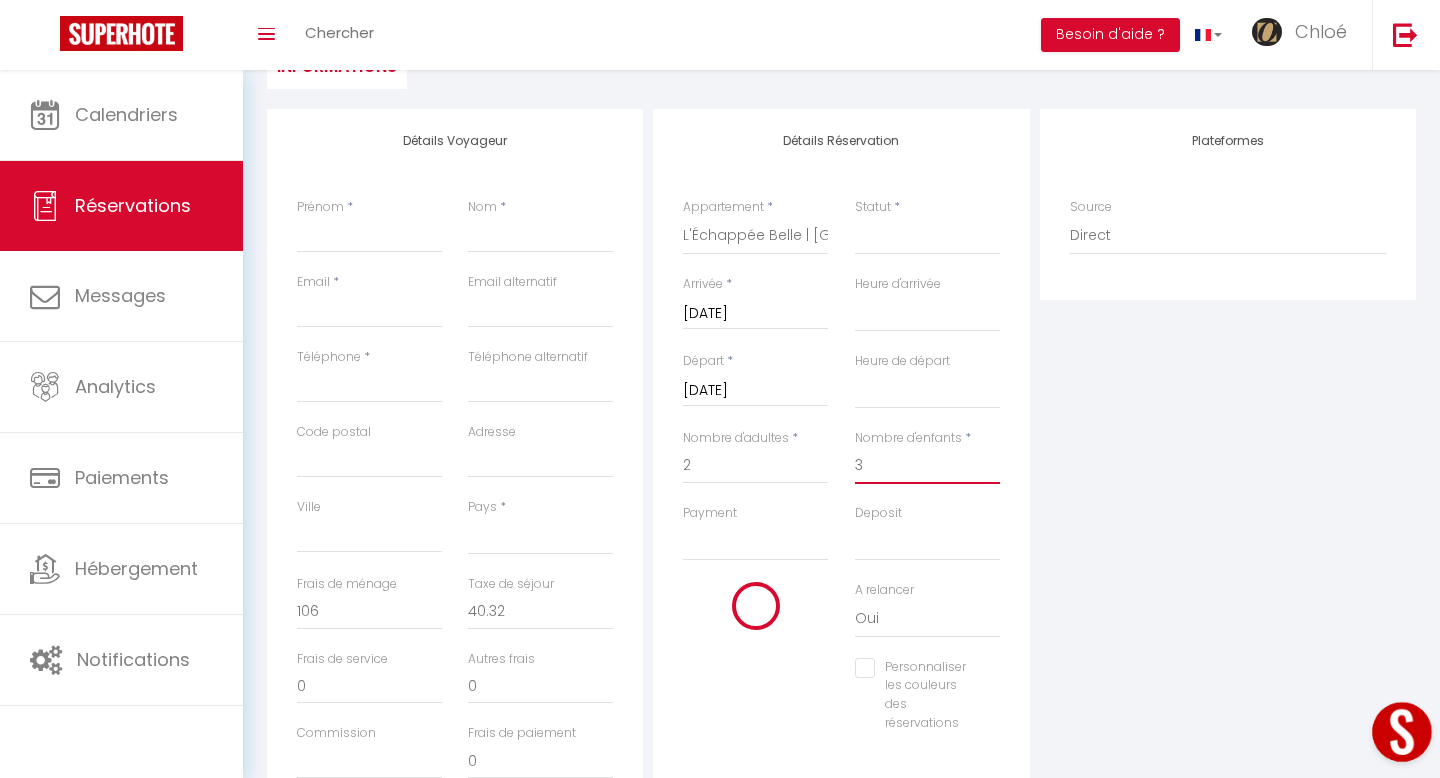 select 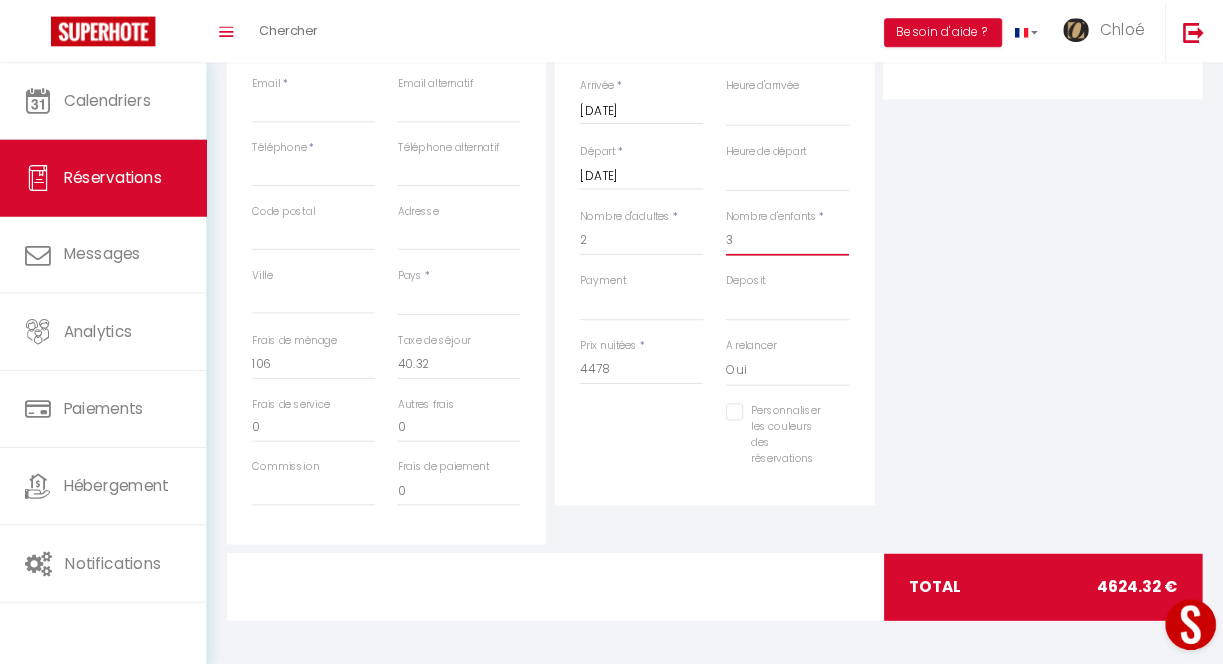 scroll, scrollTop: 391, scrollLeft: 0, axis: vertical 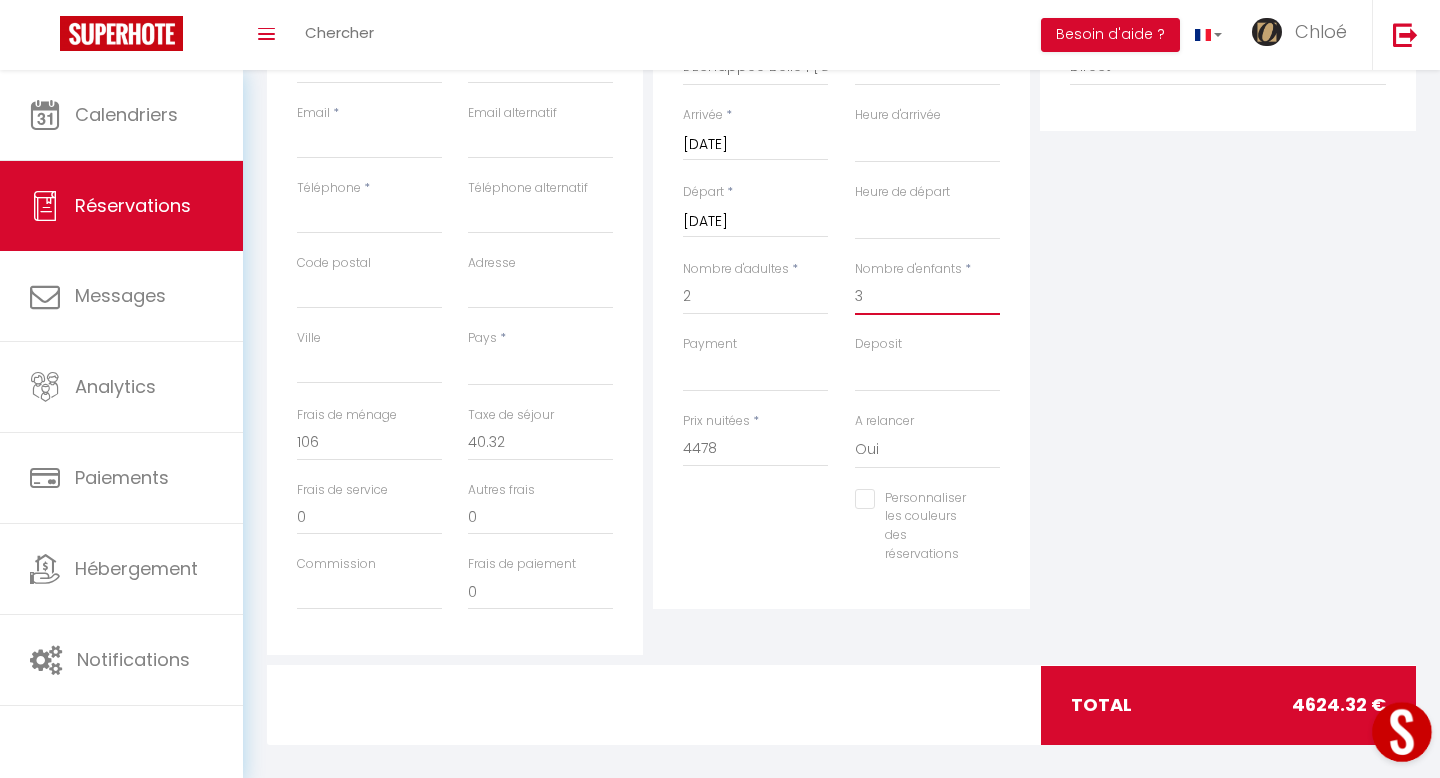 type on "3" 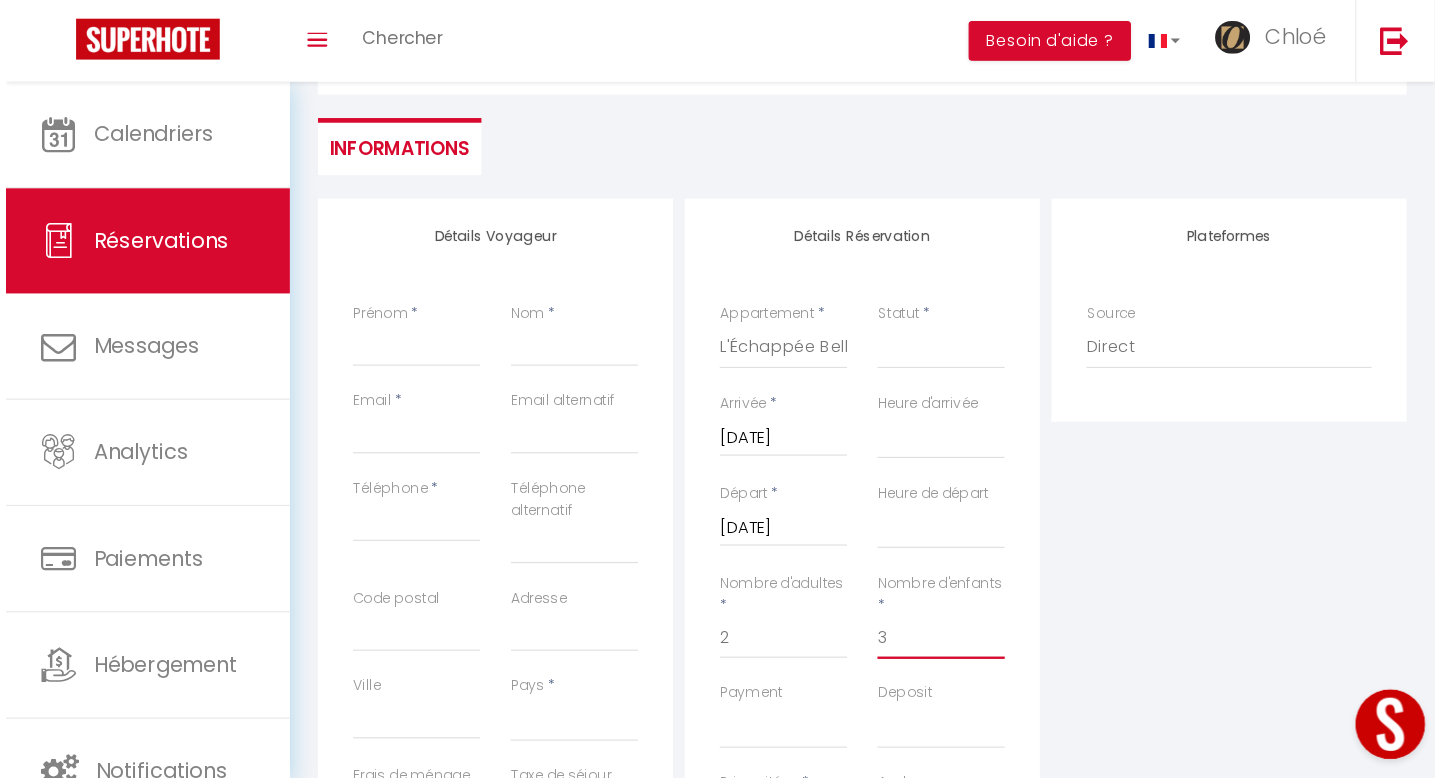 scroll, scrollTop: 0, scrollLeft: 0, axis: both 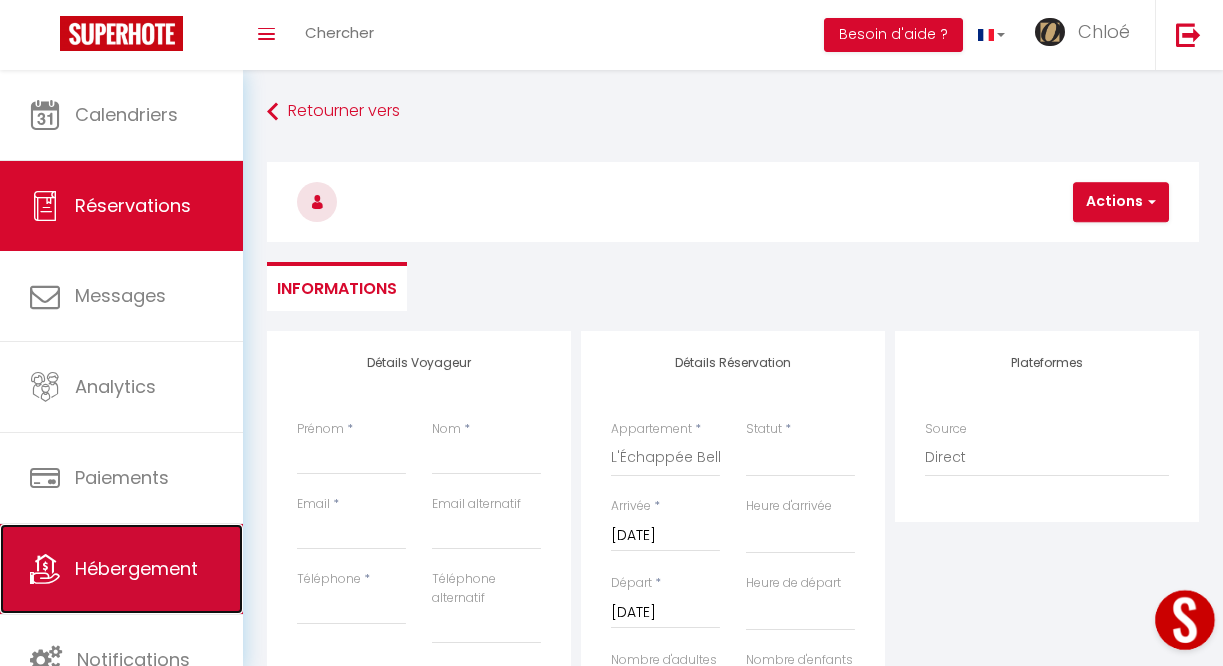 click on "Hébergement" at bounding box center (121, 569) 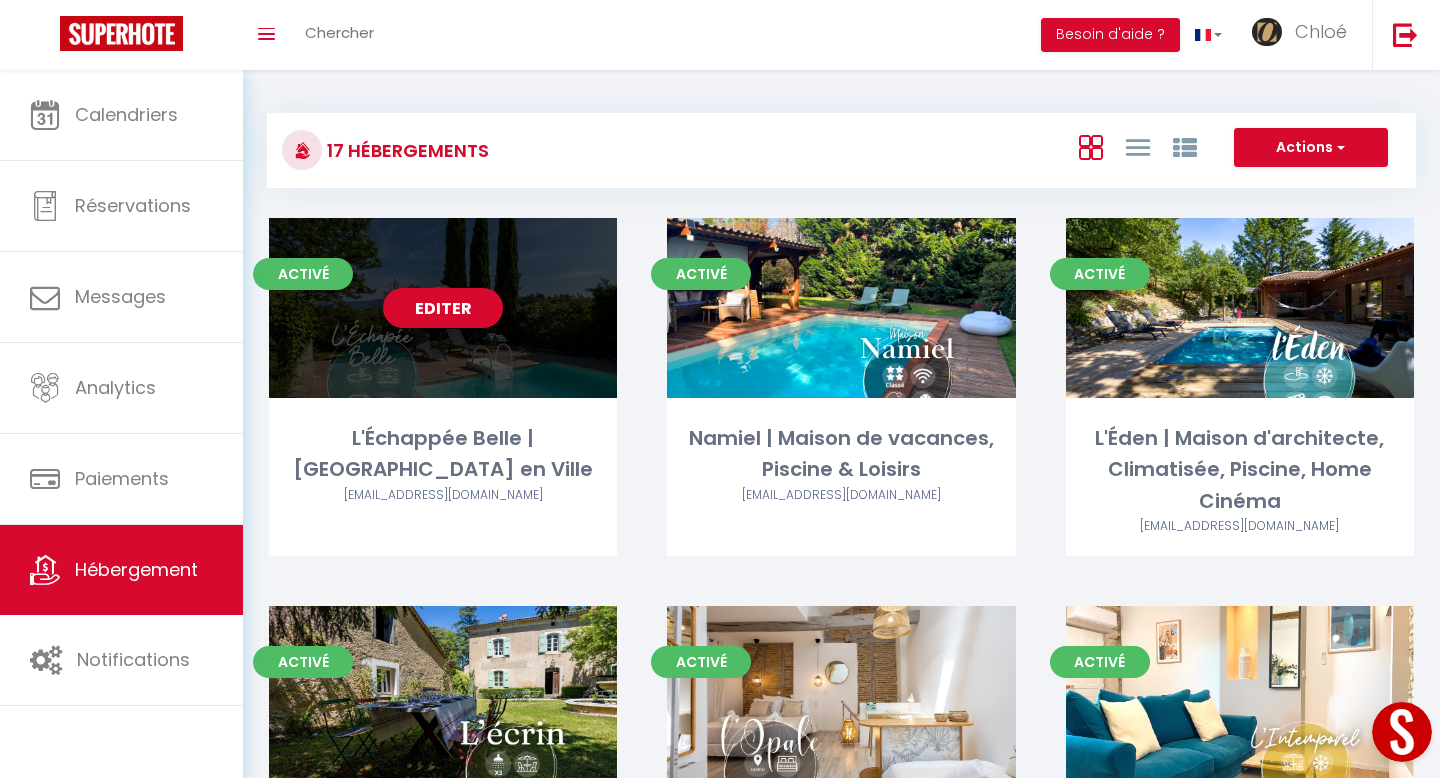 click on "Editer" at bounding box center [443, 308] 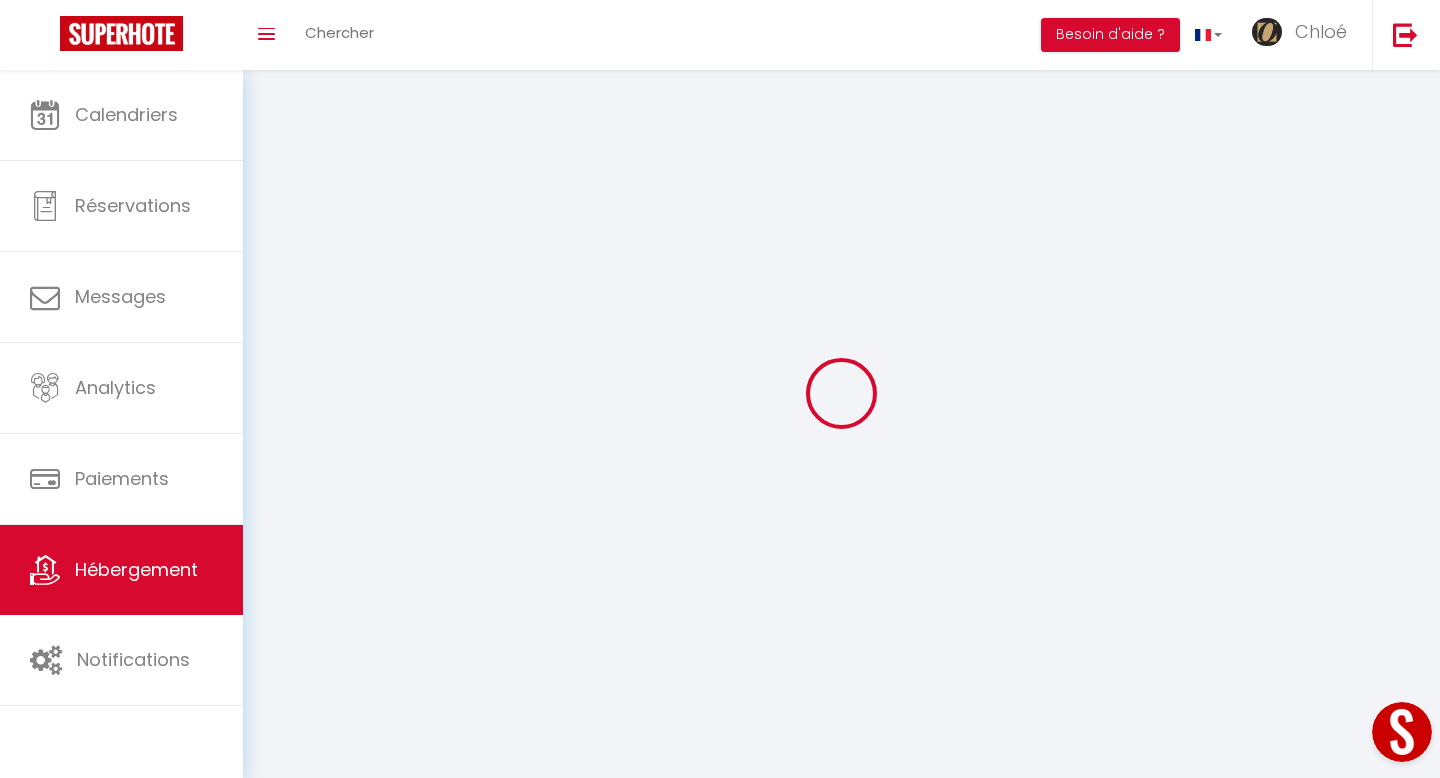 select on "+ 10 %" 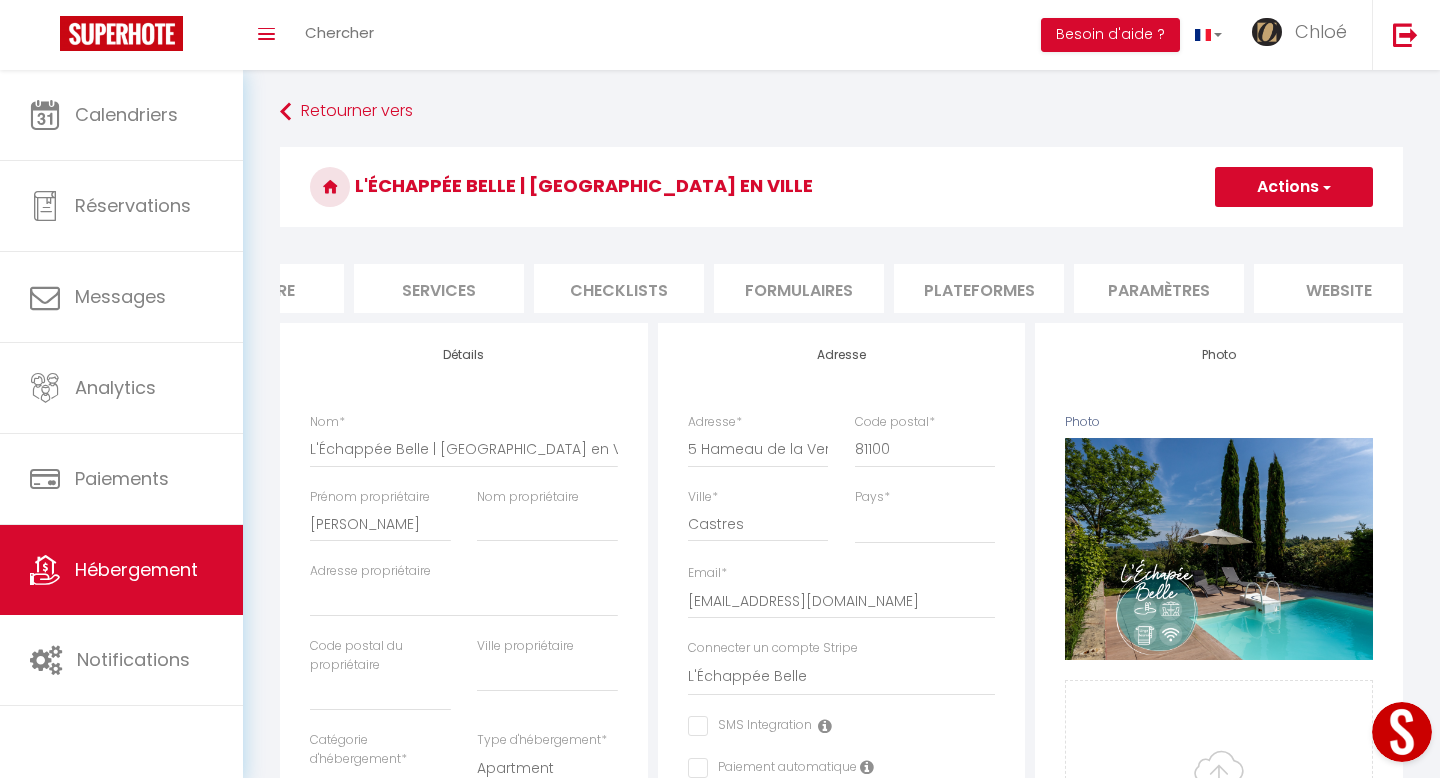 scroll, scrollTop: 0, scrollLeft: 501, axis: horizontal 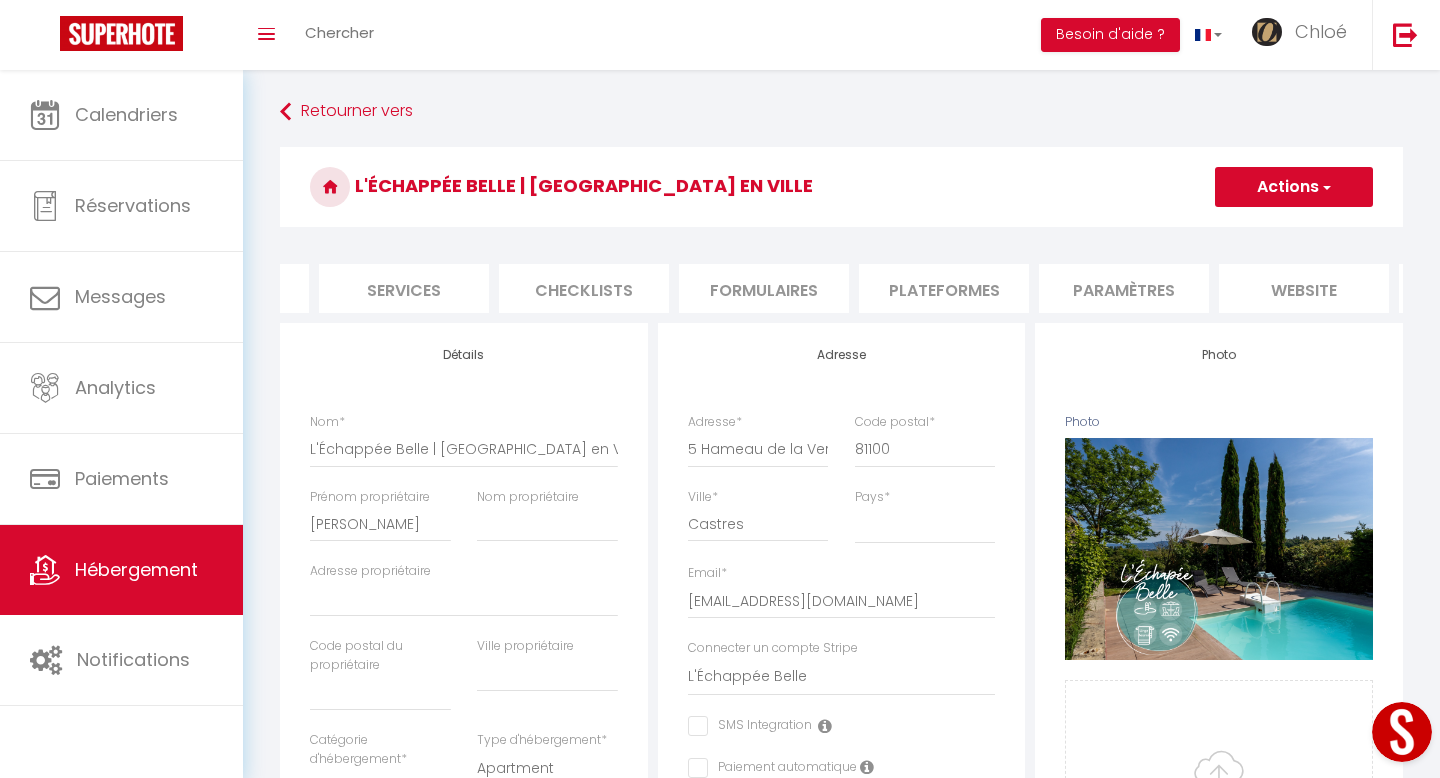 click on "Plateformes" at bounding box center [944, 288] 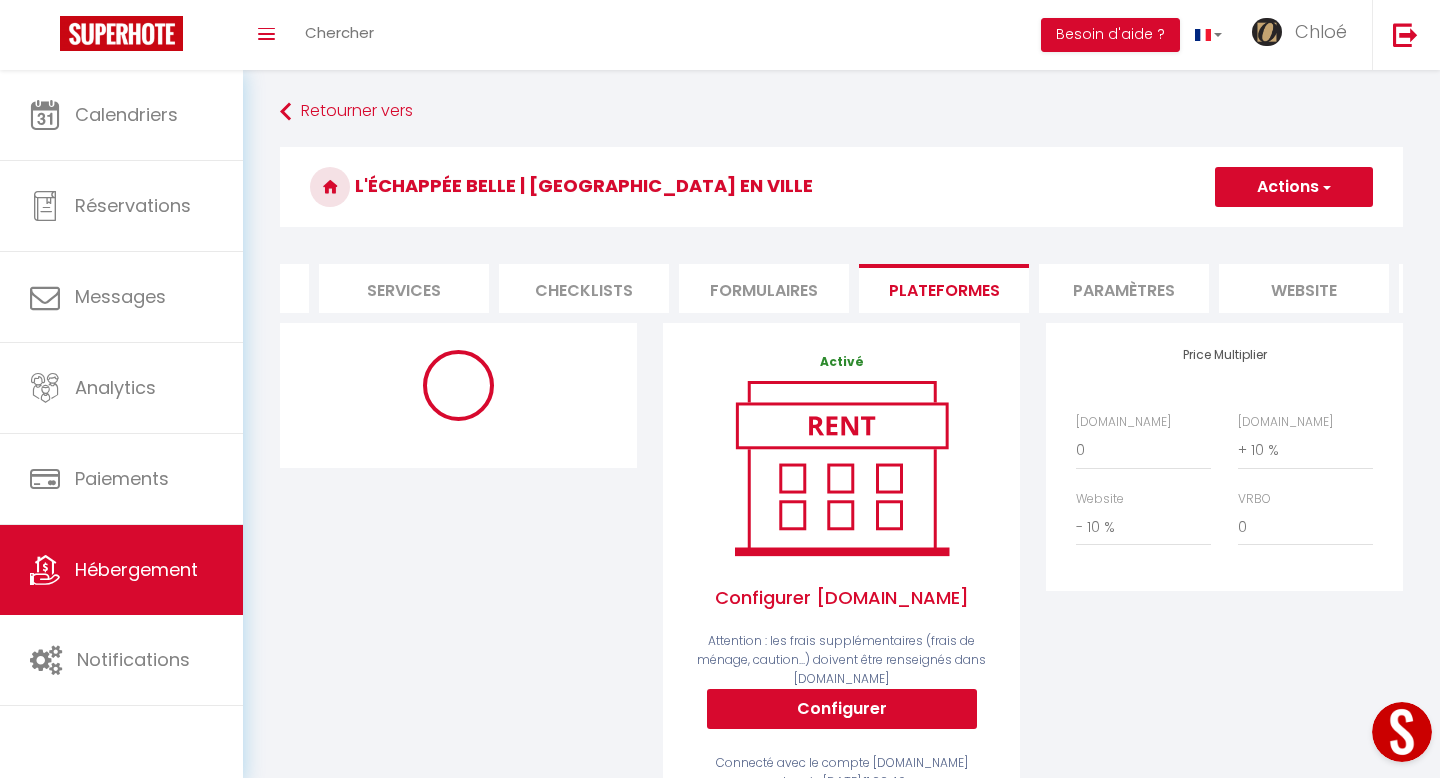 select on "4201-1421671414726100201" 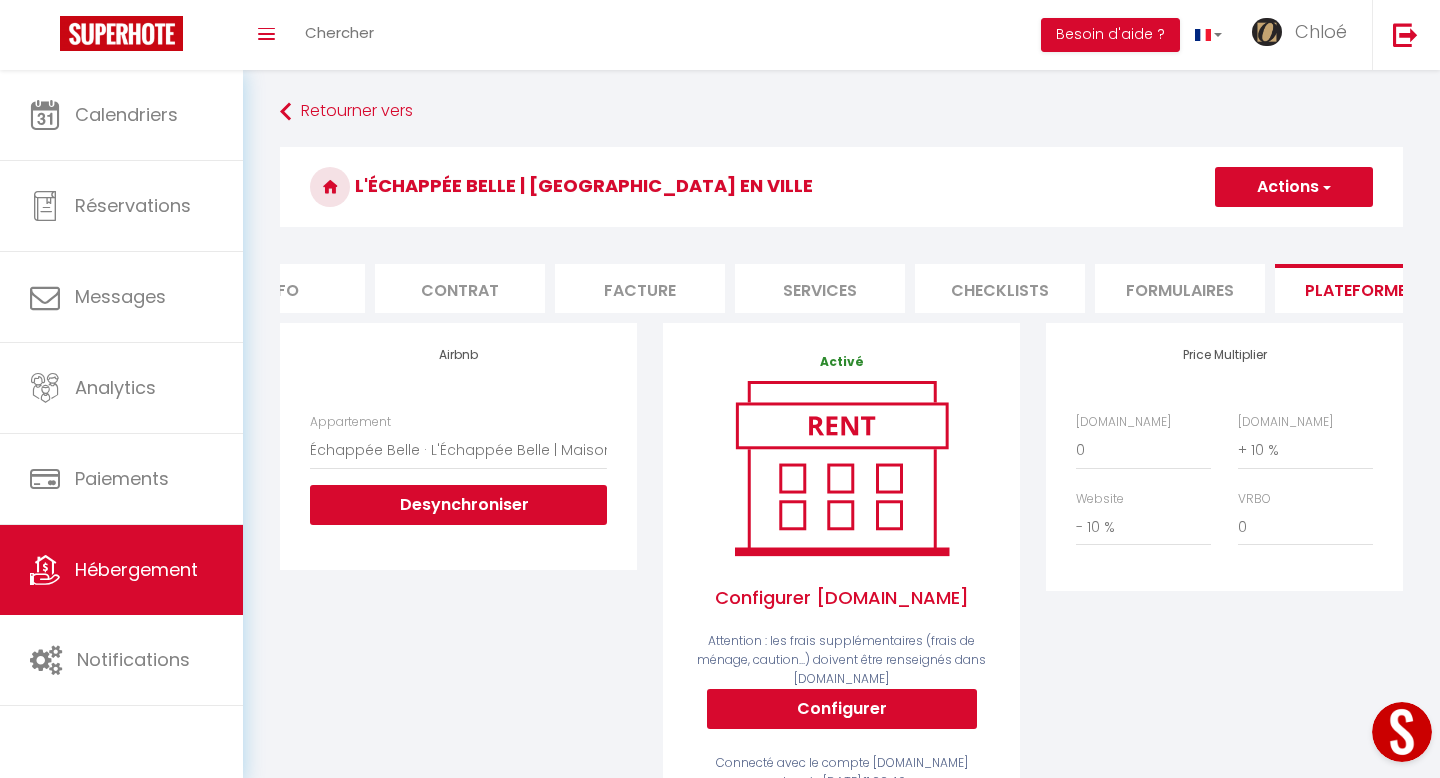 scroll, scrollTop: 0, scrollLeft: 0, axis: both 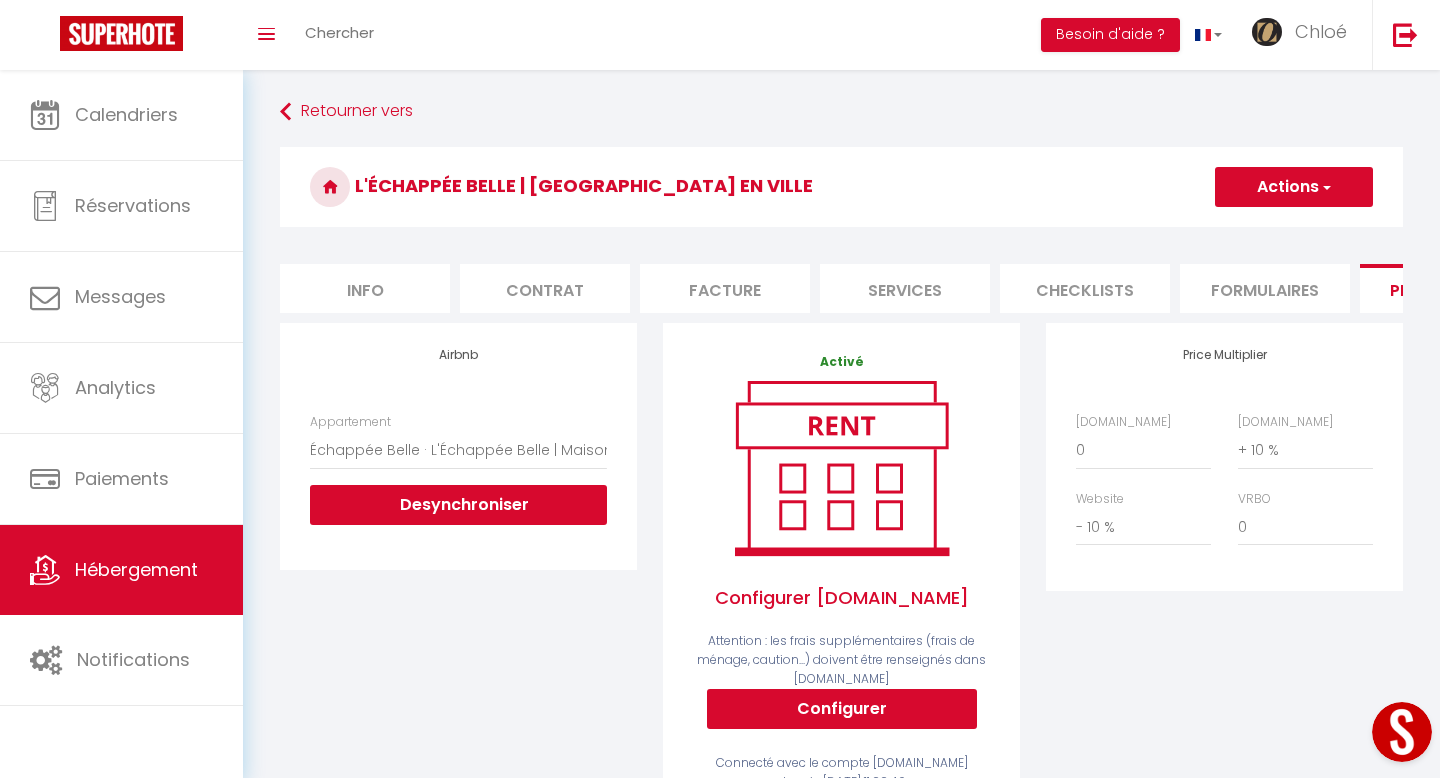 click on "Info" at bounding box center (365, 288) 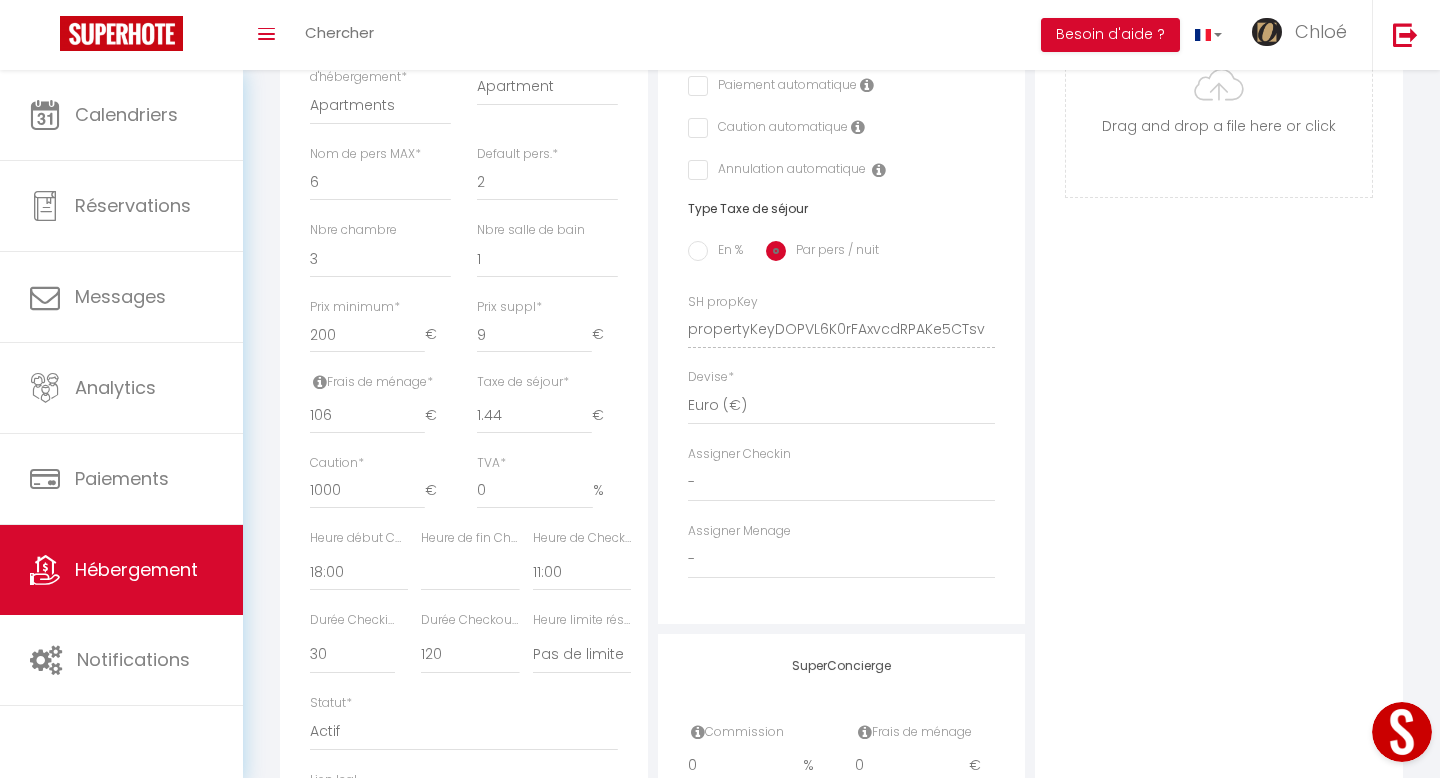 scroll, scrollTop: 764, scrollLeft: 0, axis: vertical 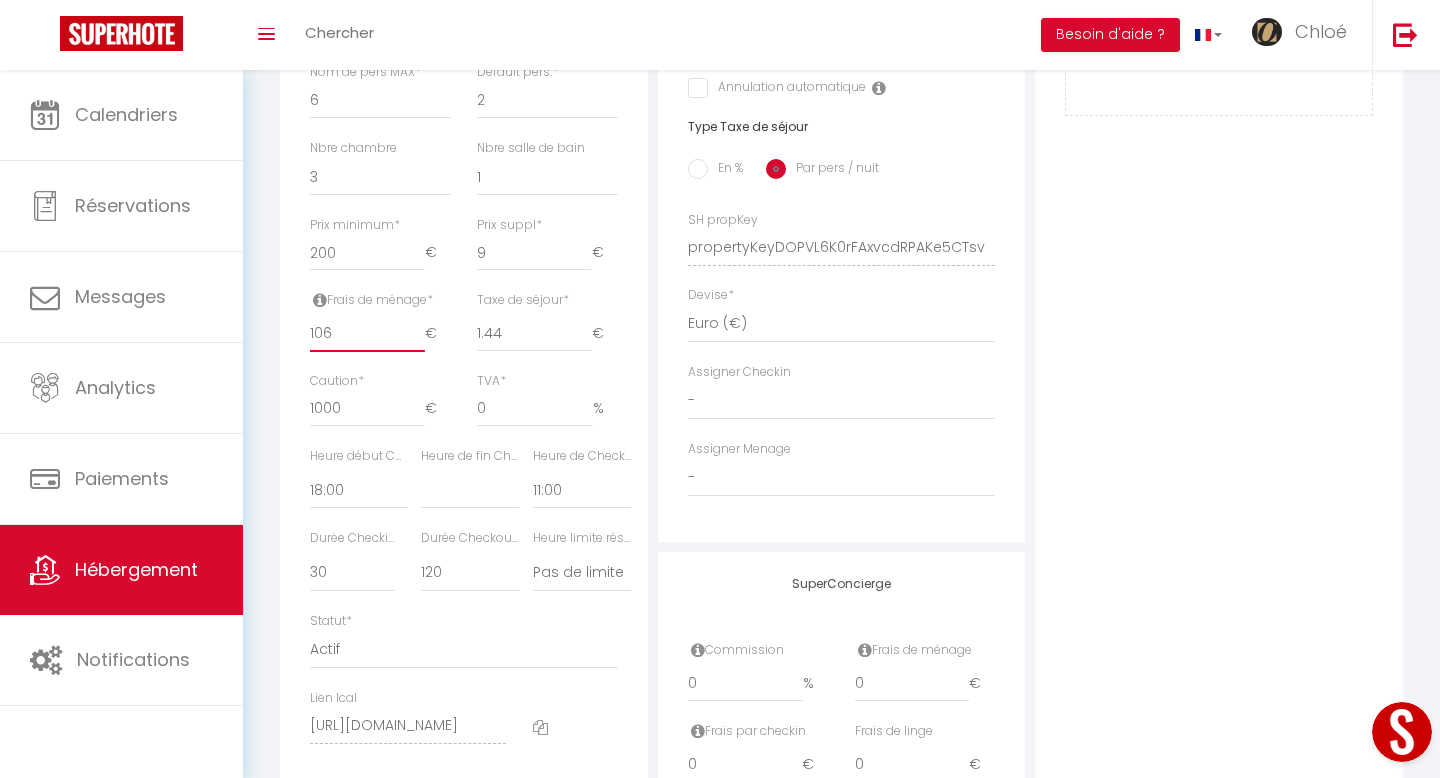 click on "106" at bounding box center (367, 334) 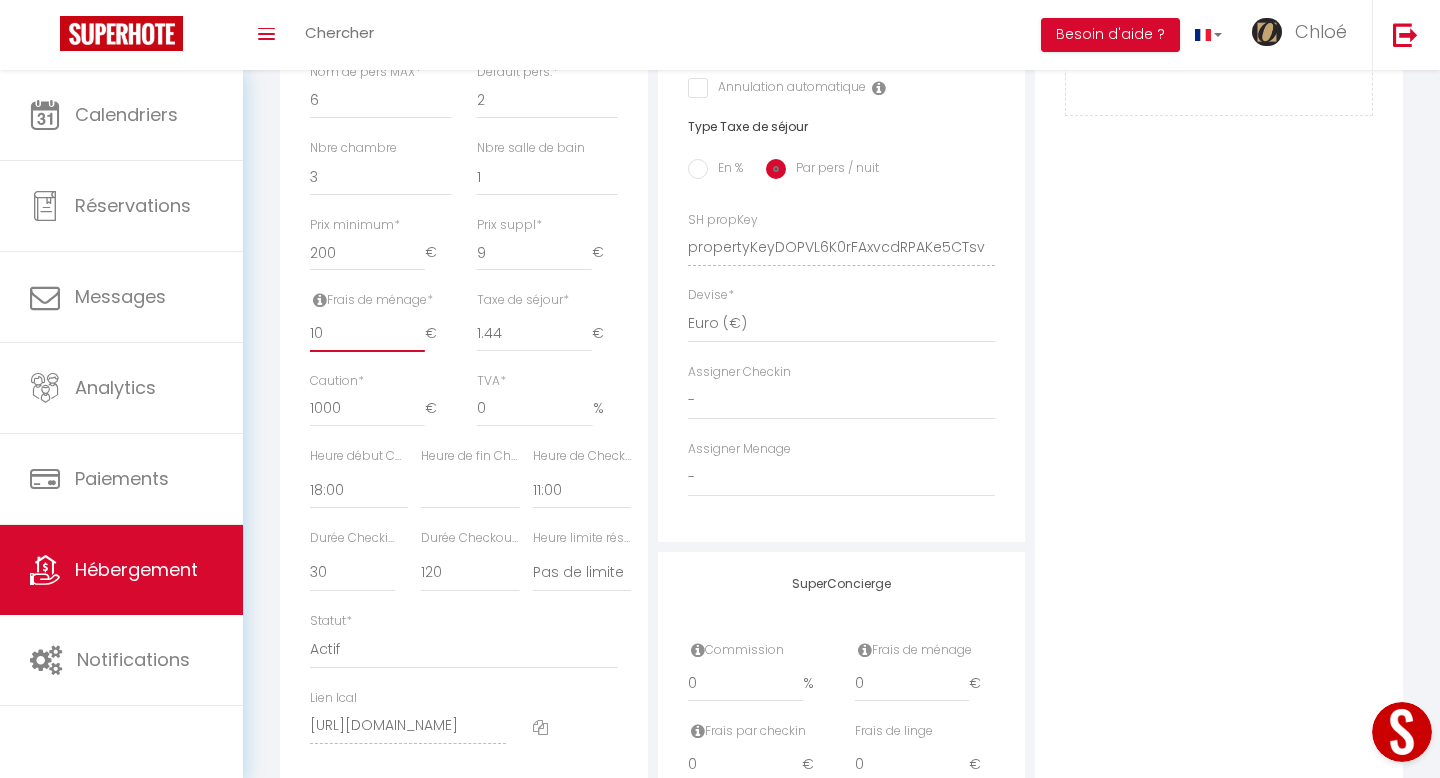 select 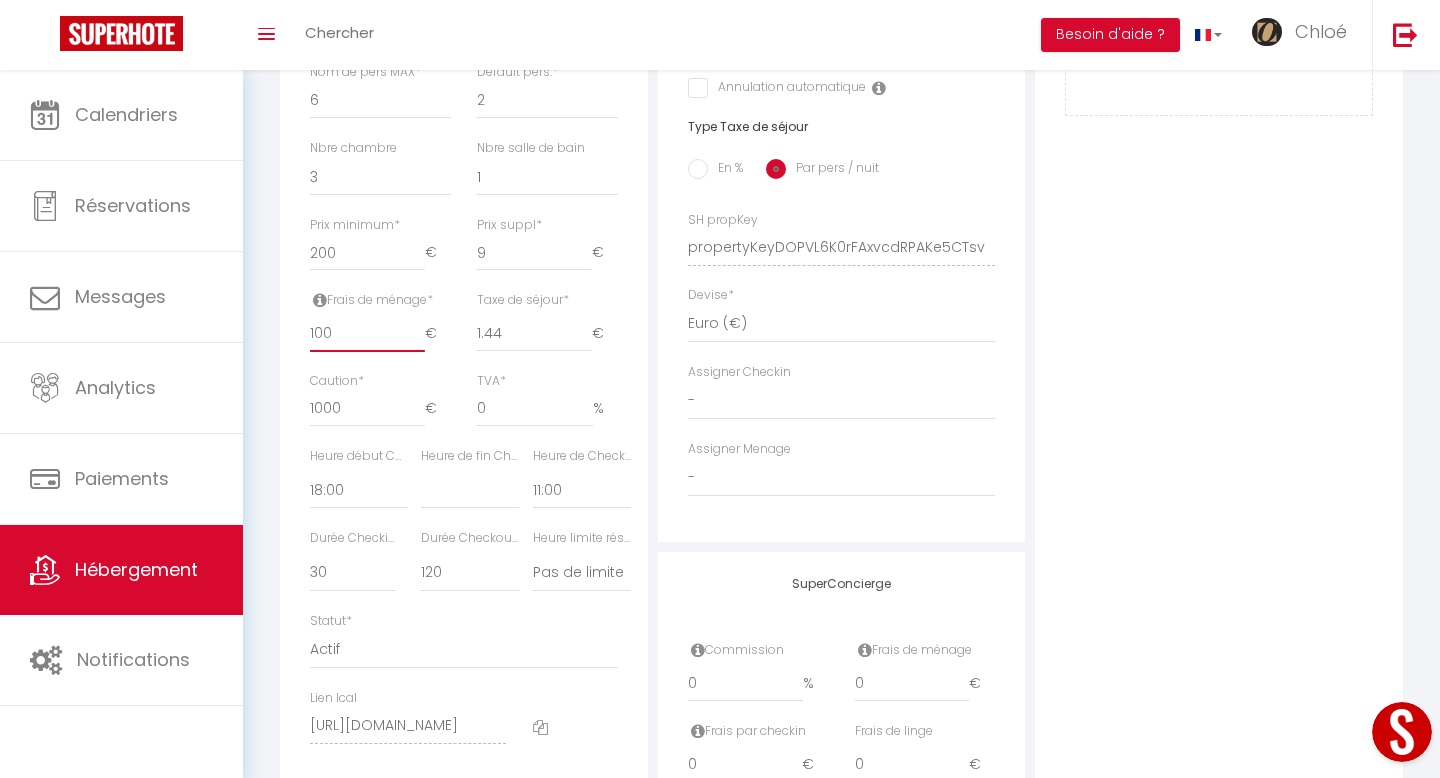 select 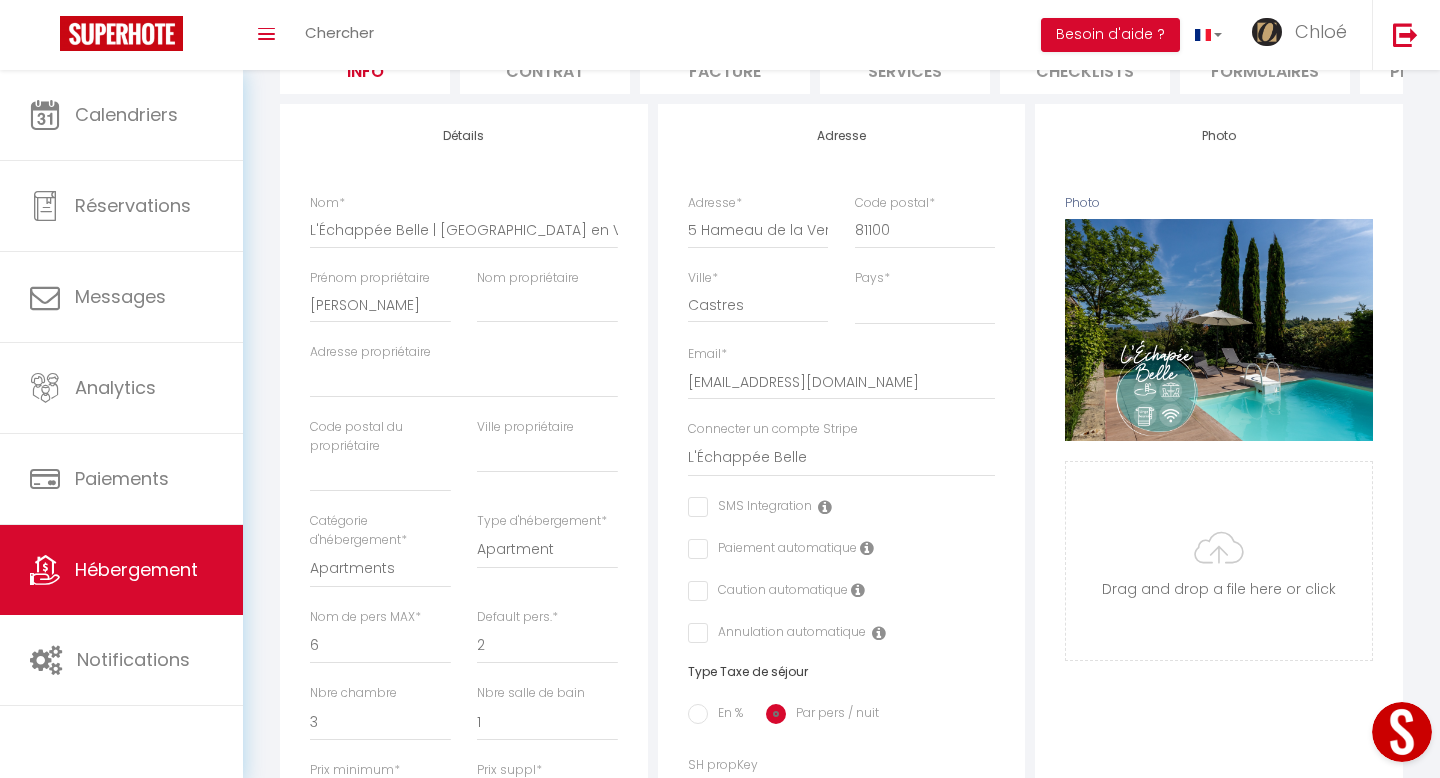 scroll, scrollTop: 0, scrollLeft: 0, axis: both 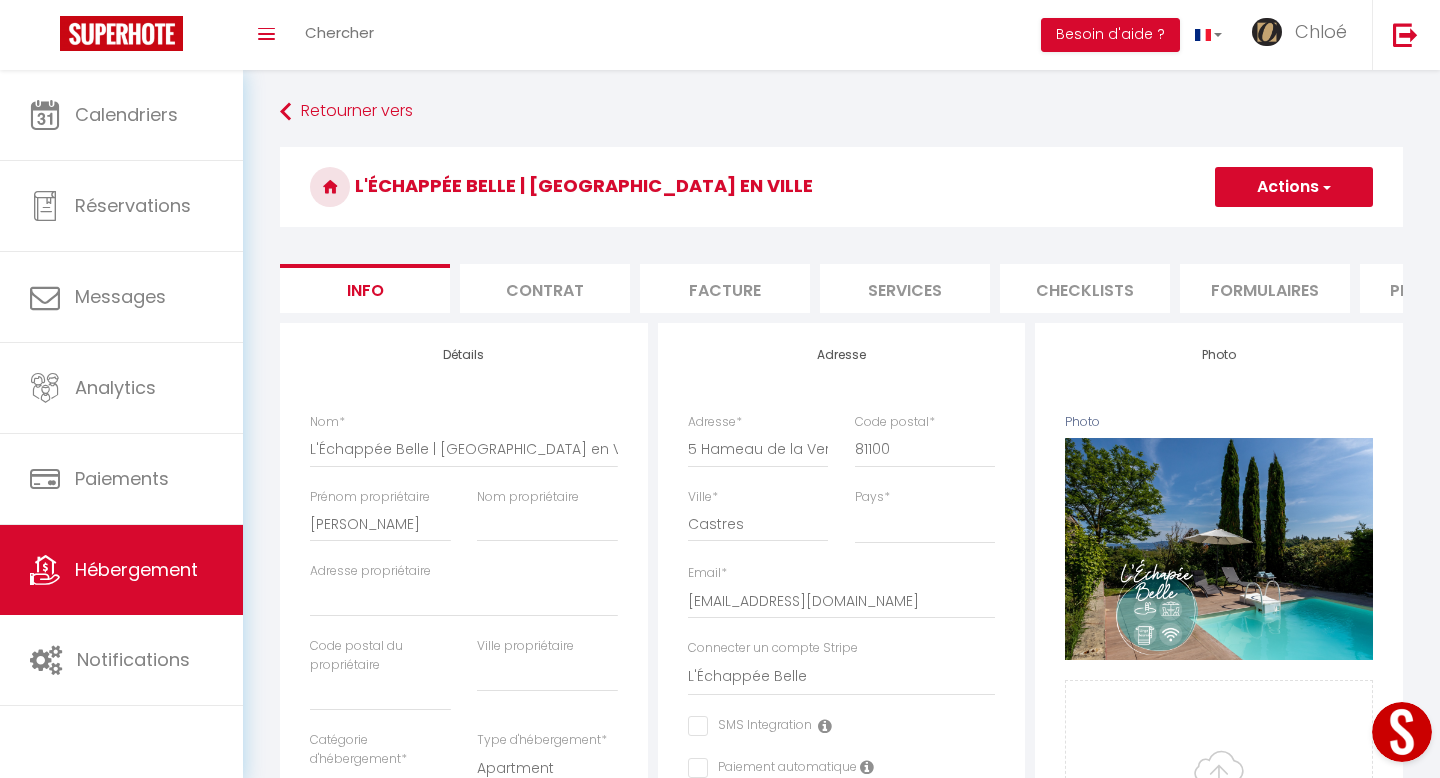 type on "100" 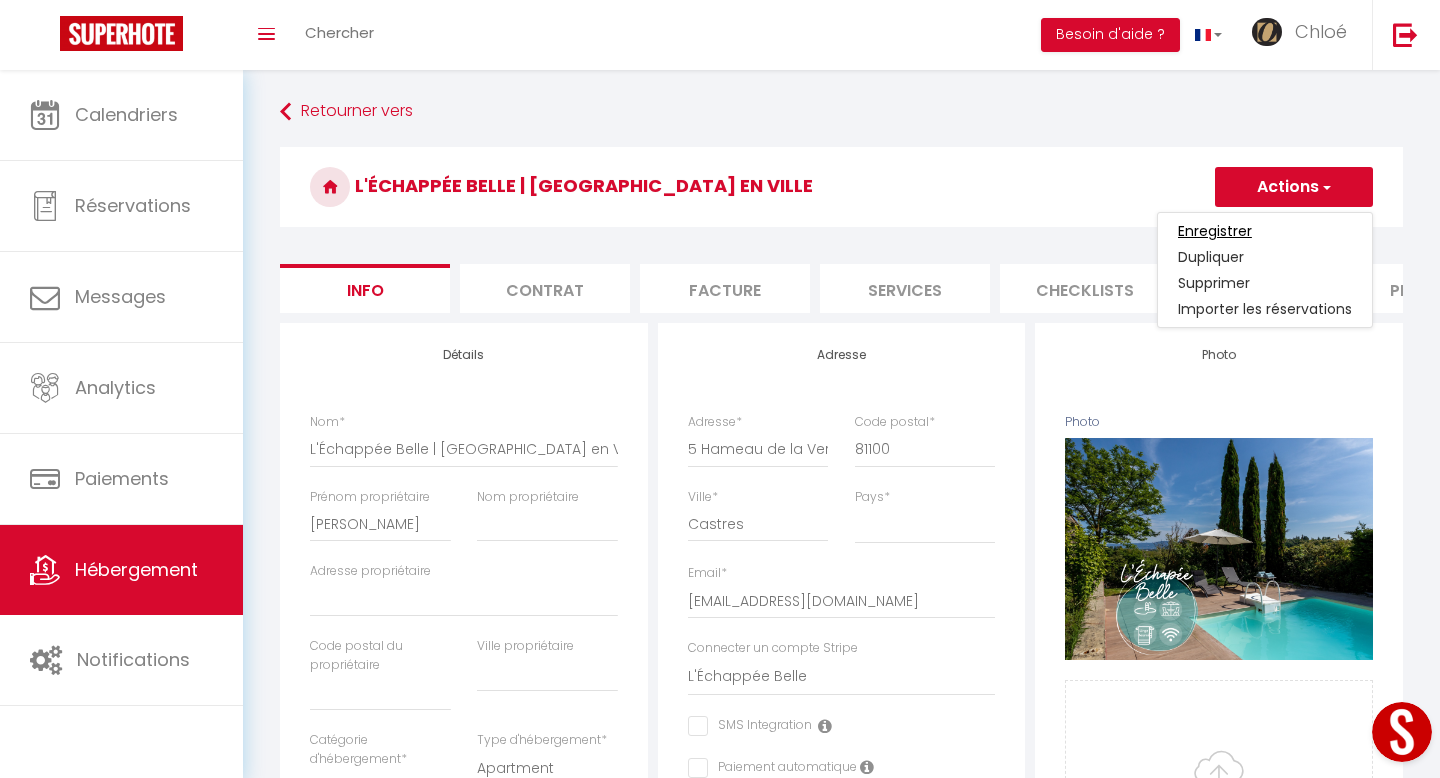 click on "Enregistrer" at bounding box center (1215, 231) 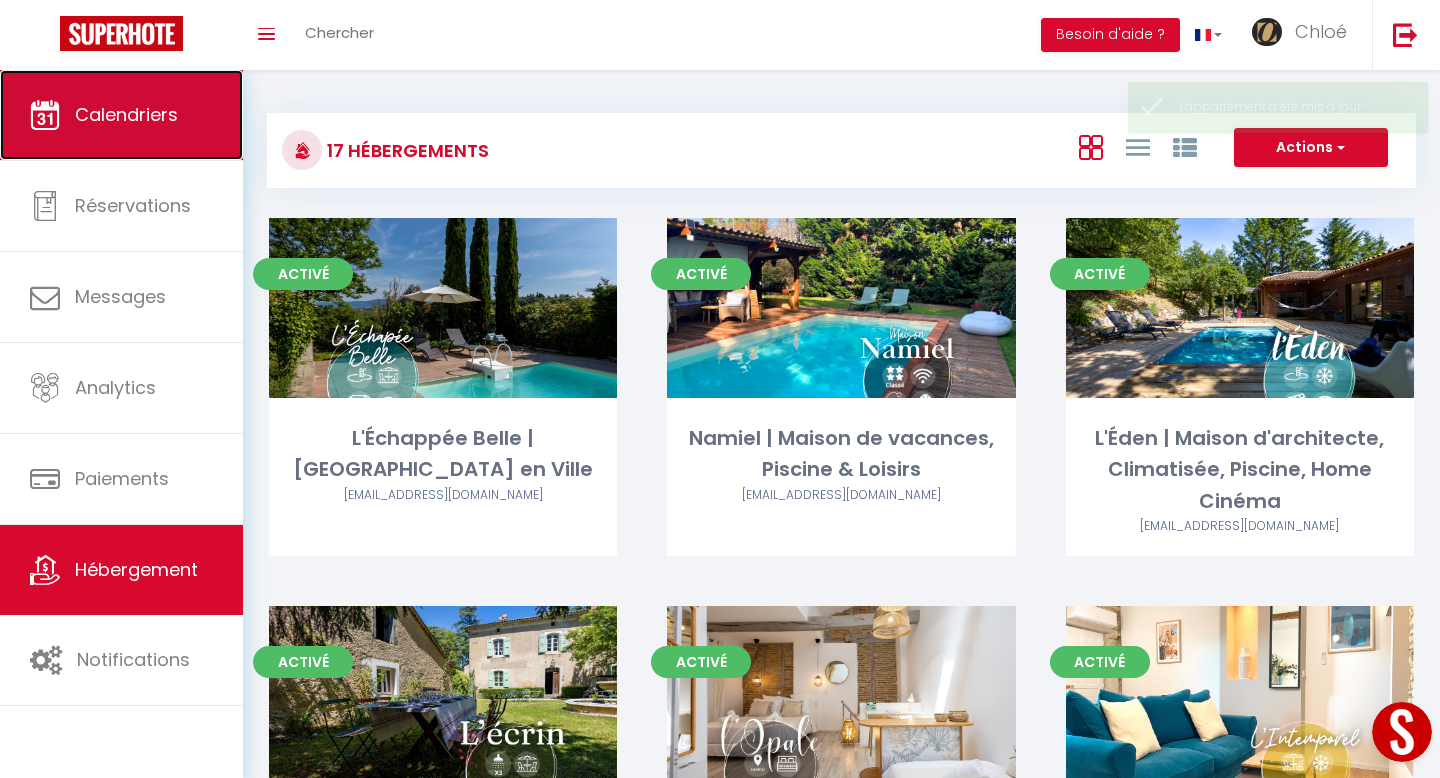 click on "Calendriers" at bounding box center [121, 115] 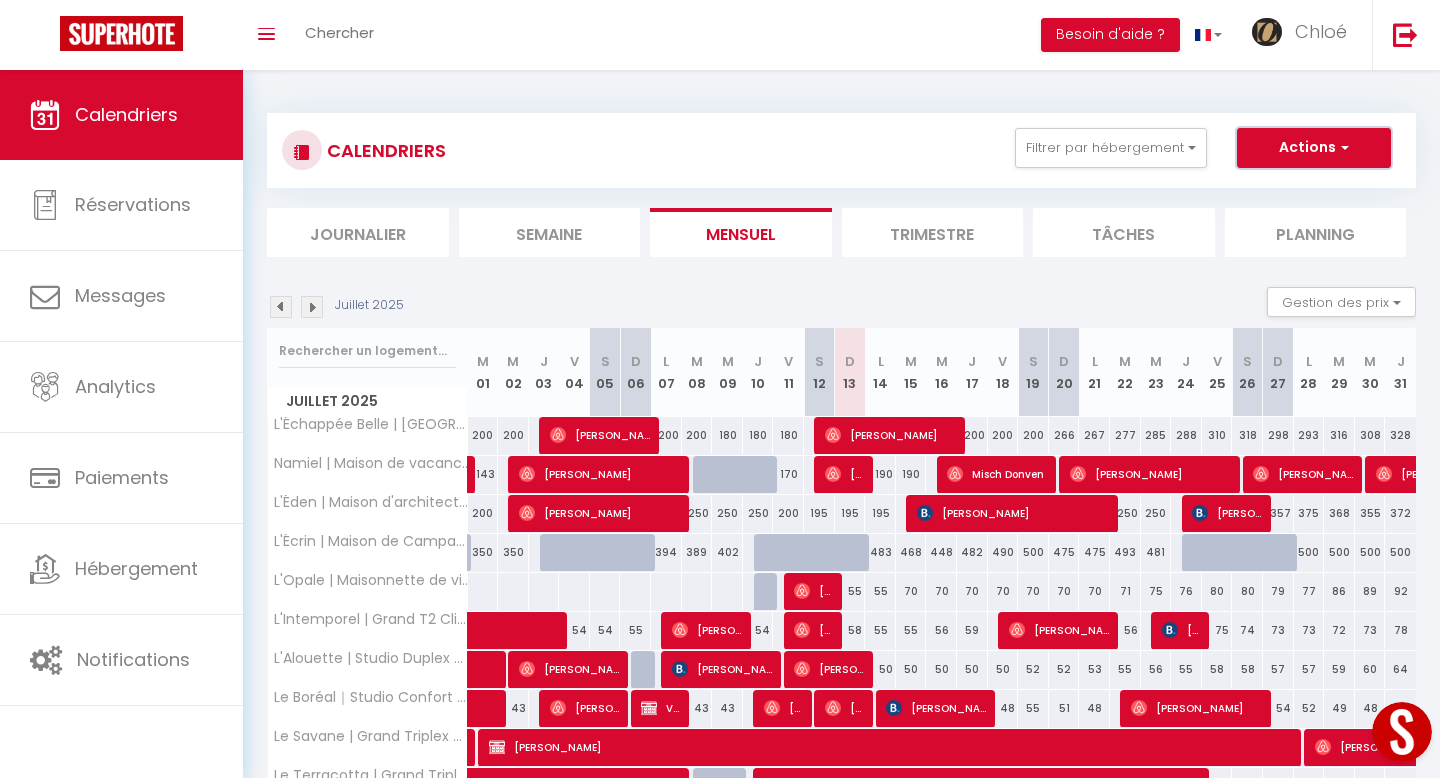 click on "Actions" at bounding box center (1314, 148) 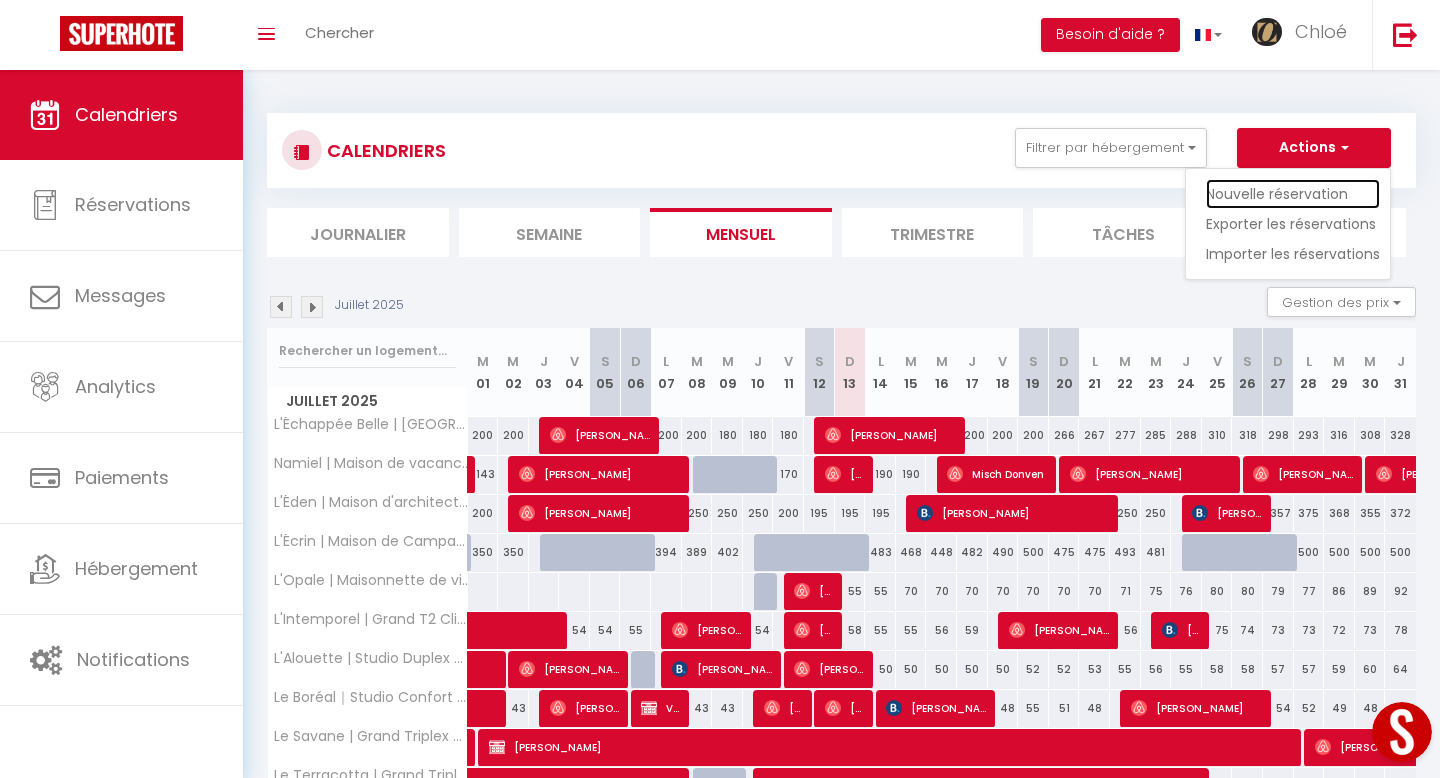 click on "Nouvelle réservation" at bounding box center [1293, 194] 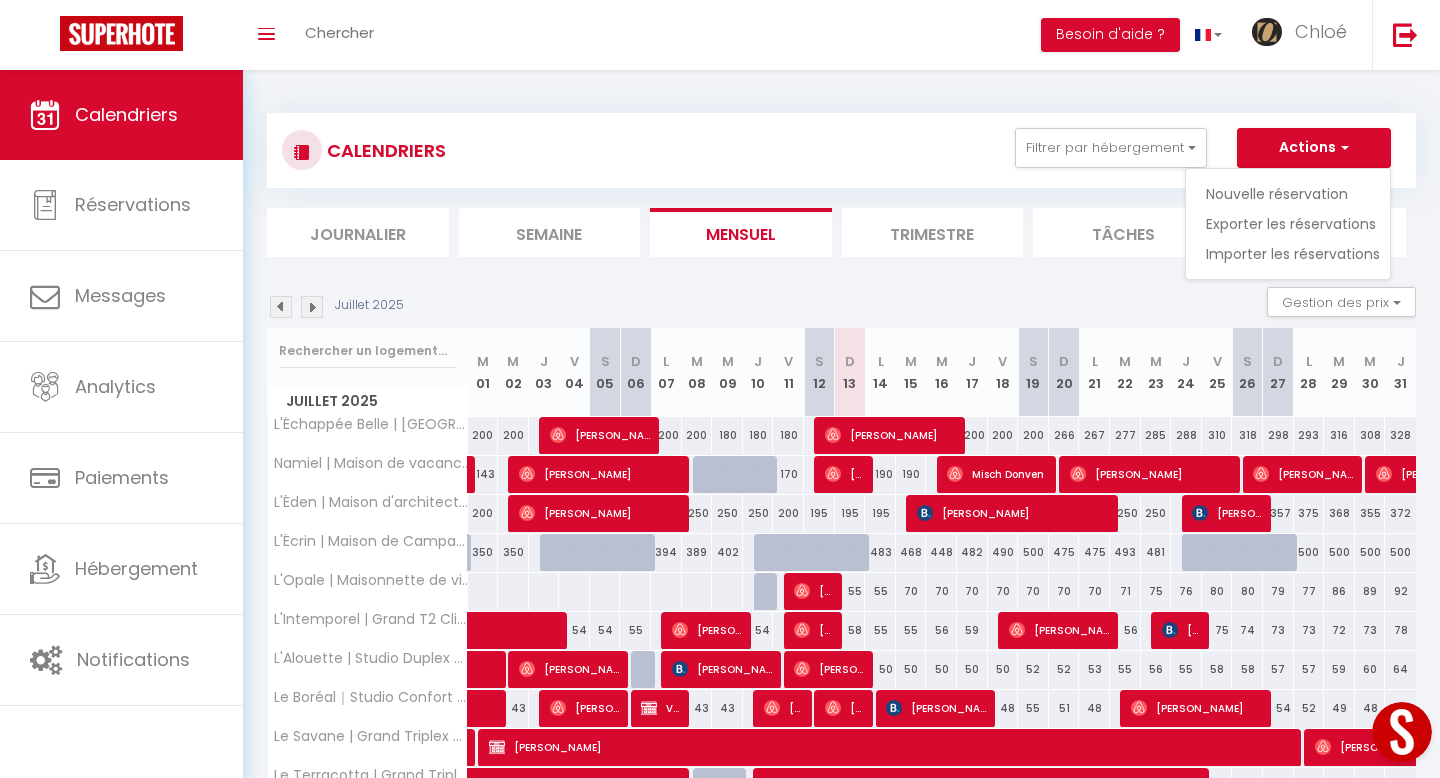 select 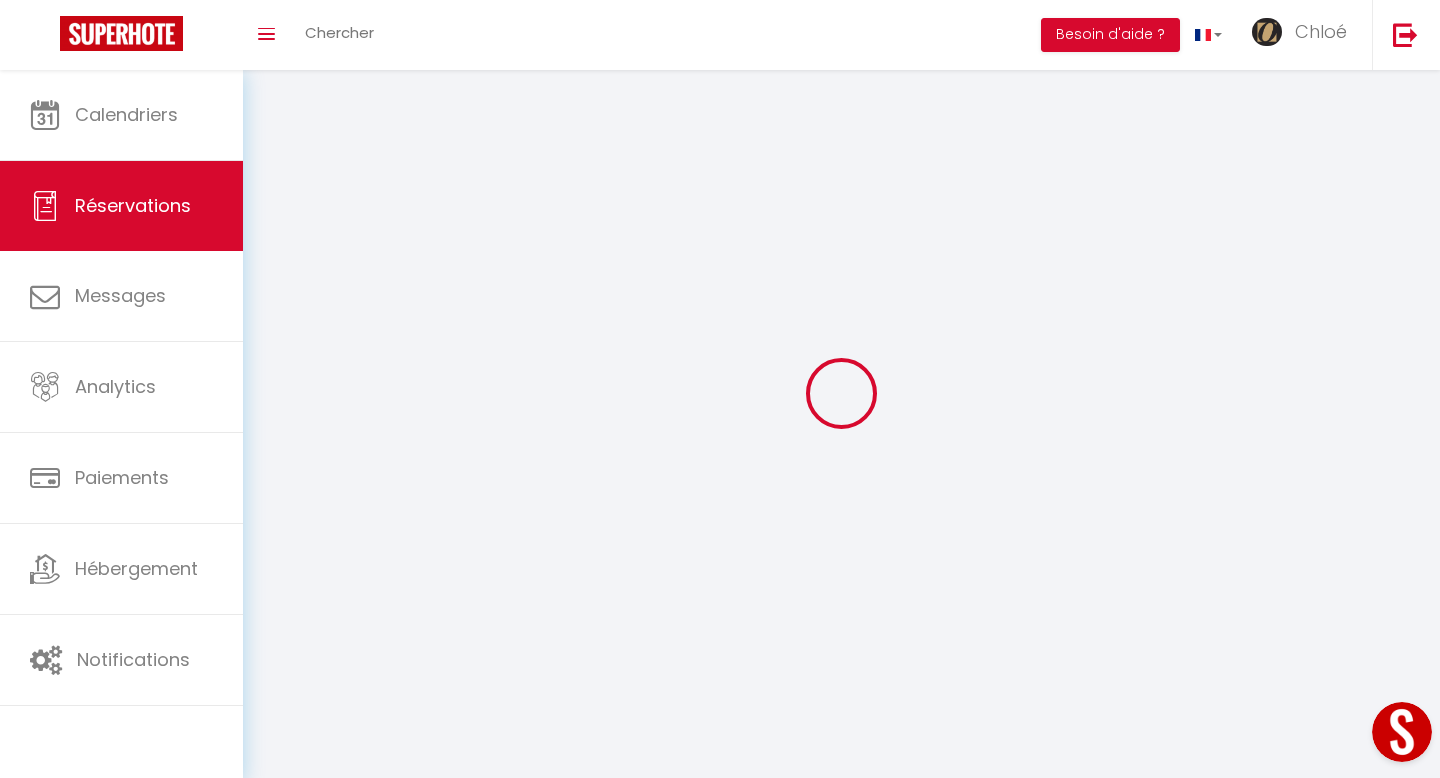 select 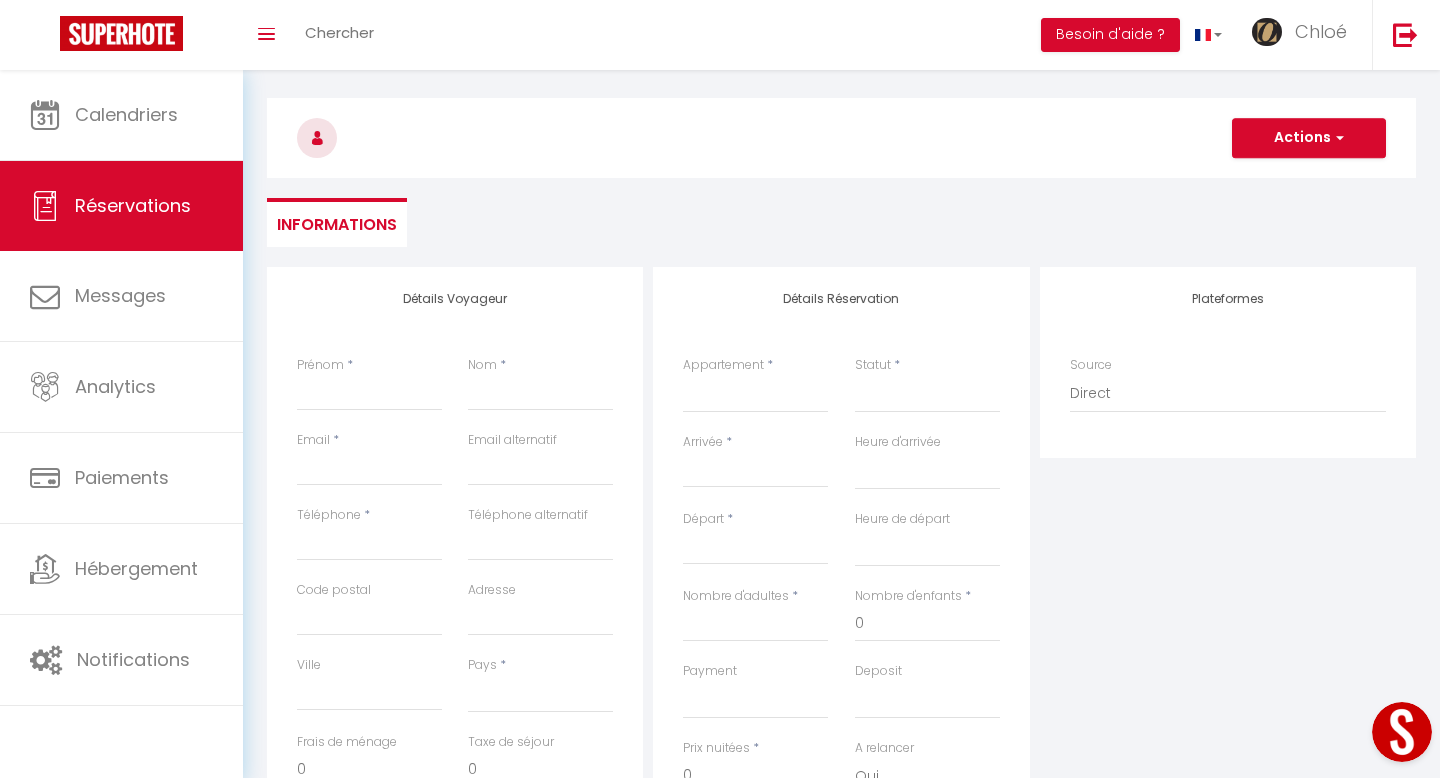 scroll, scrollTop: 164, scrollLeft: 0, axis: vertical 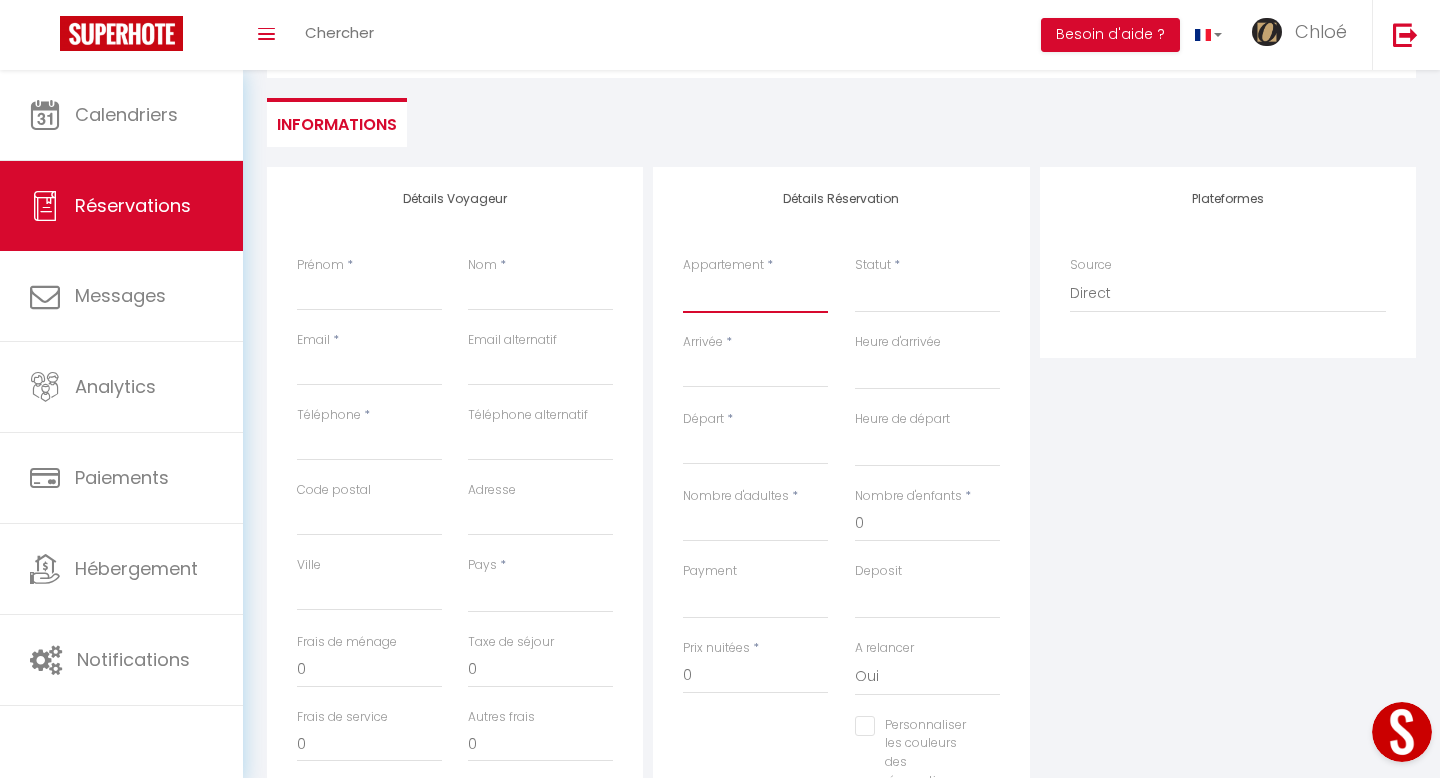 click on "L'Échappée Belle | [GEOGRAPHIC_DATA] en [GEOGRAPHIC_DATA] | Maison de vacances, Piscine & [PERSON_NAME] L'Éden | Maison d'architecte, Climatisée, [GEOGRAPHIC_DATA], Home Cinéma L'Écrin | [GEOGRAPHIC_DATA] & [GEOGRAPHIC_DATA] L'Opale | Maisonnette de ville [GEOGRAPHIC_DATA] L'Intemporel | [GEOGRAPHIC_DATA], Terrasse, Hypercentre L'Alouette | Studio Duplex Climatisé, Hypercentre Le Boréal｜Studio Confort Lit Queen Size Le Savane | Grand Triplex Climatisé, 2 Salons, Hypercentre Le Terracotta | Grand Triplex Climatisé, Hypercentre Le Baroque | Grand T2 Calme, Lit Queen Size L'Évêché | Grand [MEDICAL_DATA] Traversant et Lumineux Le Canopé | [MEDICAL_DATA] Duplex Climatisé, 2 Salles d'eau, Hypercentre [GEOGRAPHIC_DATA] | [GEOGRAPHIC_DATA], [GEOGRAPHIC_DATA], Parking L'Alcôve | [GEOGRAPHIC_DATA], [GEOGRAPHIC_DATA], Parking privé [GEOGRAPHIC_DATA] | [MEDICAL_DATA][GEOGRAPHIC_DATA], Spacieux & Climatisé [GEOGRAPHIC_DATA] | [GEOGRAPHIC_DATA], [GEOGRAPHIC_DATA], Parking privé" at bounding box center (755, 294) 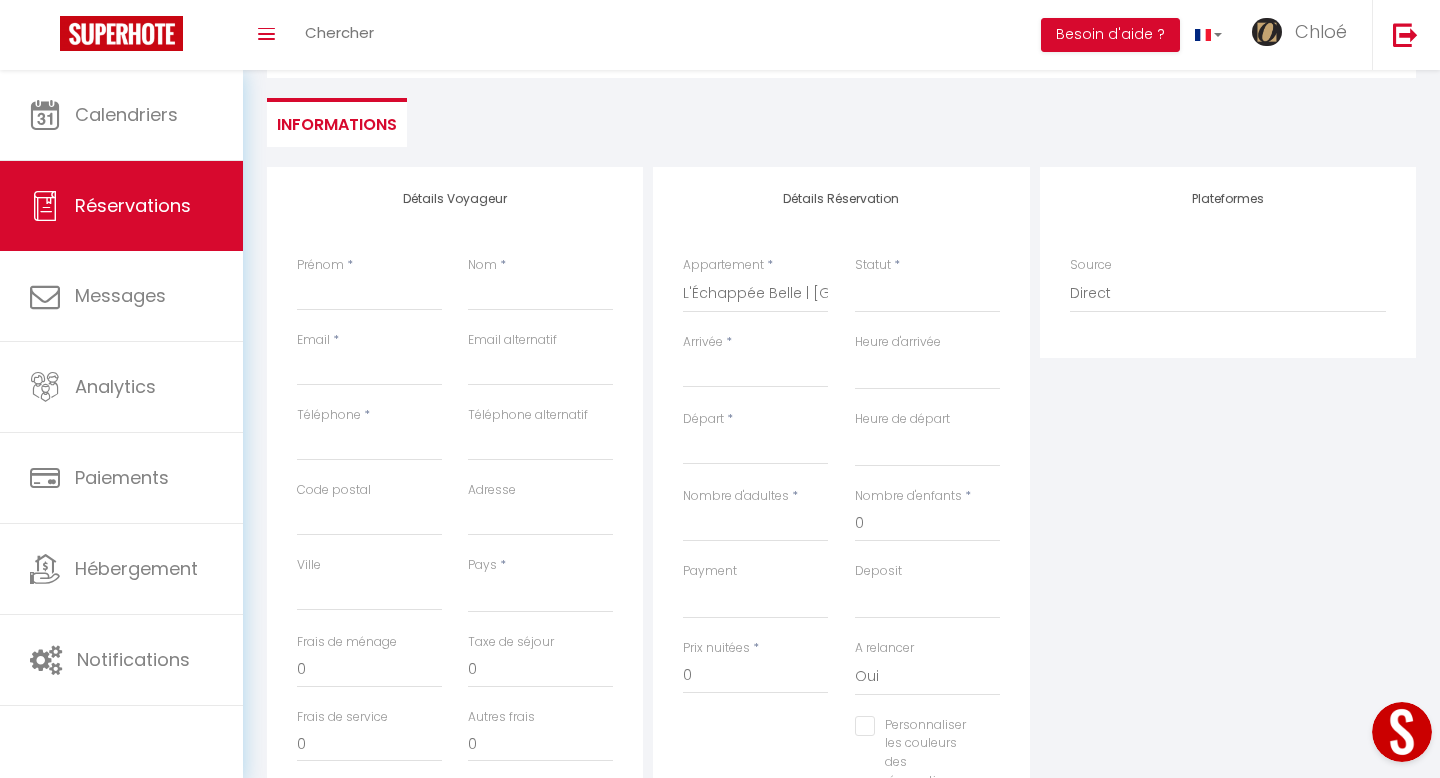 scroll, scrollTop: 328, scrollLeft: 0, axis: vertical 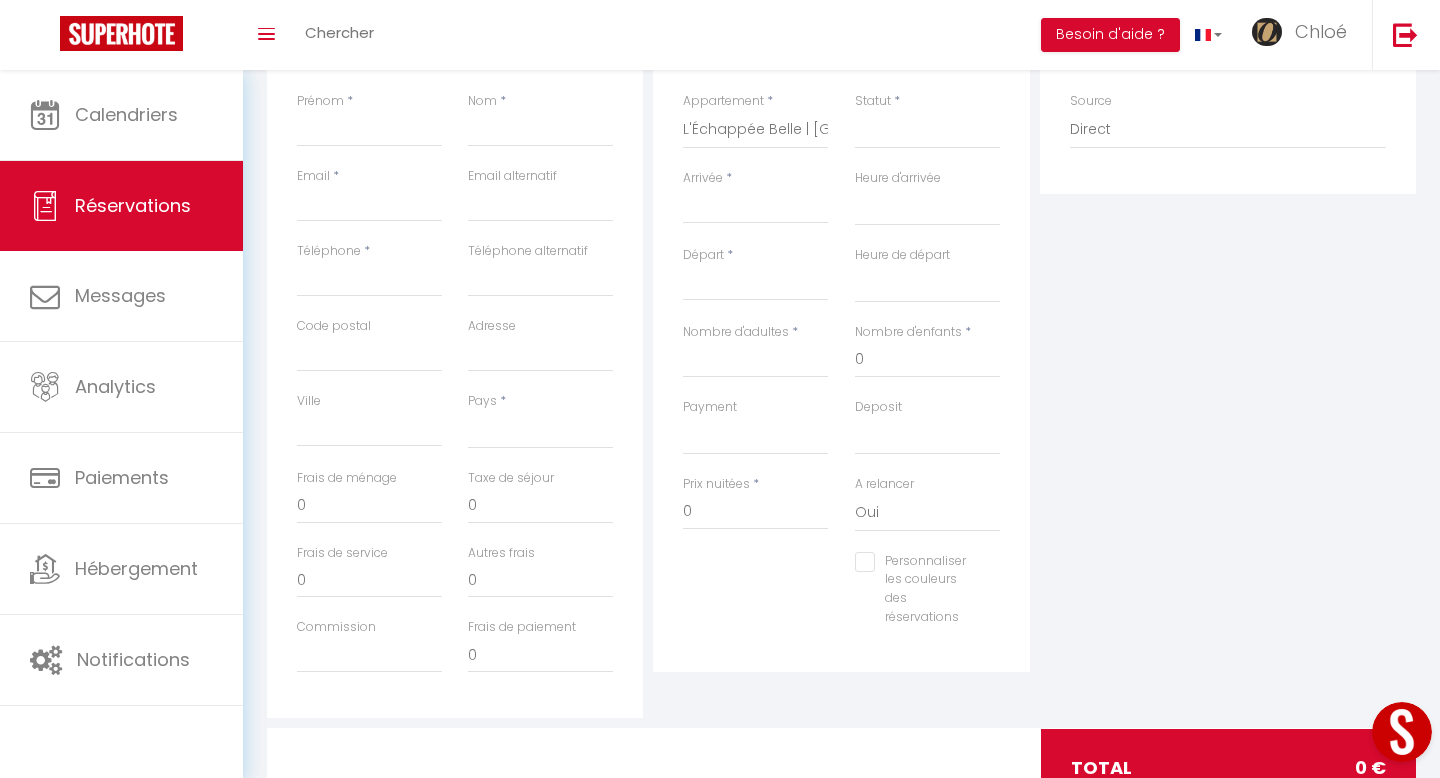 click on "Détails Réservation    Appartement   *     L'Échappée Belle | Maison de Campagne en Ville Namiel | Maison de vacances, Piscine & Loisirs L'Éden | Maison d'architecte, Climatisée, Piscine, Home Cinéma L'Écrin | Maison de Campagne & Parc arboré L'Opale | Maisonnette de ville Calme & Chaleureuse L'Intemporel | Grand T2 Climatisé, Terrasse, Hypercentre L'Alouette | Studio Duplex Climatisé, Hypercentre Le Boréal｜Studio Confort Lit Queen Size Le Savane | Grand Triplex Climatisé, 2 Salons, Hypercentre Le Terracotta | Grand Triplex Climatisé, Hypercentre Le Baroque | Grand T2 Calme, Lit Queen Size L'Évêché | Grand T3 Traversant et Lumineux Le Canopé | T3 Duplex Climatisé, 2 Salles d'eau, Hypercentre Le Séquoia | Maison Climatisée, Terrasse, Parking L'Alcôve | T2 Calme, Terrasse, Parking privé Le Colibri | T3 Confort, Spacieux & Climatisé Le Riviera | Front de mer, Terrasse, Parking privé   Statut   *   Confirmé Non Confirmé Annulé Annulé par le voyageur No Show Request   Arrivée   *" at bounding box center [841, 337] 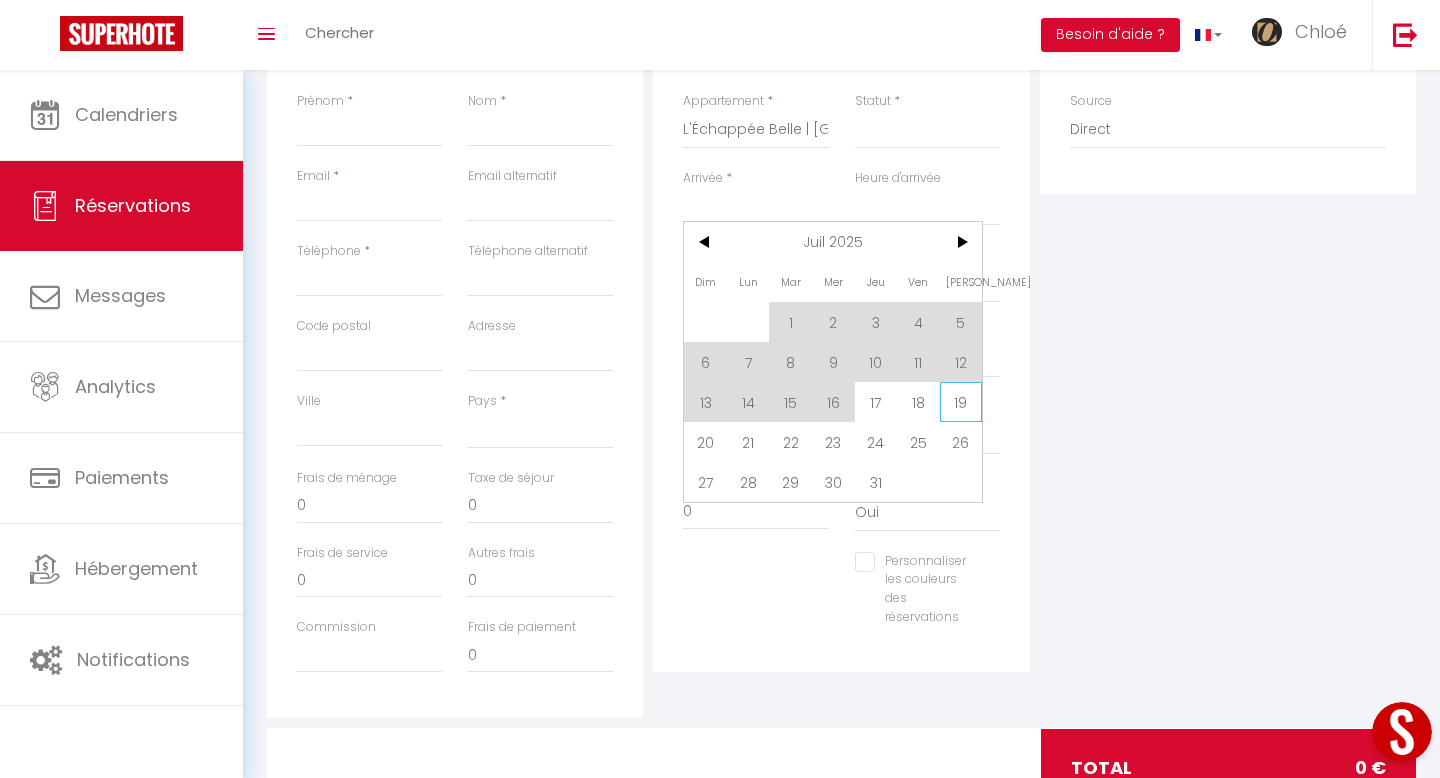 click on "19" at bounding box center [961, 402] 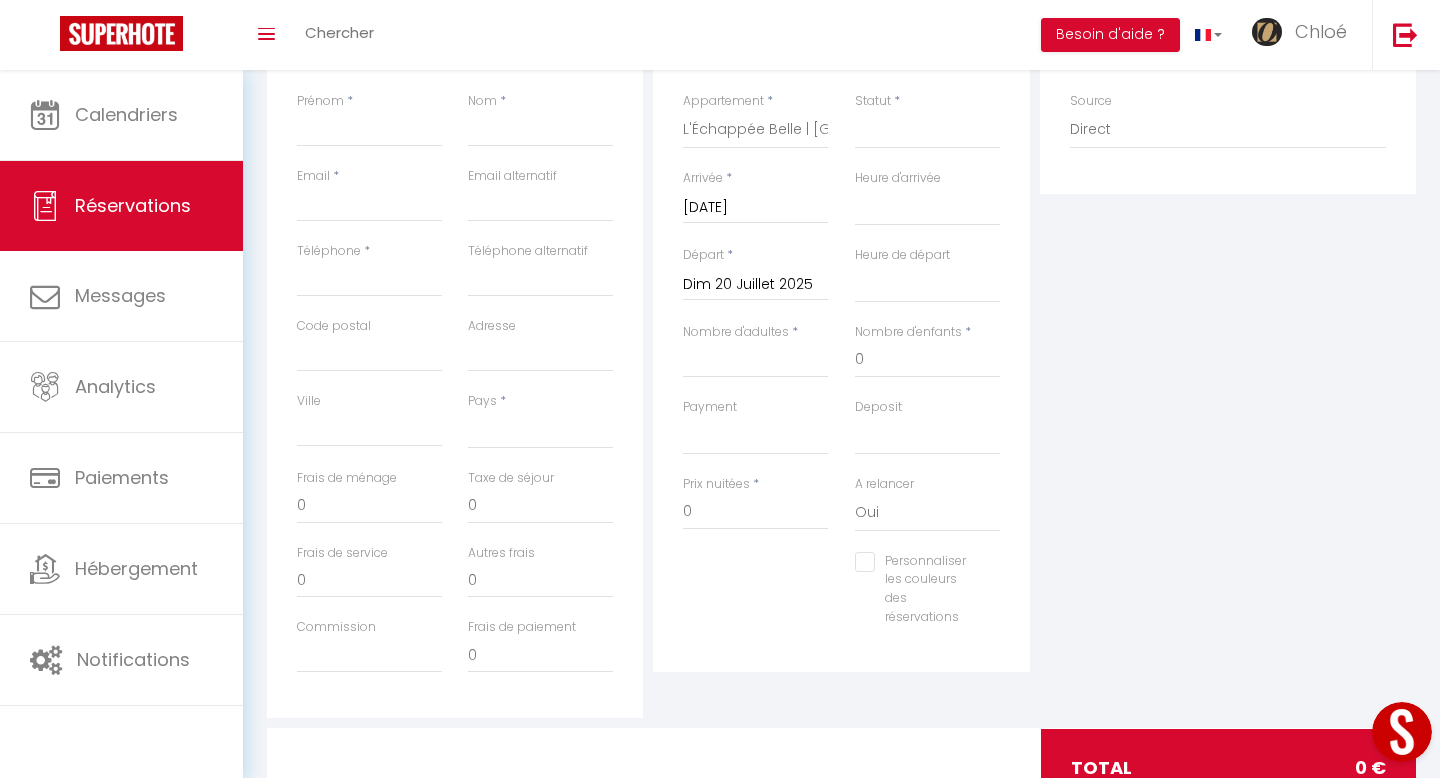click on "Dim 20 Juillet 2025" at bounding box center (755, 285) 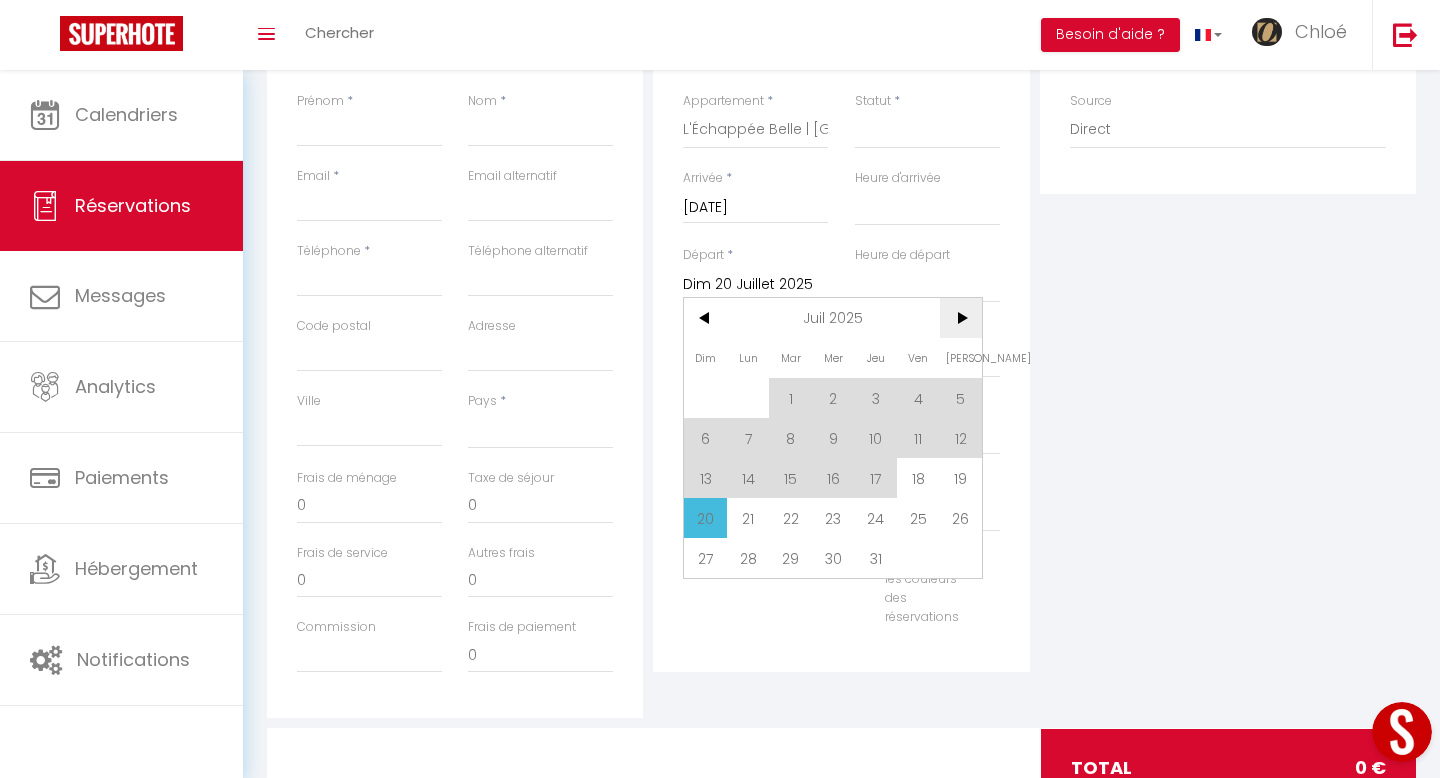 click on ">" at bounding box center (961, 318) 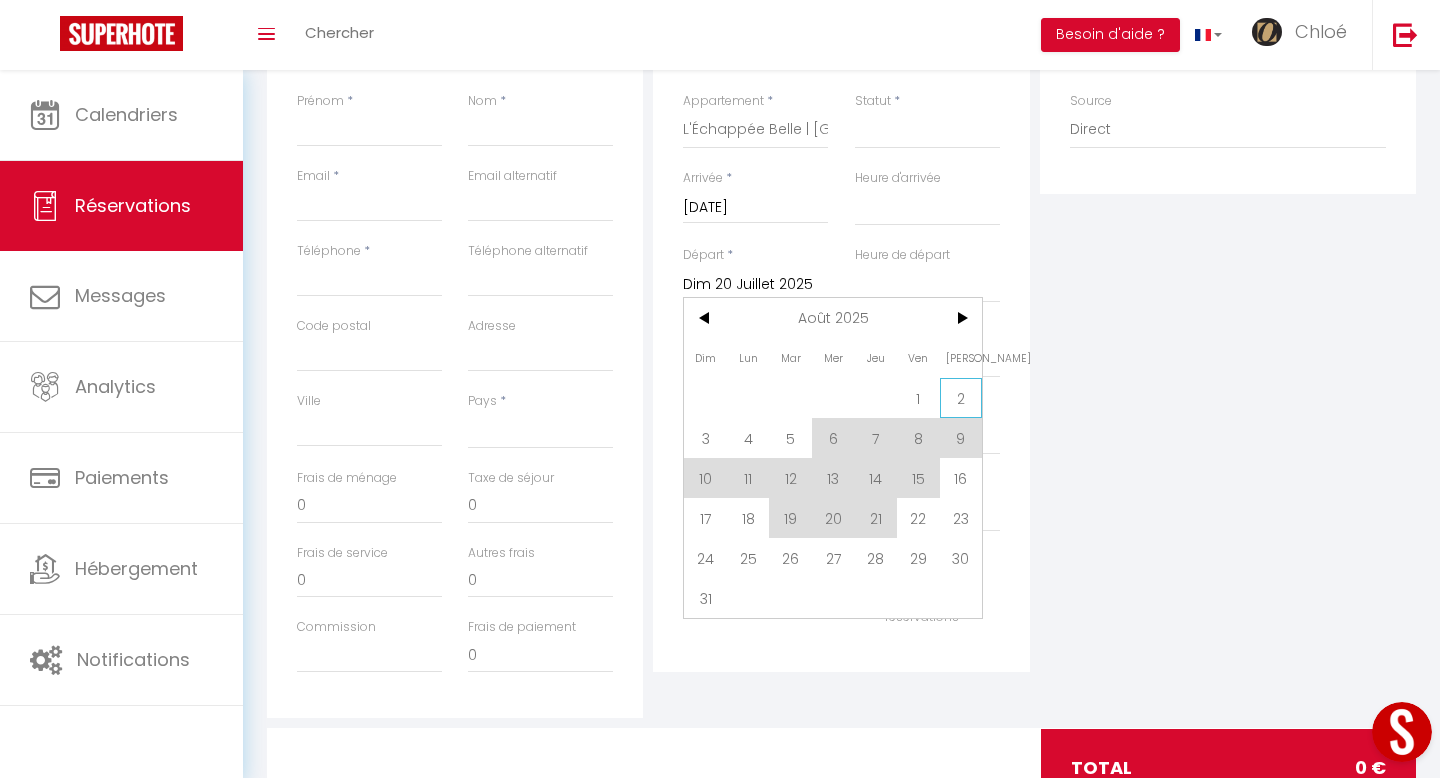 click on "2" at bounding box center (961, 398) 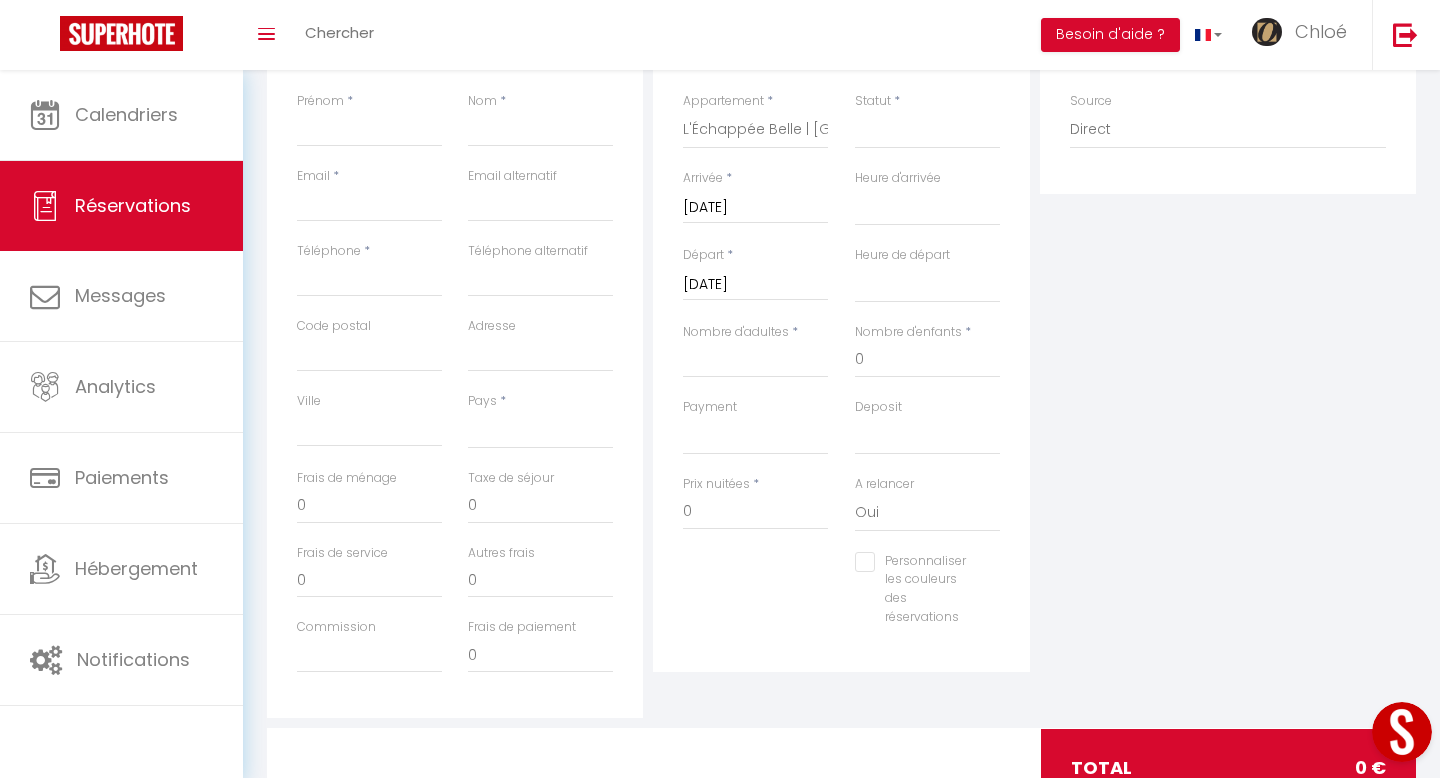 click on "Nombre d'adultes   *" at bounding box center [755, 360] 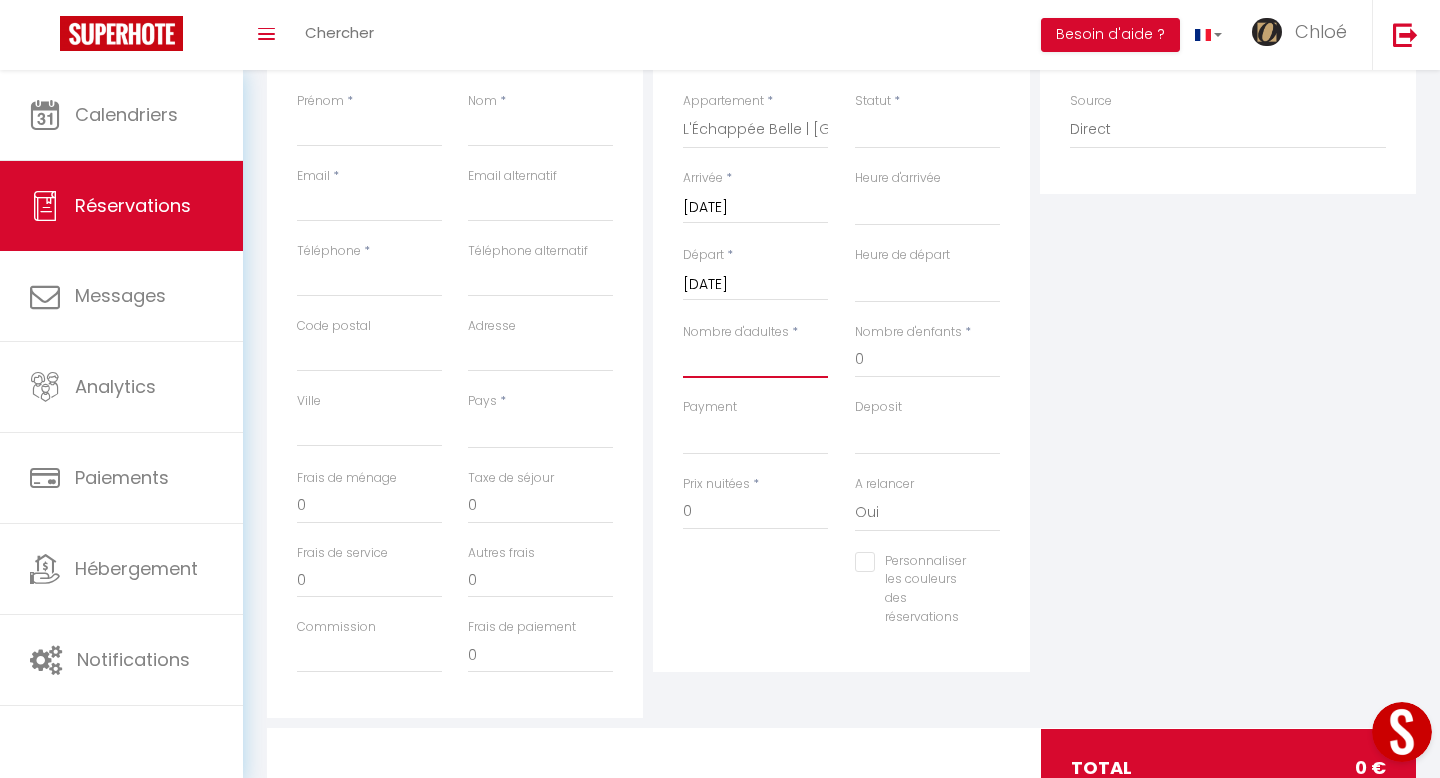 click on "Nombre d'adultes" at bounding box center [755, 360] 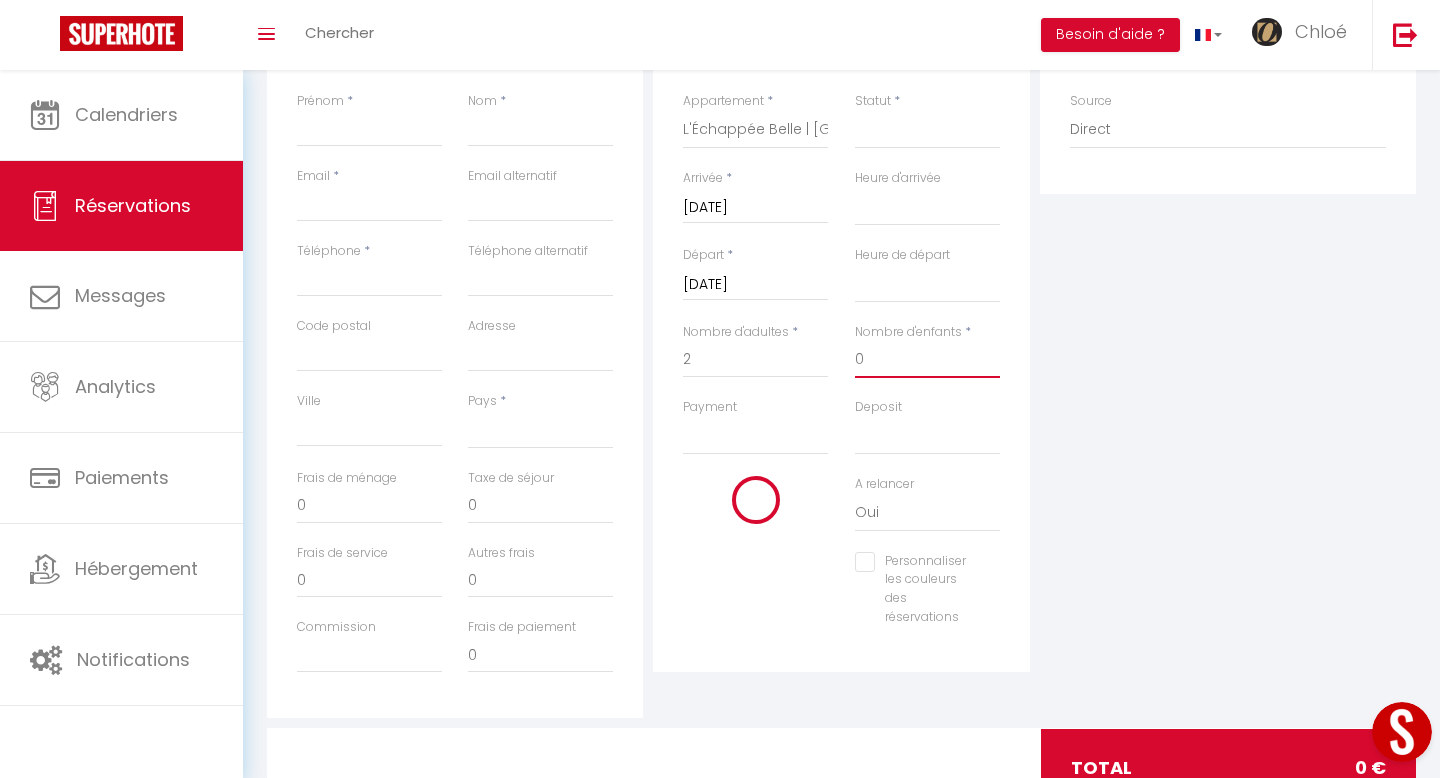 click on "0" at bounding box center (927, 360) 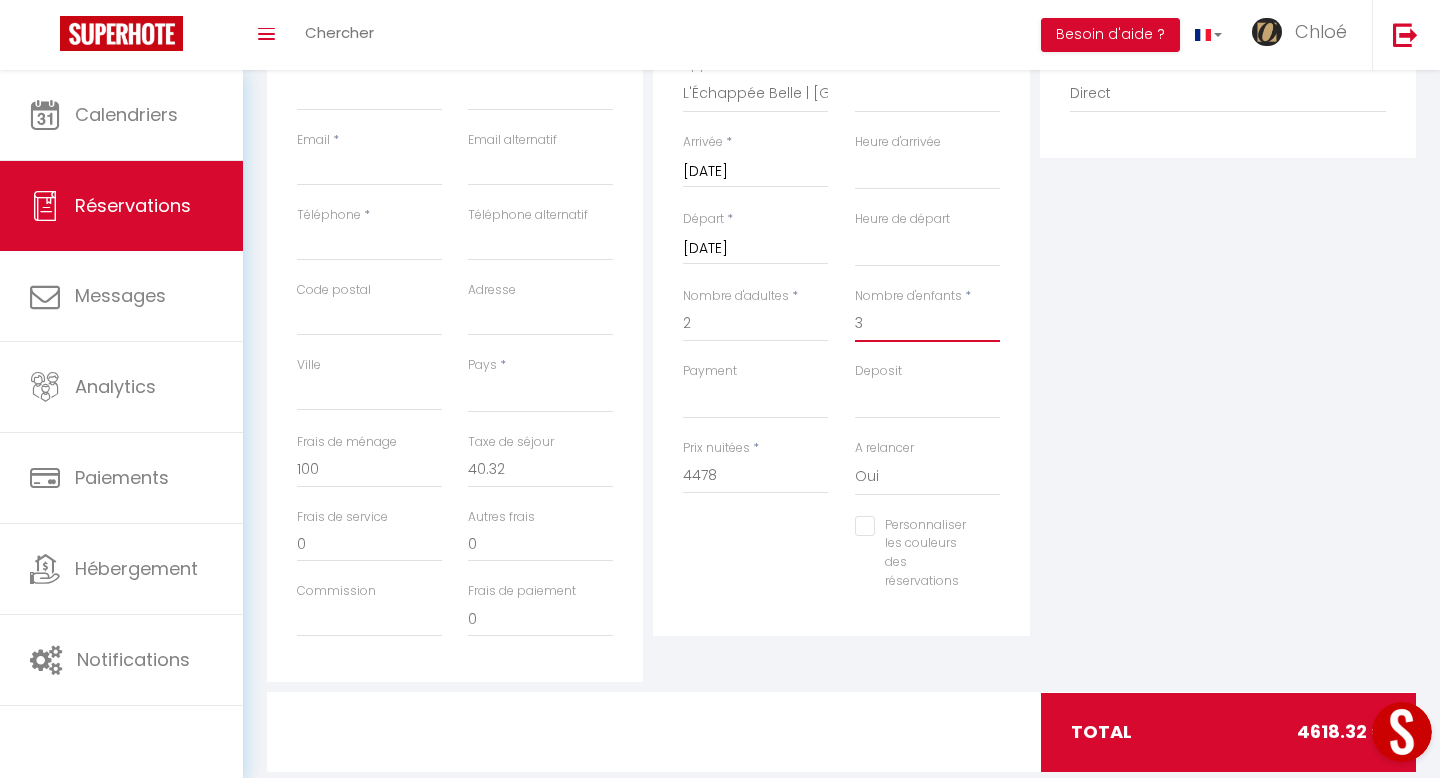 scroll, scrollTop: 408, scrollLeft: 0, axis: vertical 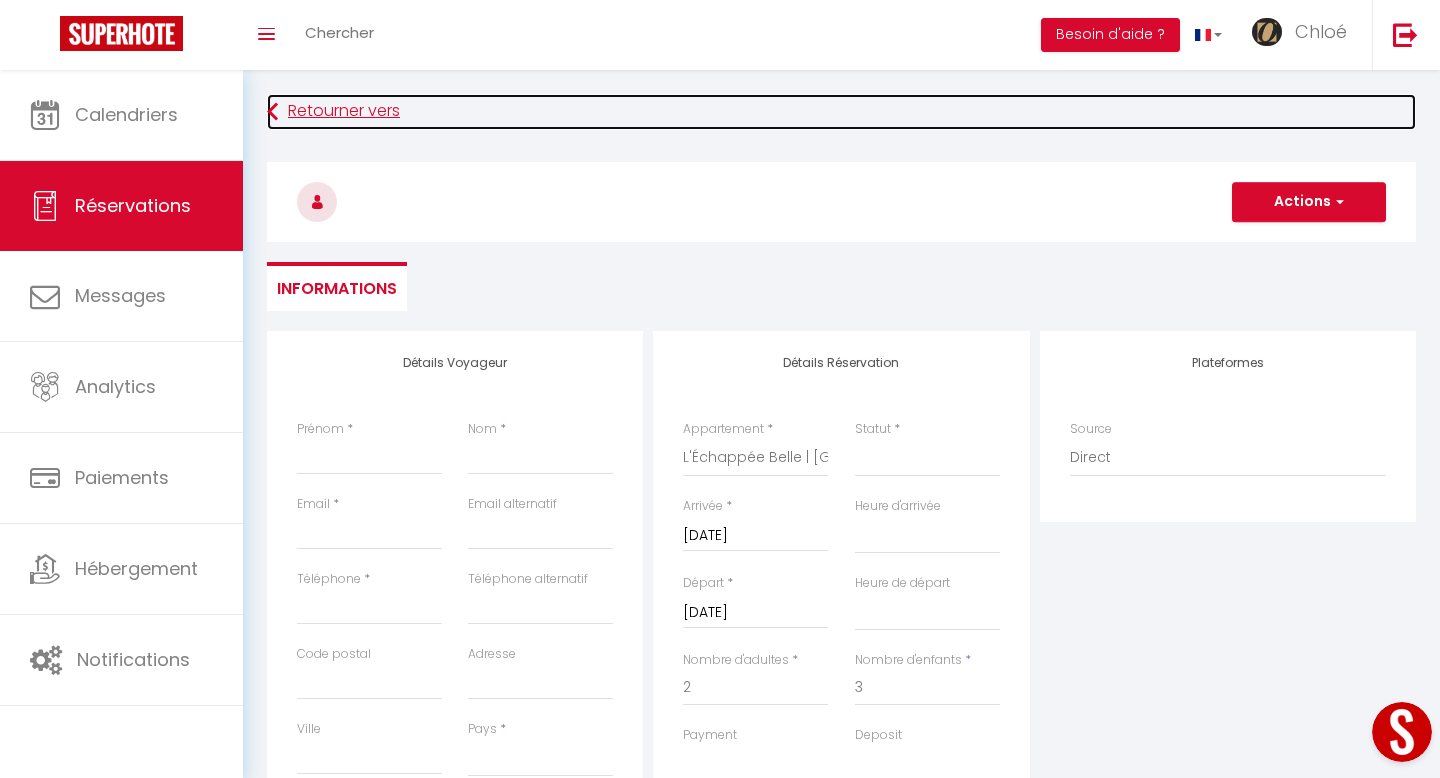 click on "Retourner vers" at bounding box center [841, 112] 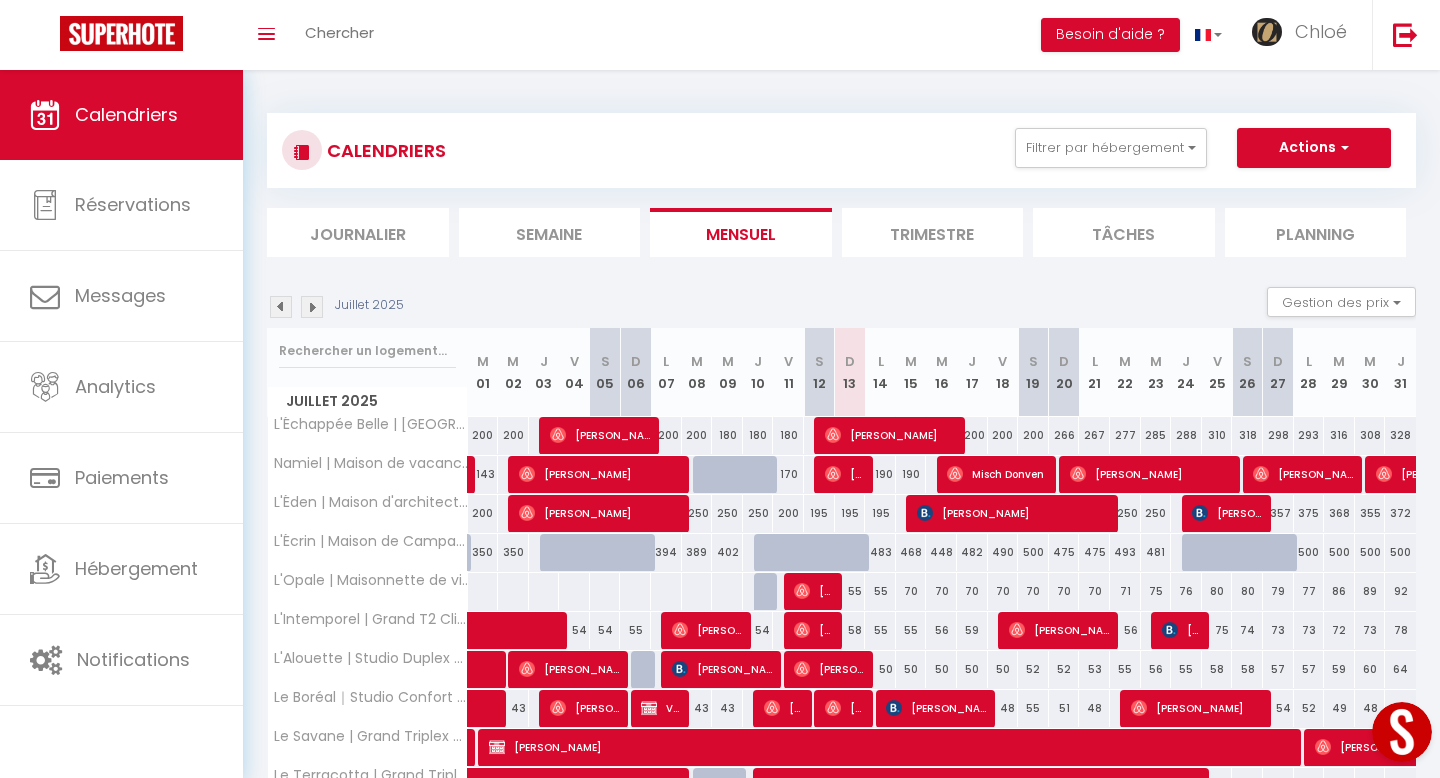 click on "200" at bounding box center [1033, 435] 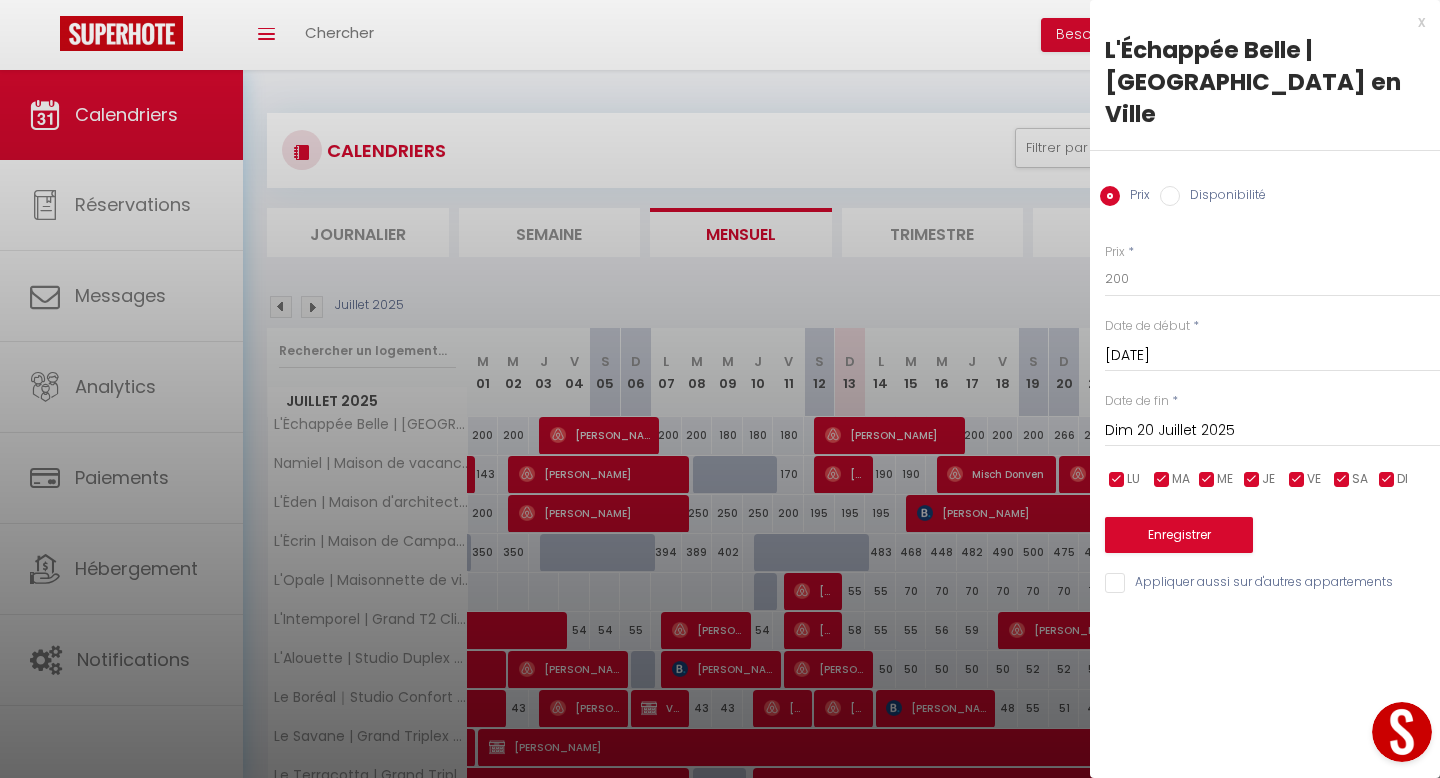 click on "x" at bounding box center (1257, 22) 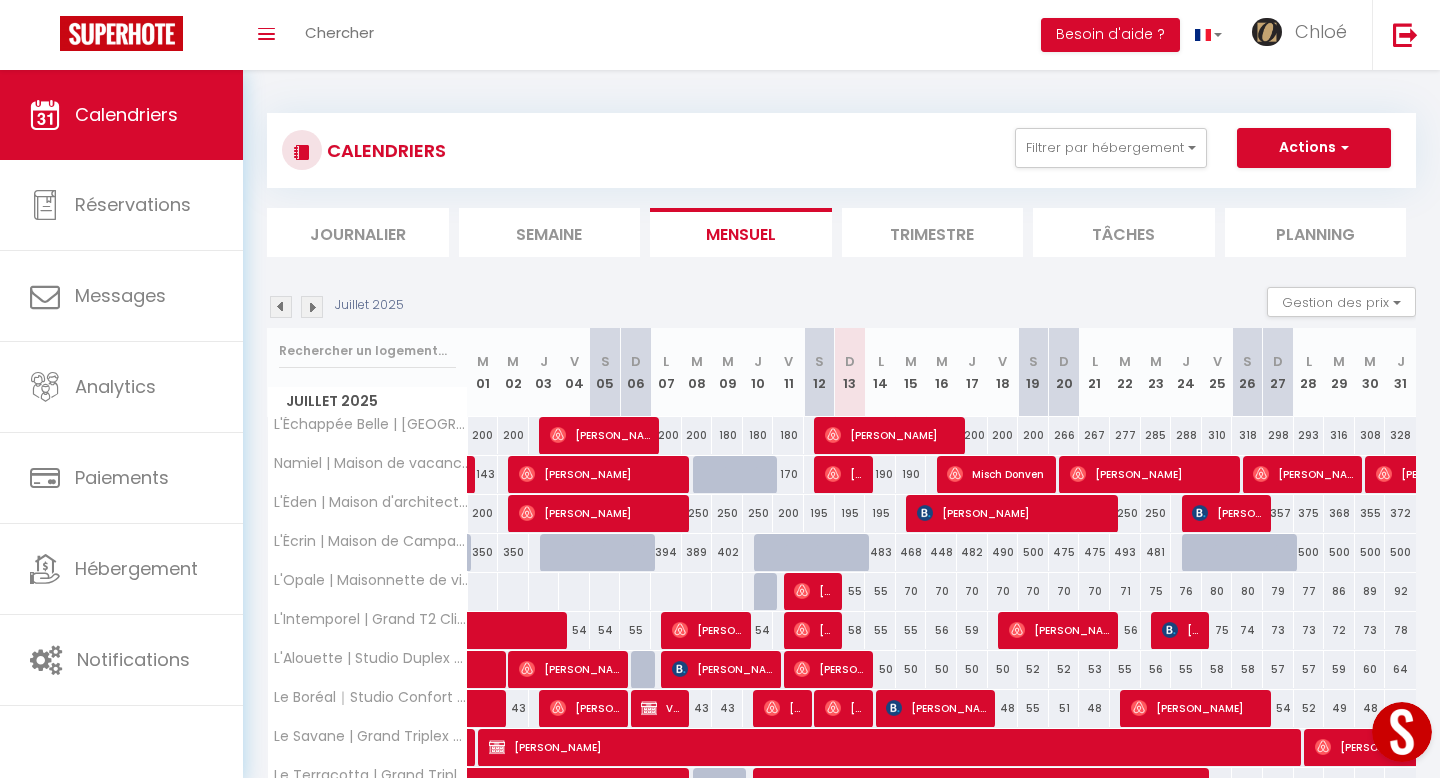 click on "200" at bounding box center [1033, 435] 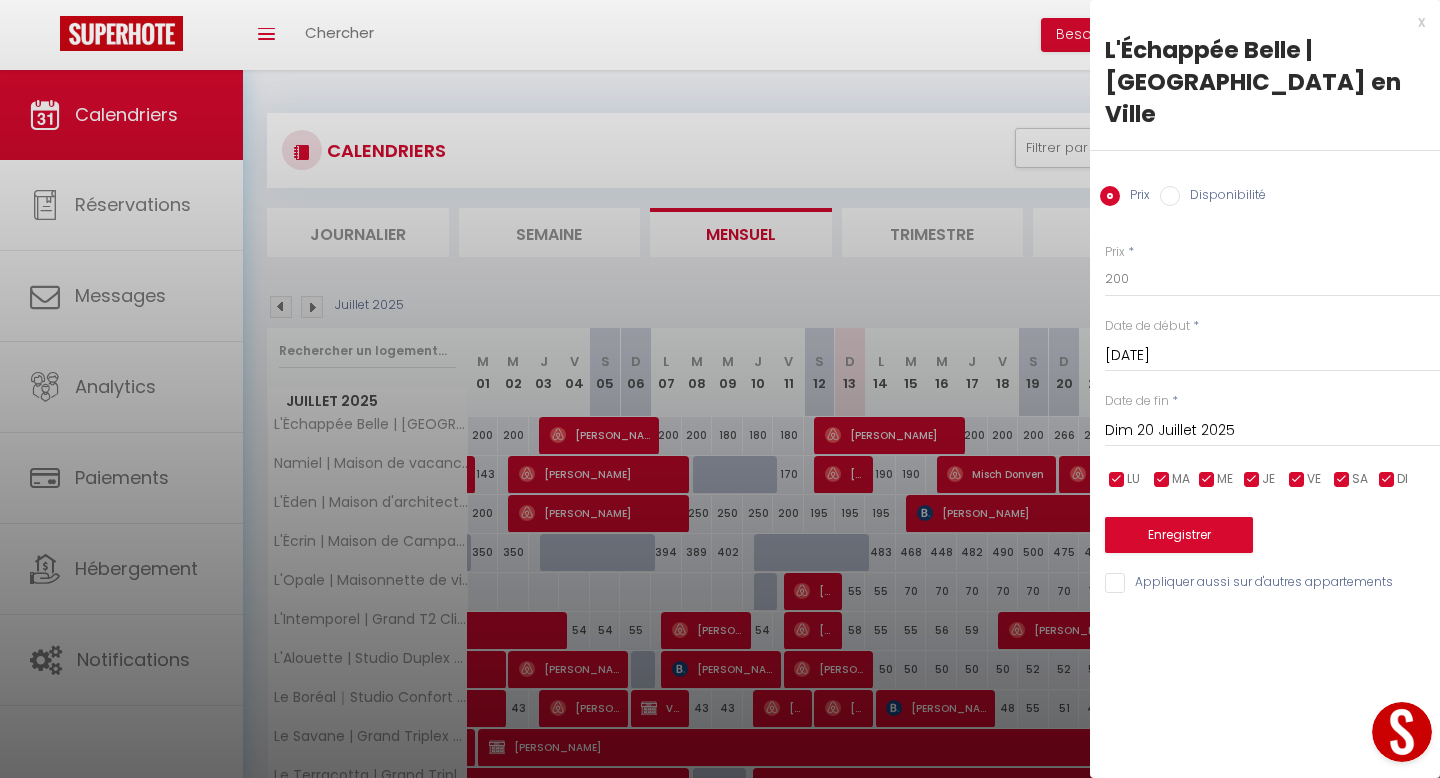 click on "Dim 20 Juillet 2025" at bounding box center (1272, 431) 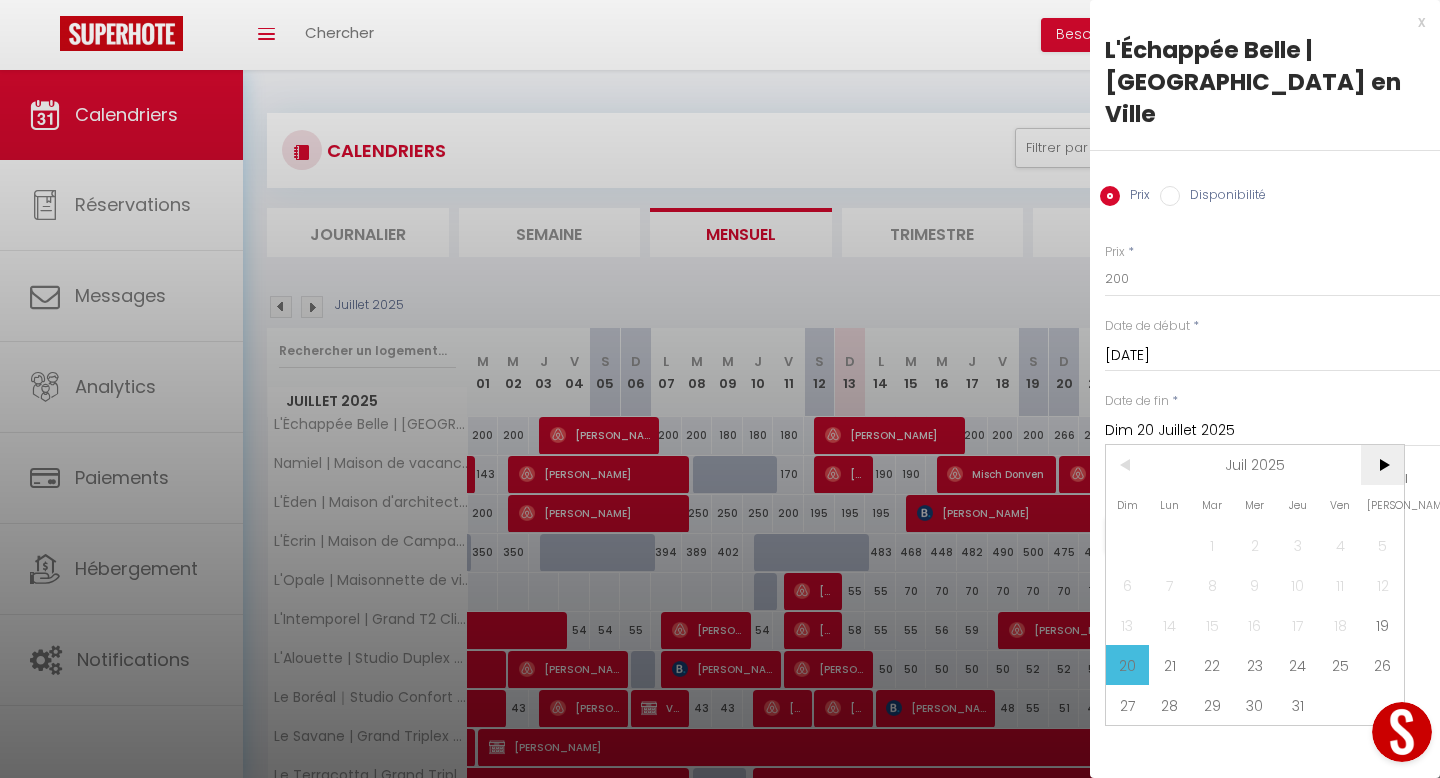 click on ">" at bounding box center [1382, 465] 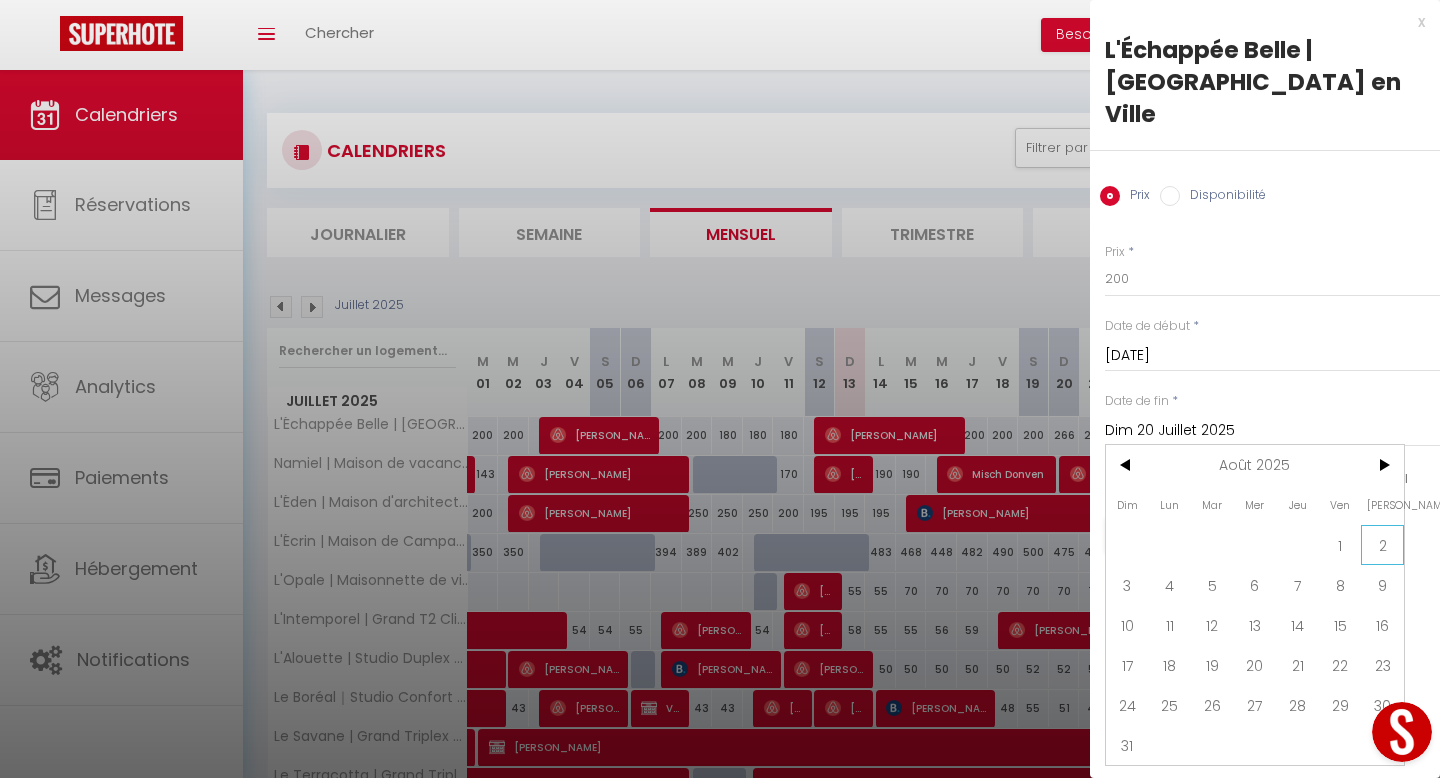 click on "2" at bounding box center (1382, 545) 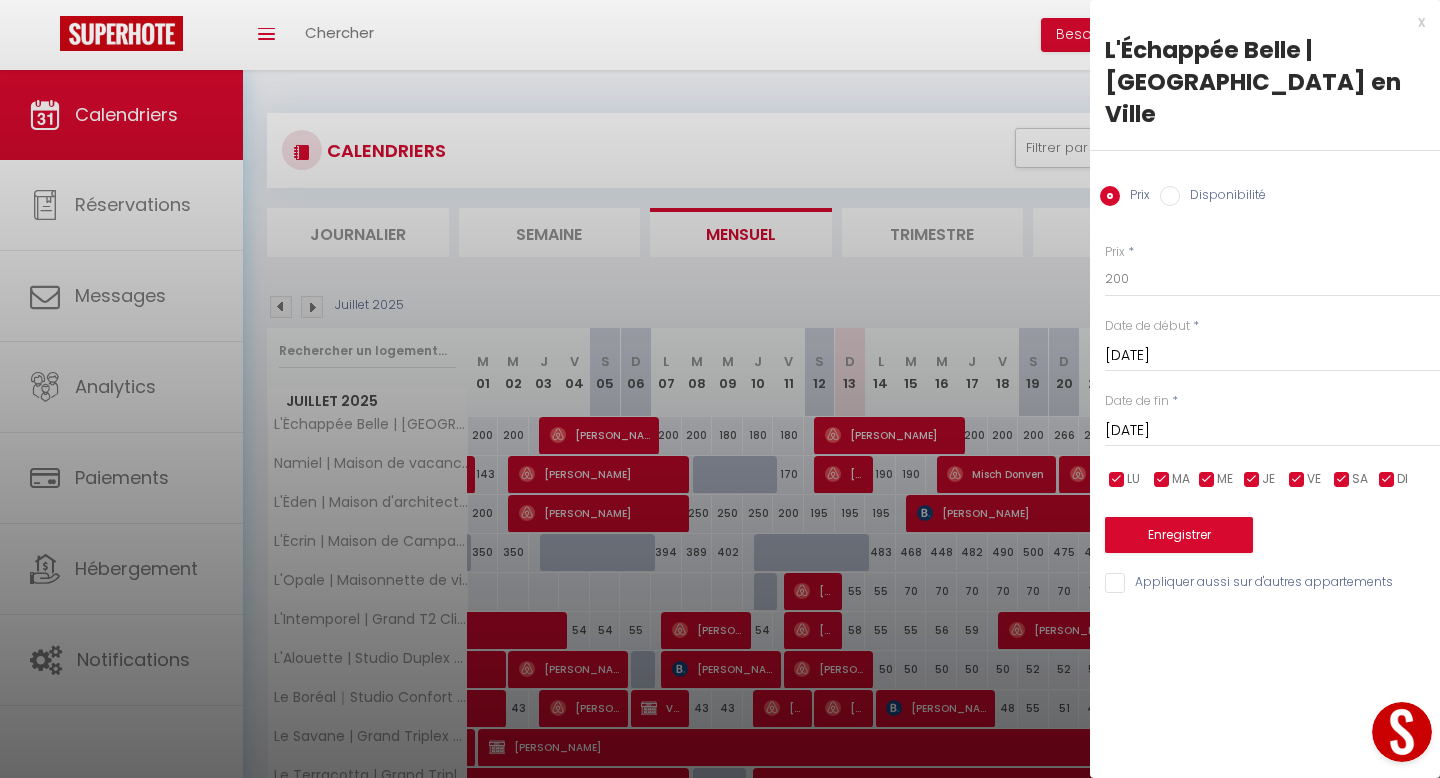 click on "Disponibilité" at bounding box center (1223, 197) 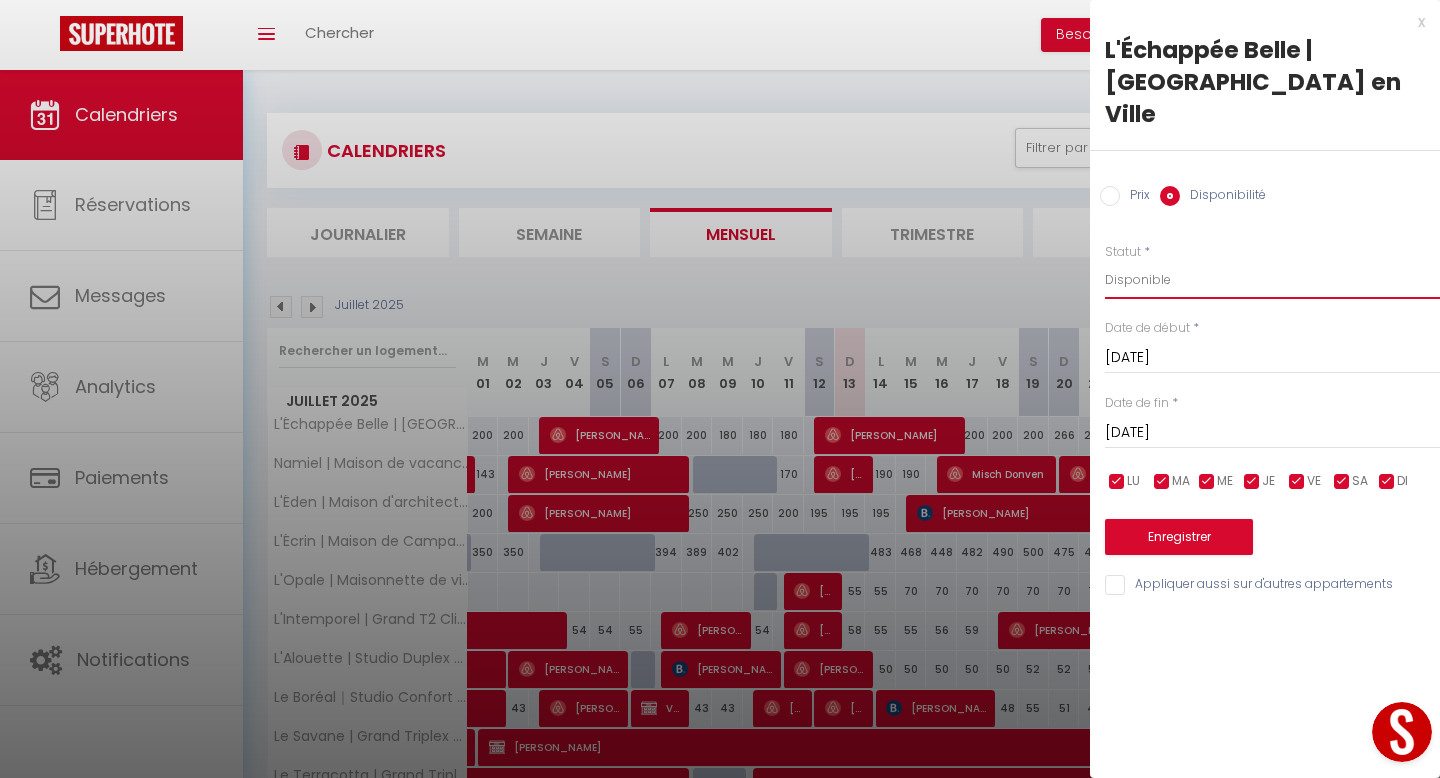 click on "Disponible
Indisponible" at bounding box center [1272, 280] 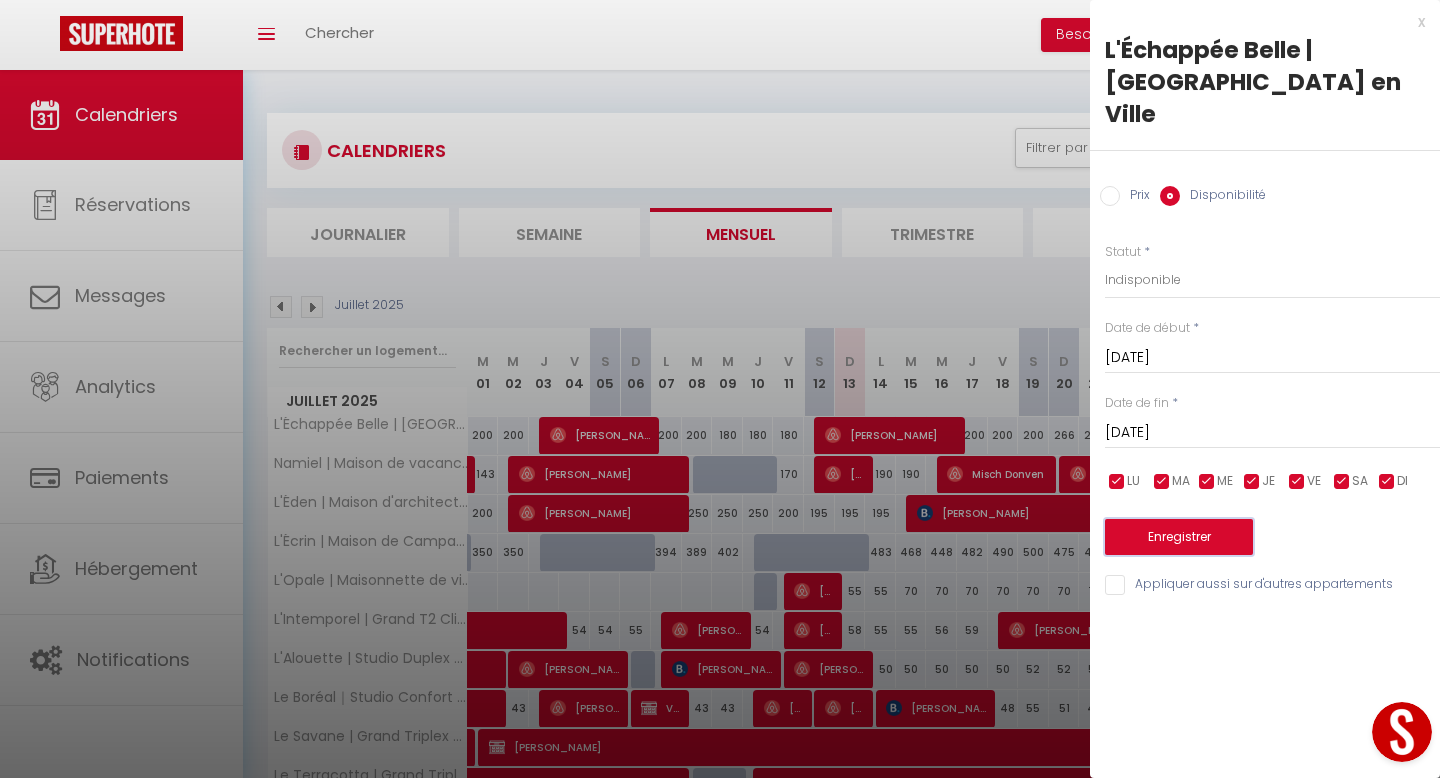 click on "Enregistrer" at bounding box center [1179, 537] 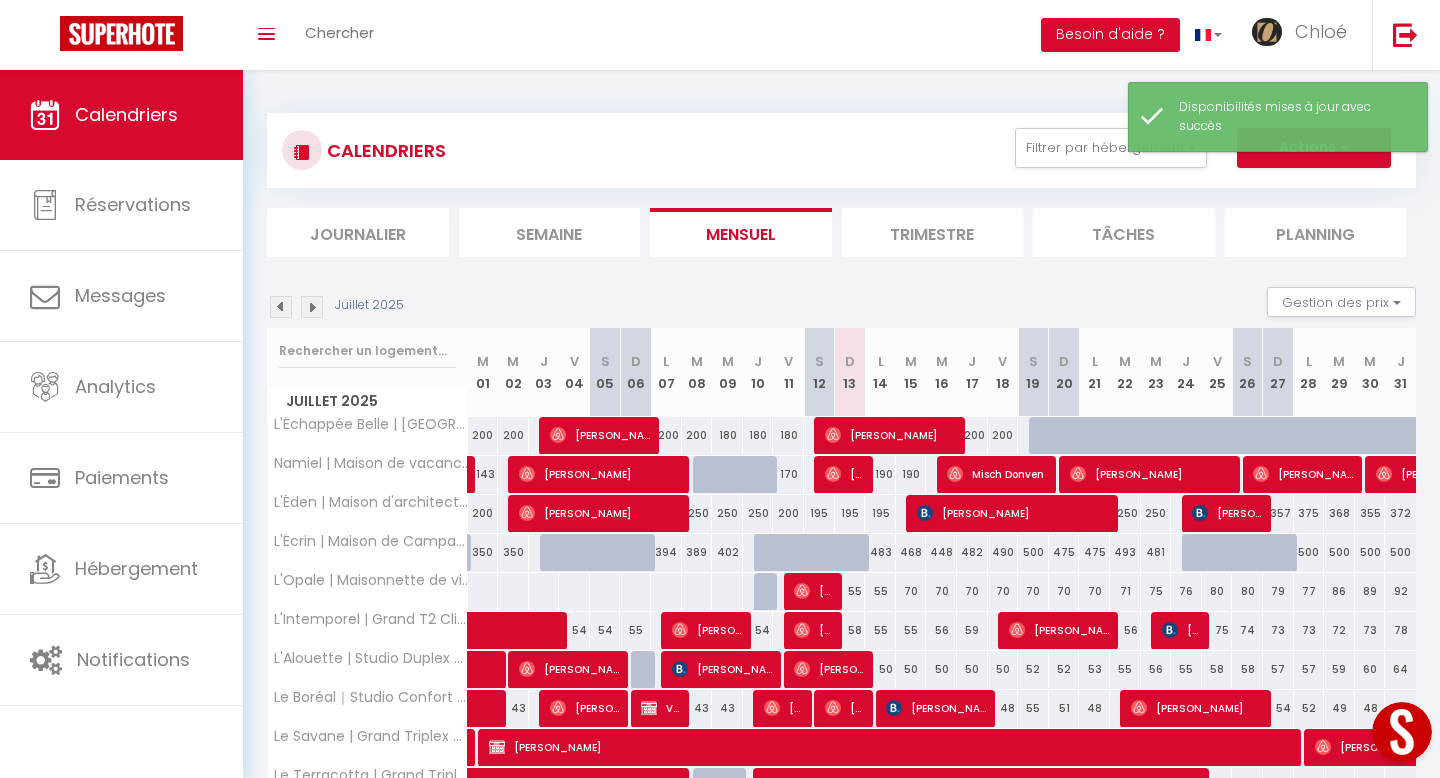 click at bounding box center [312, 307] 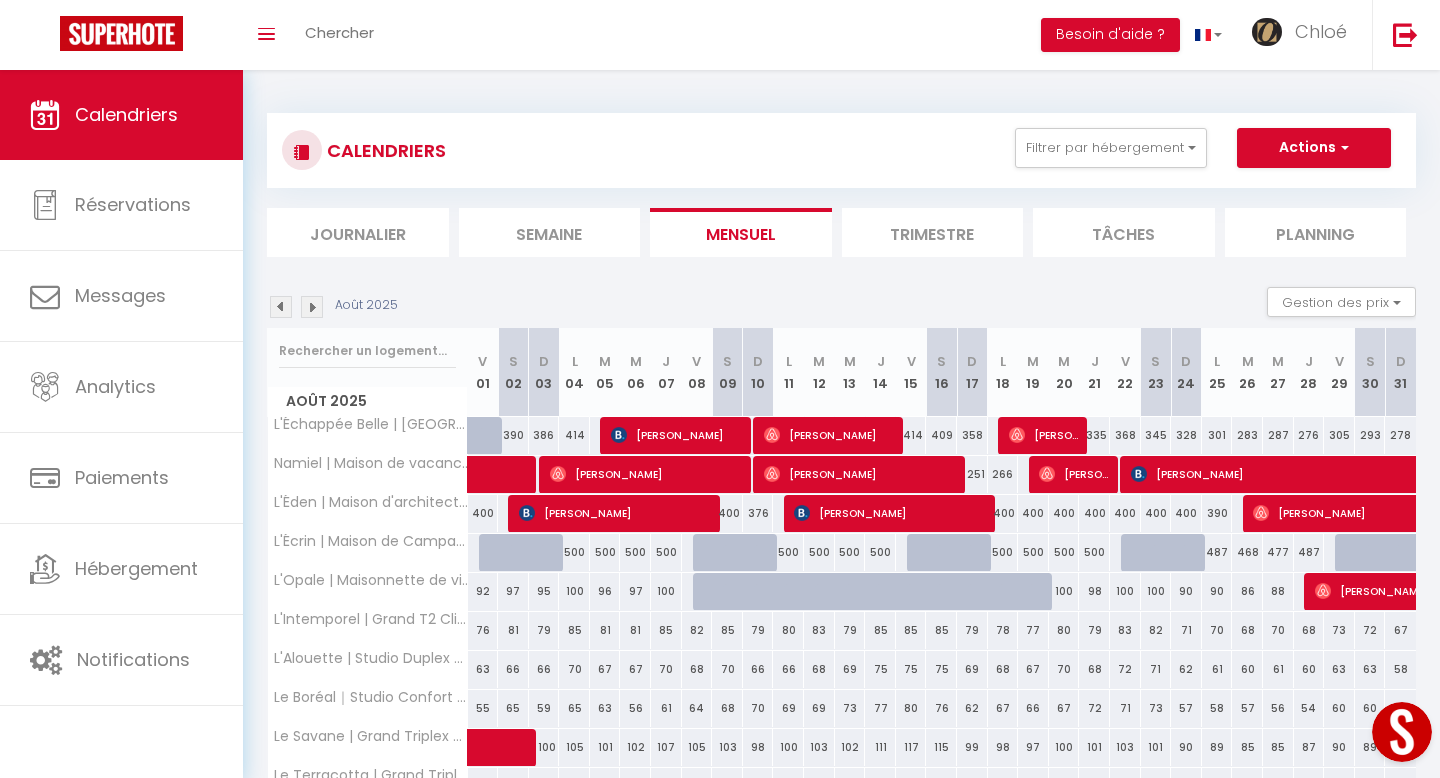 click at bounding box center [281, 307] 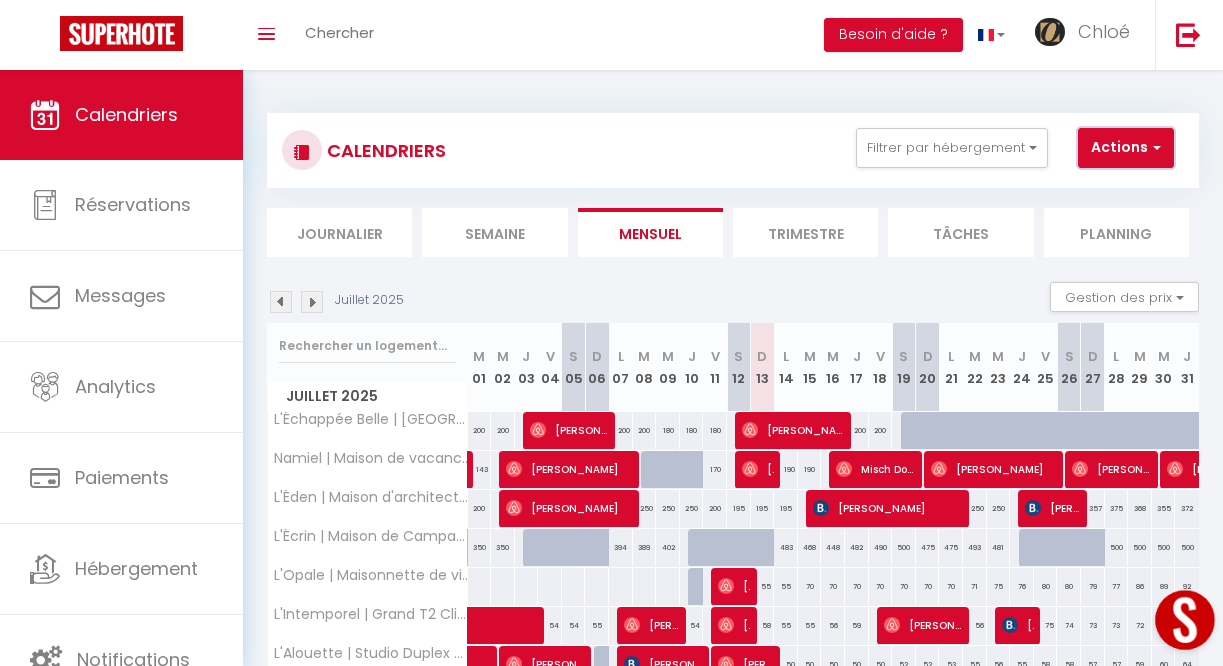 click on "Actions" at bounding box center (1126, 148) 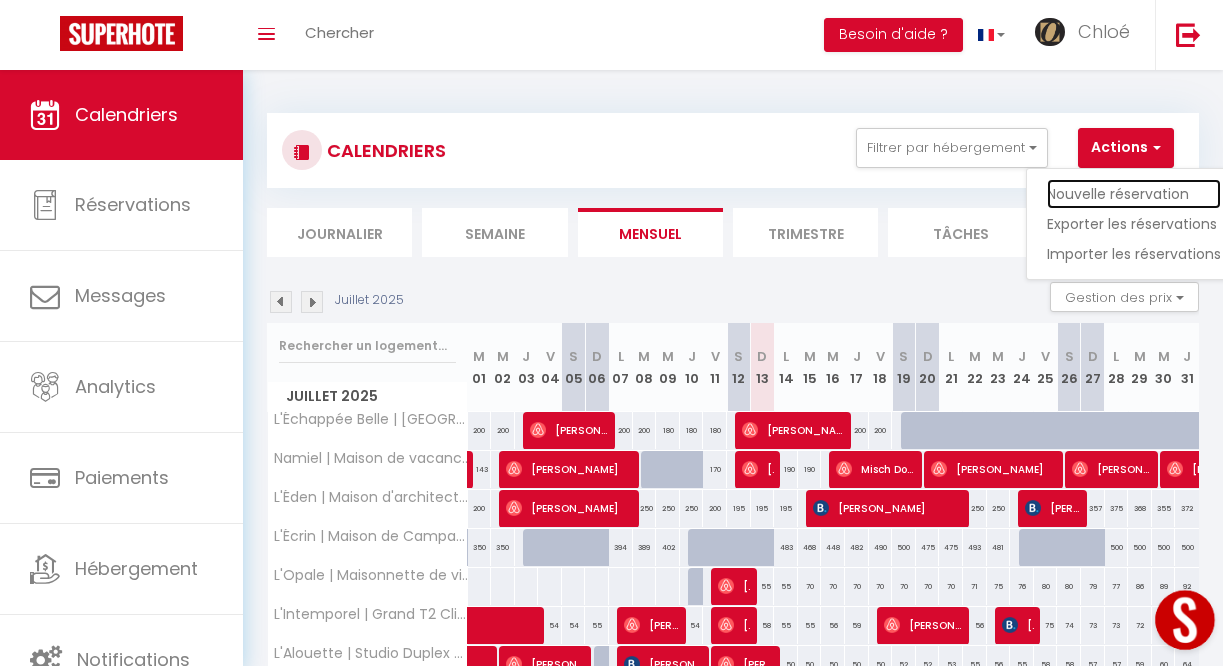 click on "Nouvelle réservation" at bounding box center [1134, 194] 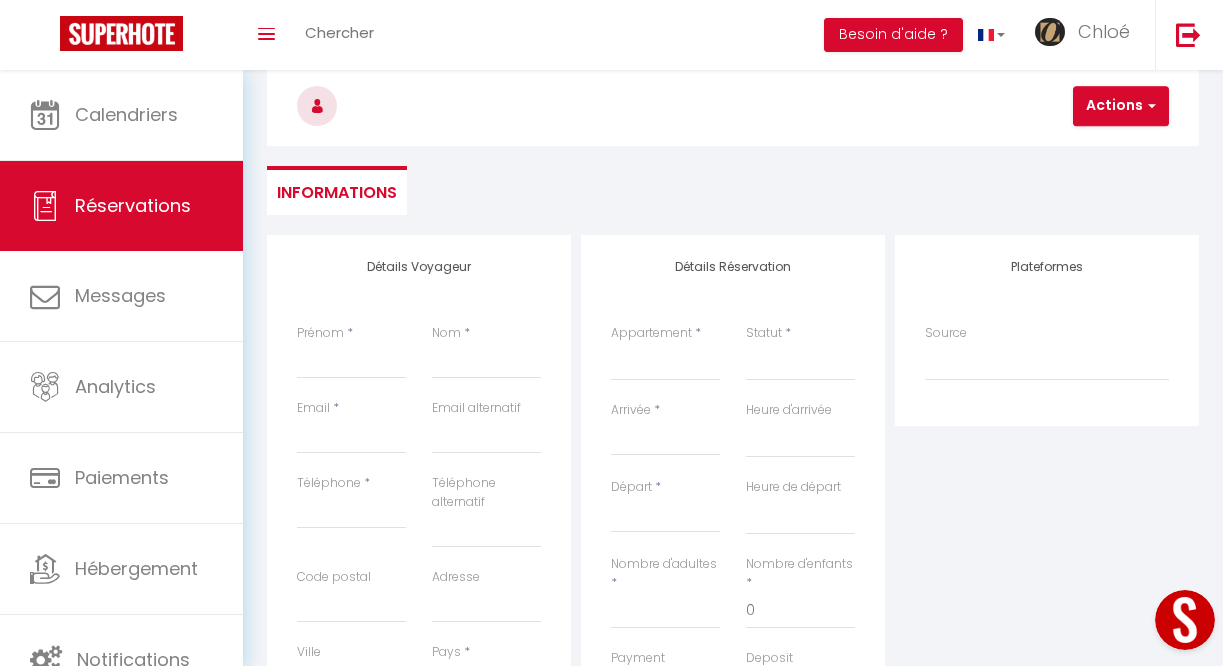 scroll, scrollTop: 107, scrollLeft: 0, axis: vertical 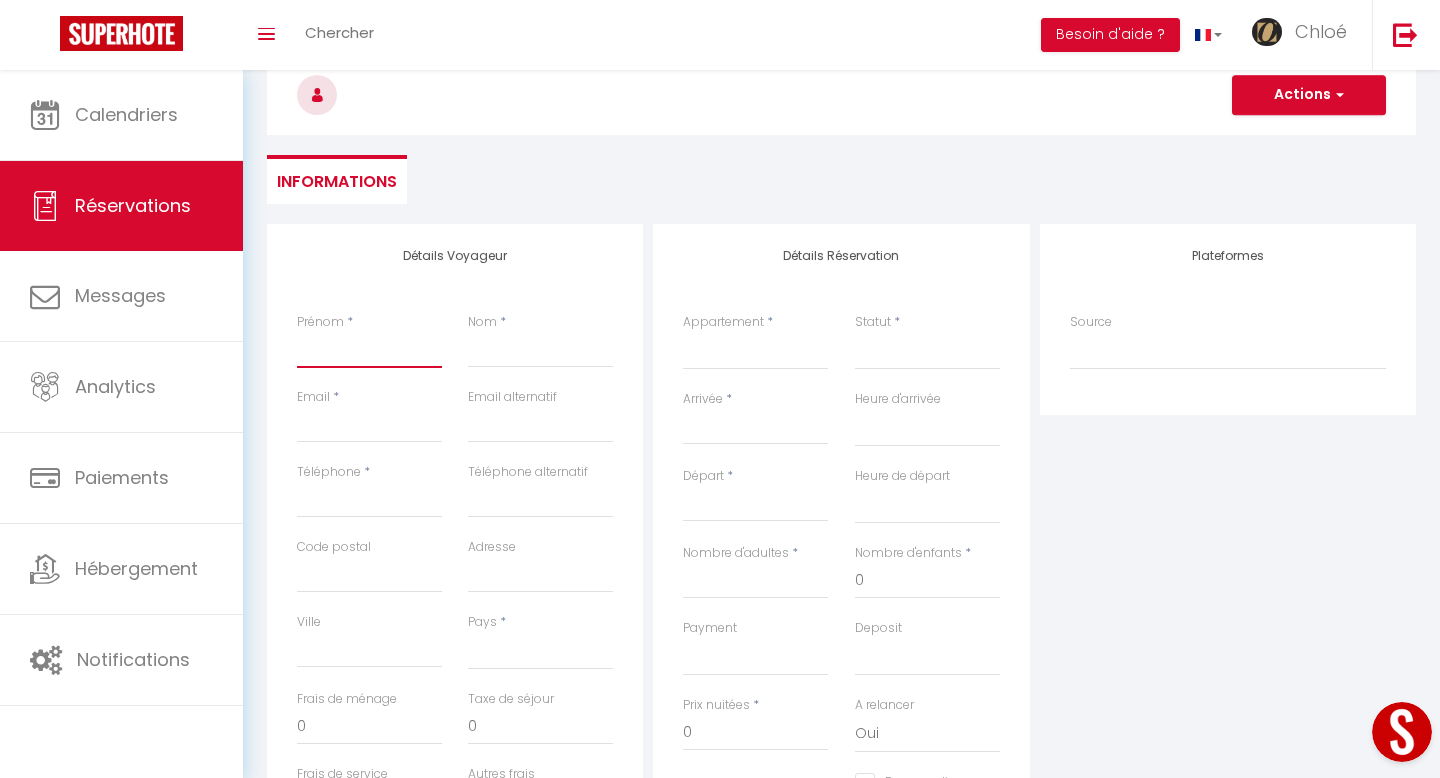 click on "Prénom" at bounding box center [369, 350] 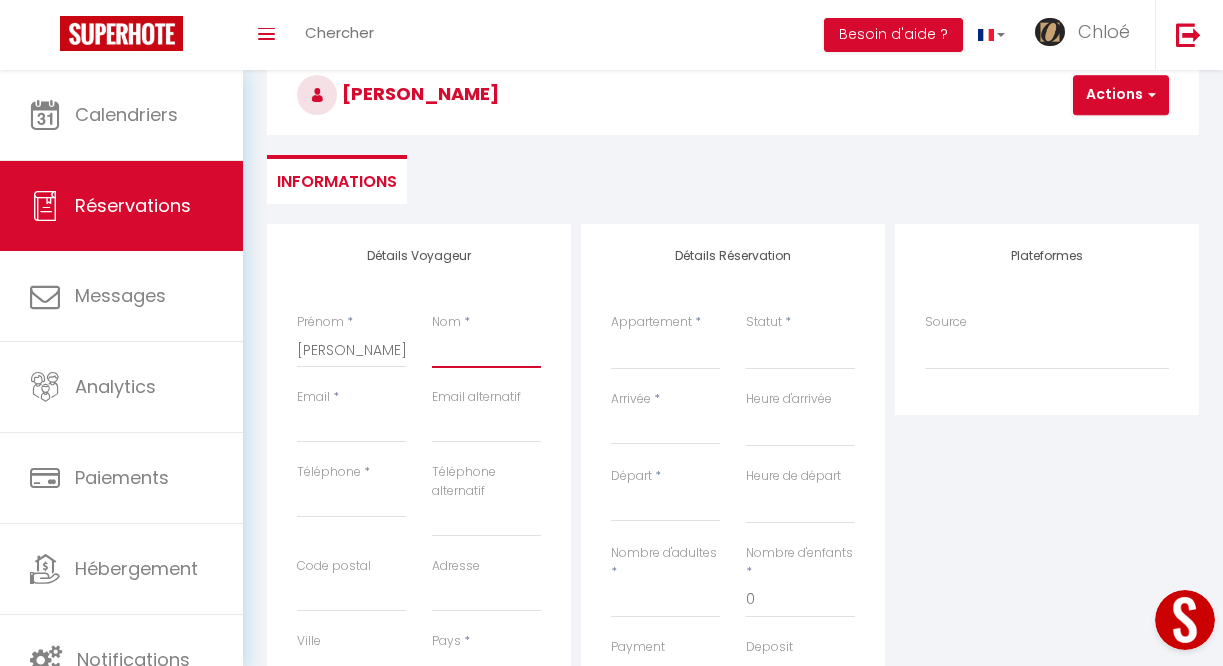 click on "Nom" at bounding box center [486, 350] 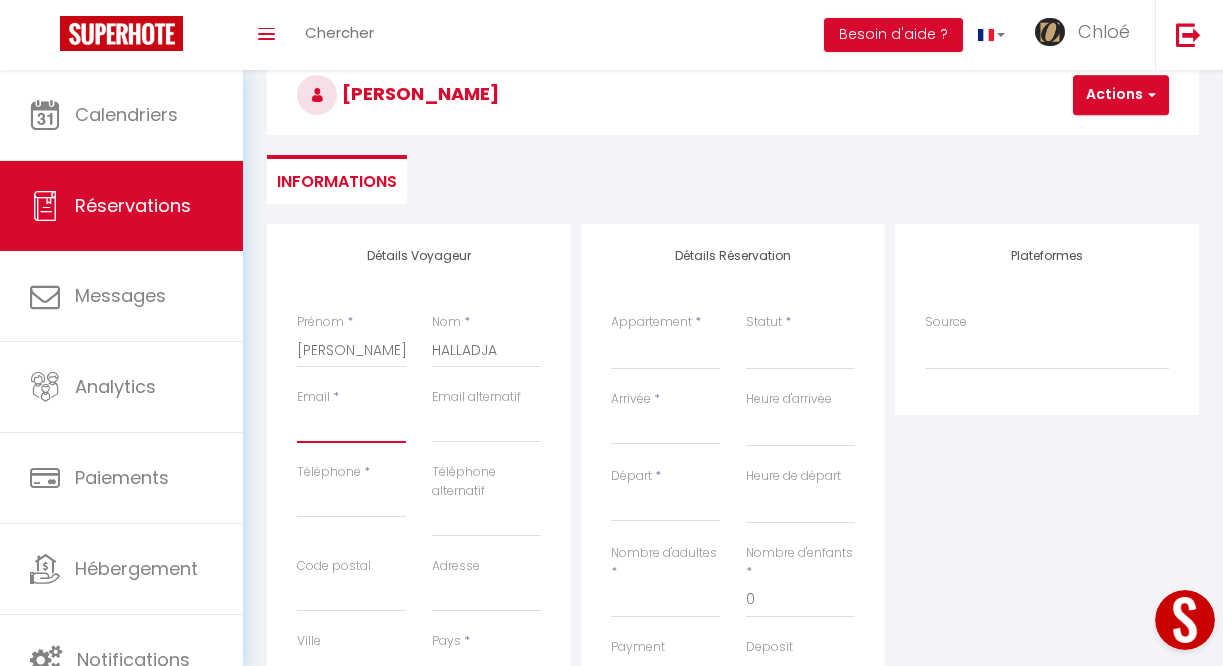 click on "Email client" at bounding box center (351, 425) 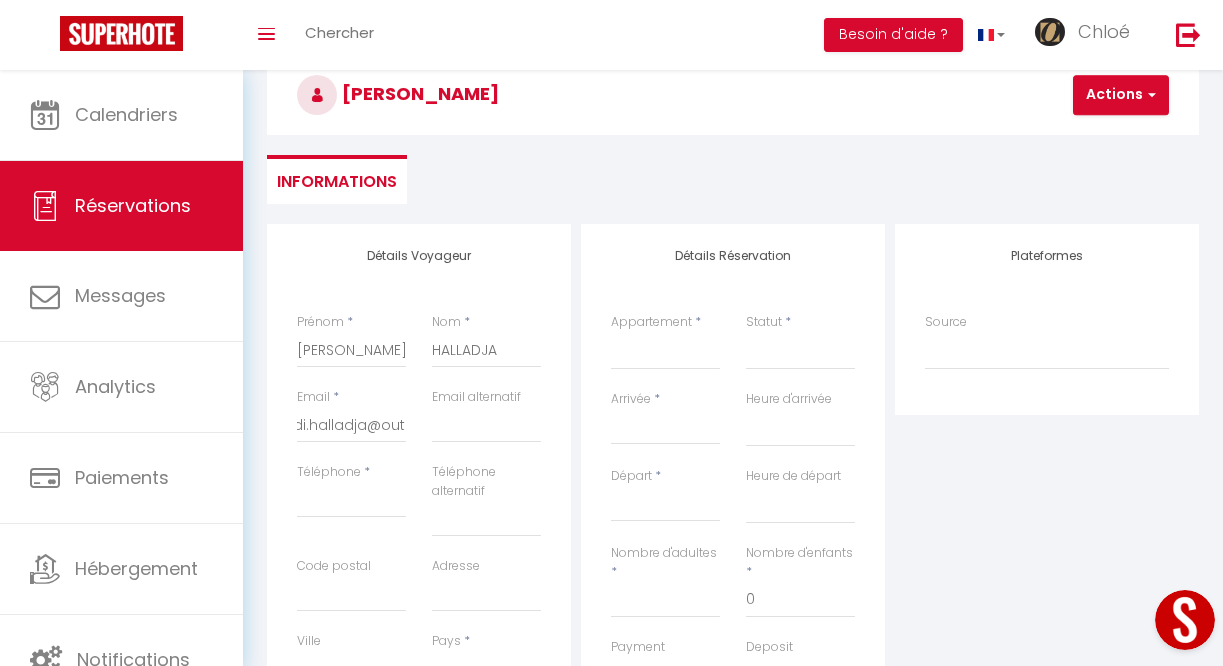 scroll, scrollTop: 0, scrollLeft: 0, axis: both 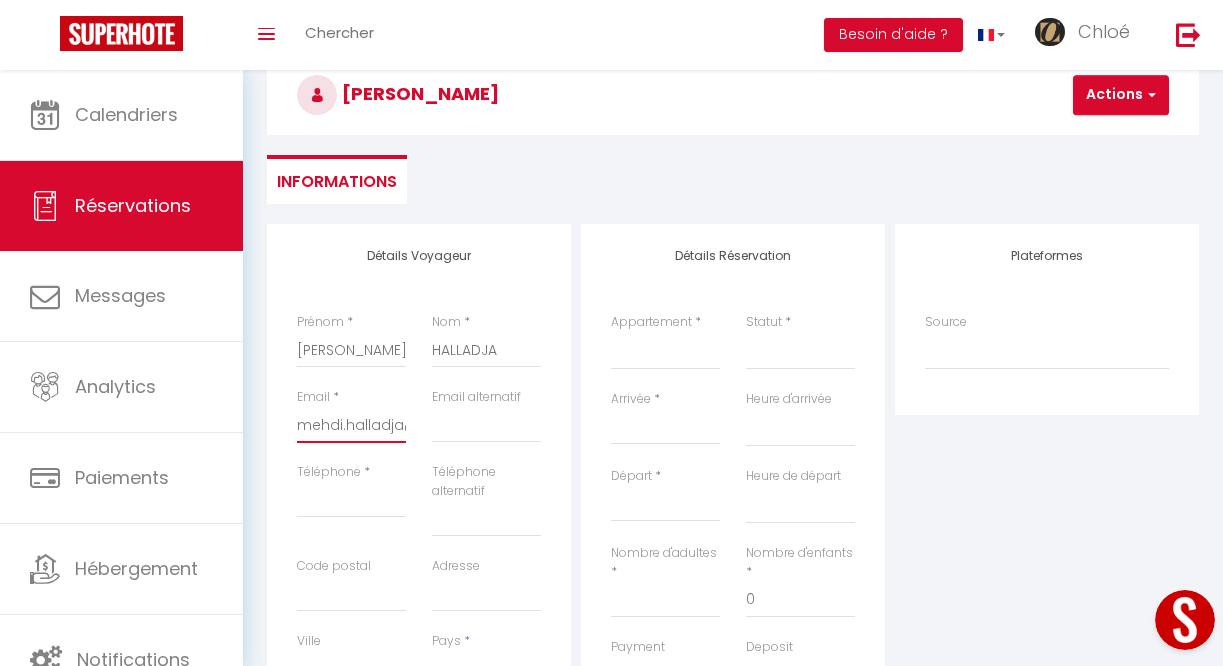 click on "mehdi.halladja@outli" at bounding box center [351, 425] 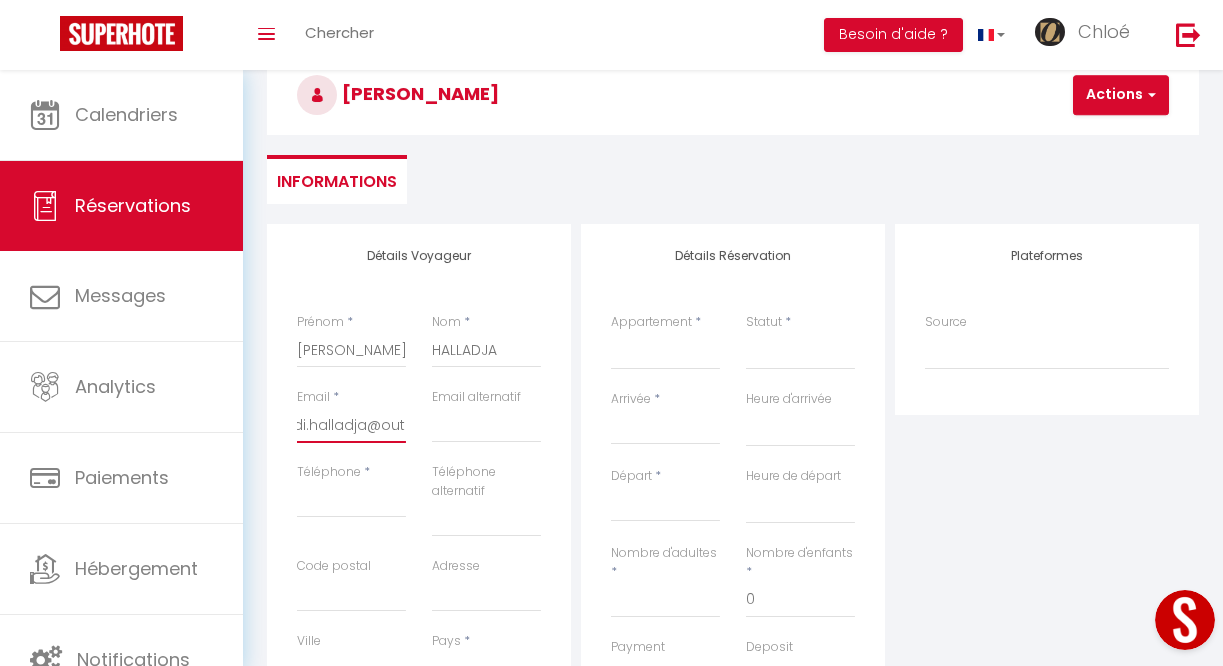 drag, startPoint x: 392, startPoint y: 429, endPoint x: 429, endPoint y: 427, distance: 37.054016 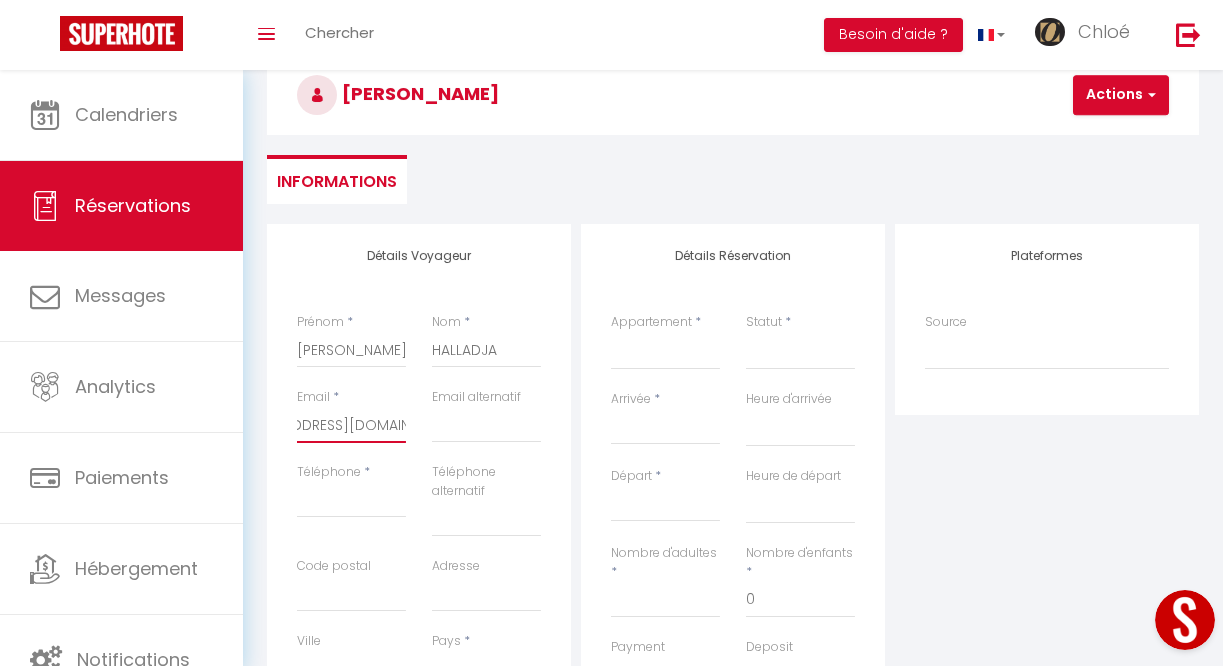 scroll, scrollTop: 0, scrollLeft: 71, axis: horizontal 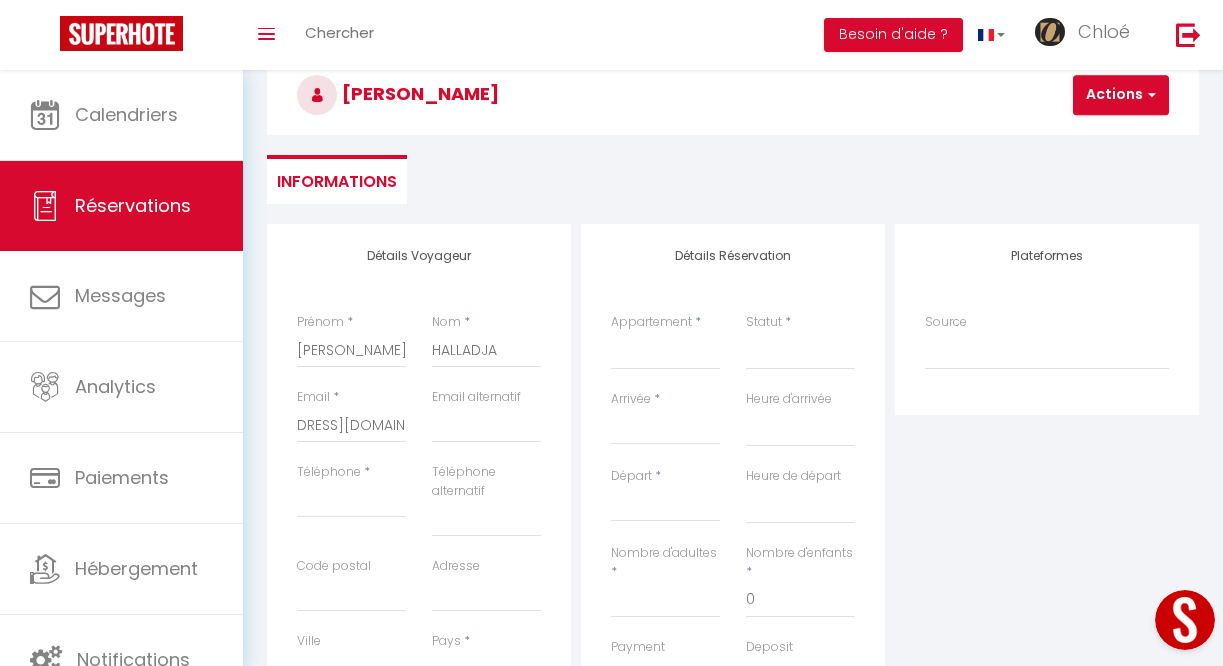 click on "Téléphone   *" at bounding box center (351, 510) 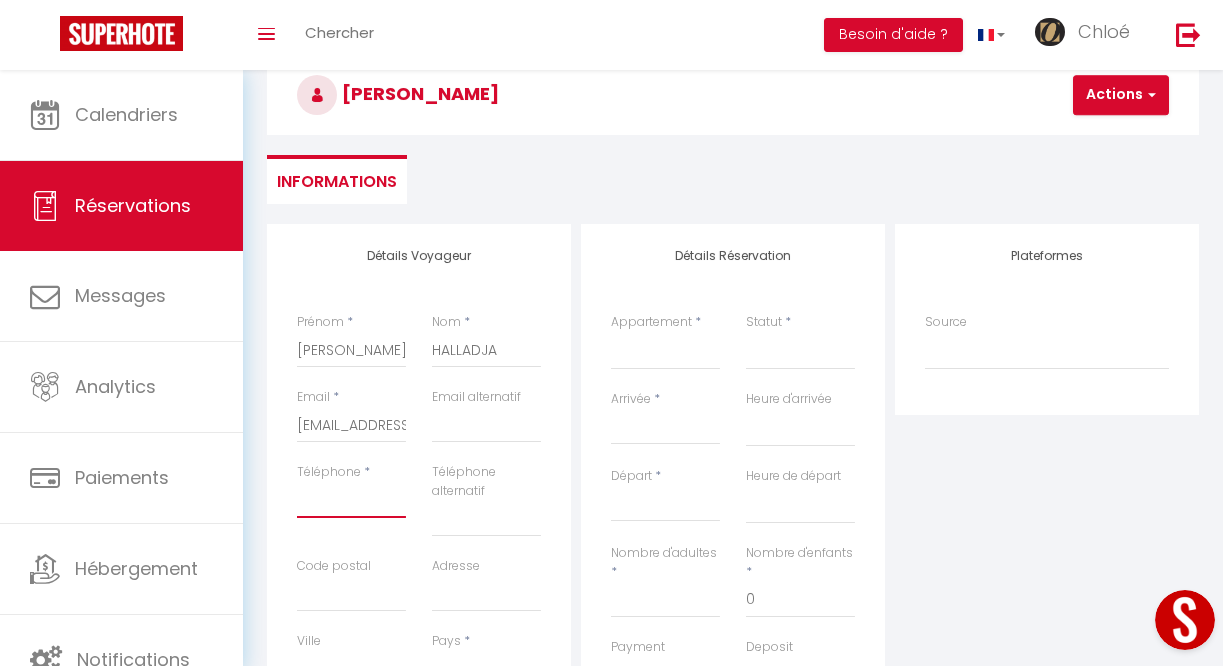 click on "Téléphone" at bounding box center (351, 500) 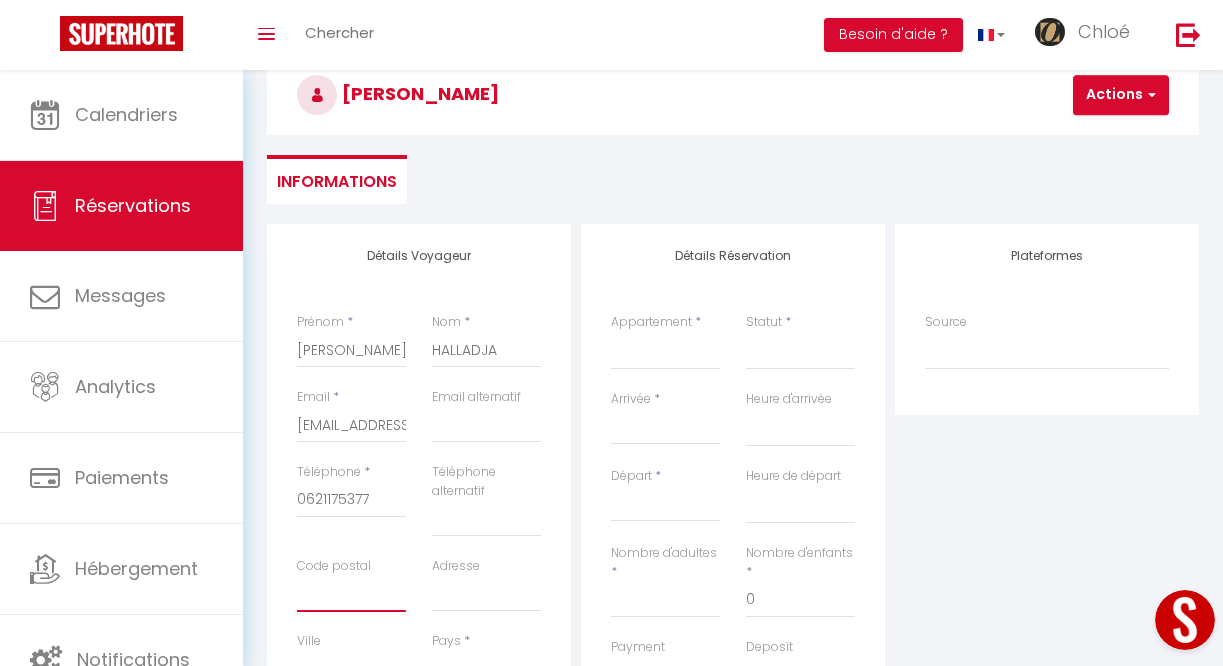 click on "Code postal" at bounding box center [351, 594] 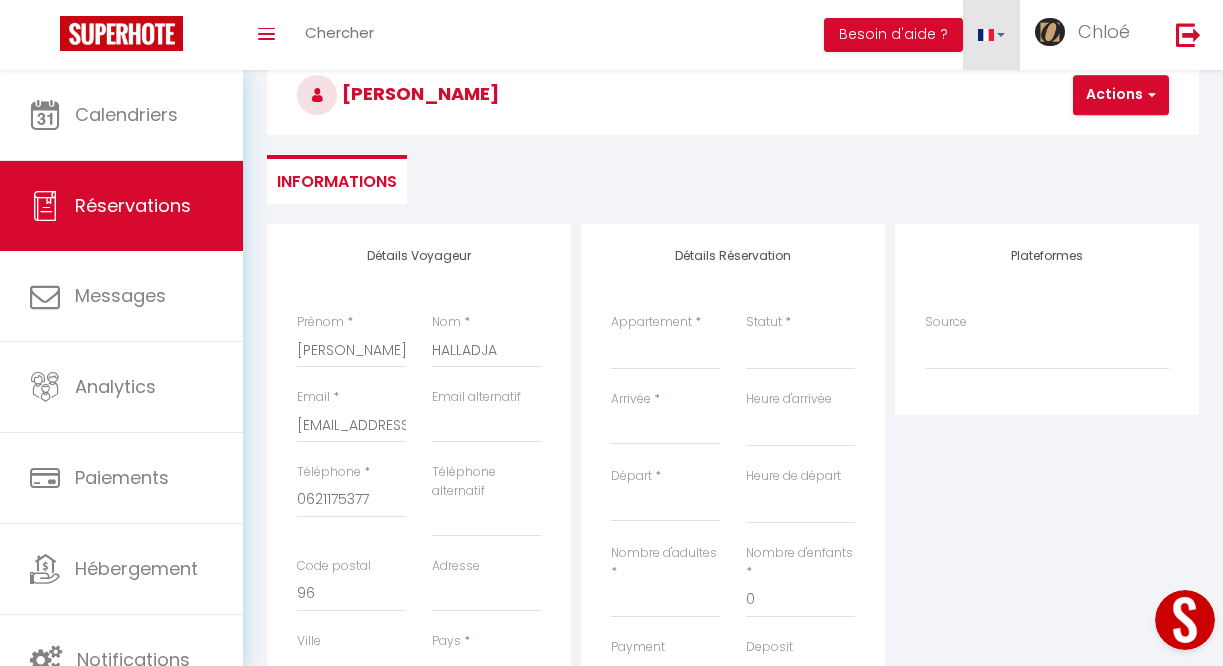 scroll, scrollTop: 108, scrollLeft: 0, axis: vertical 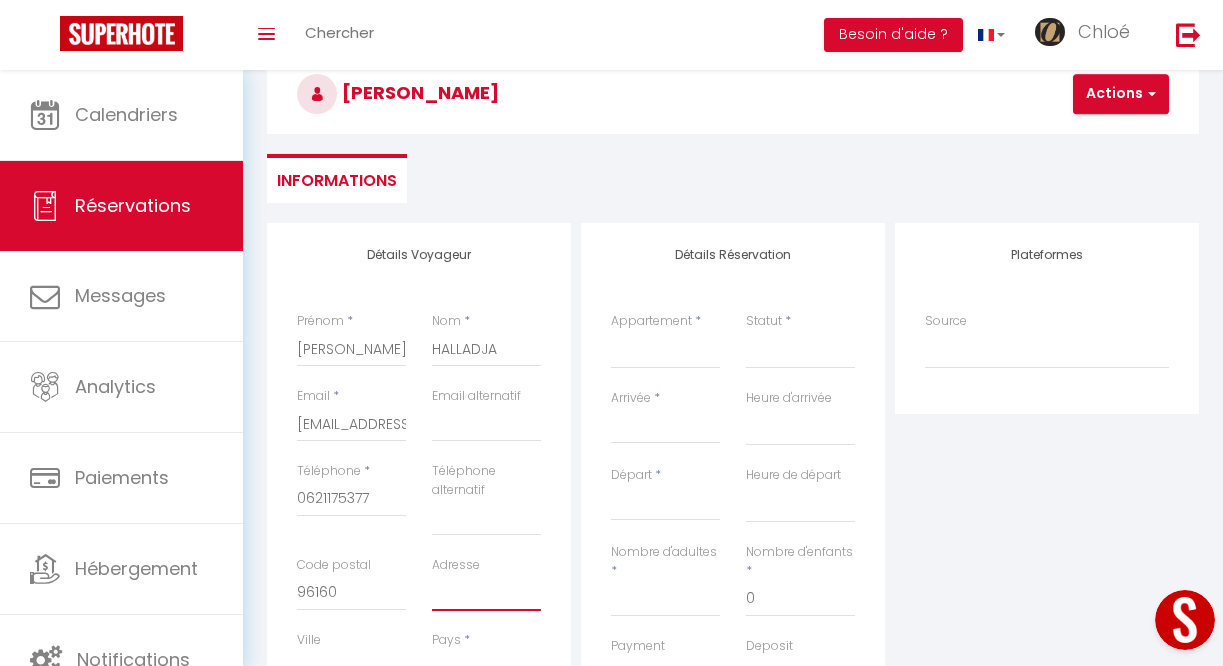 click on "Adresse" at bounding box center [486, 593] 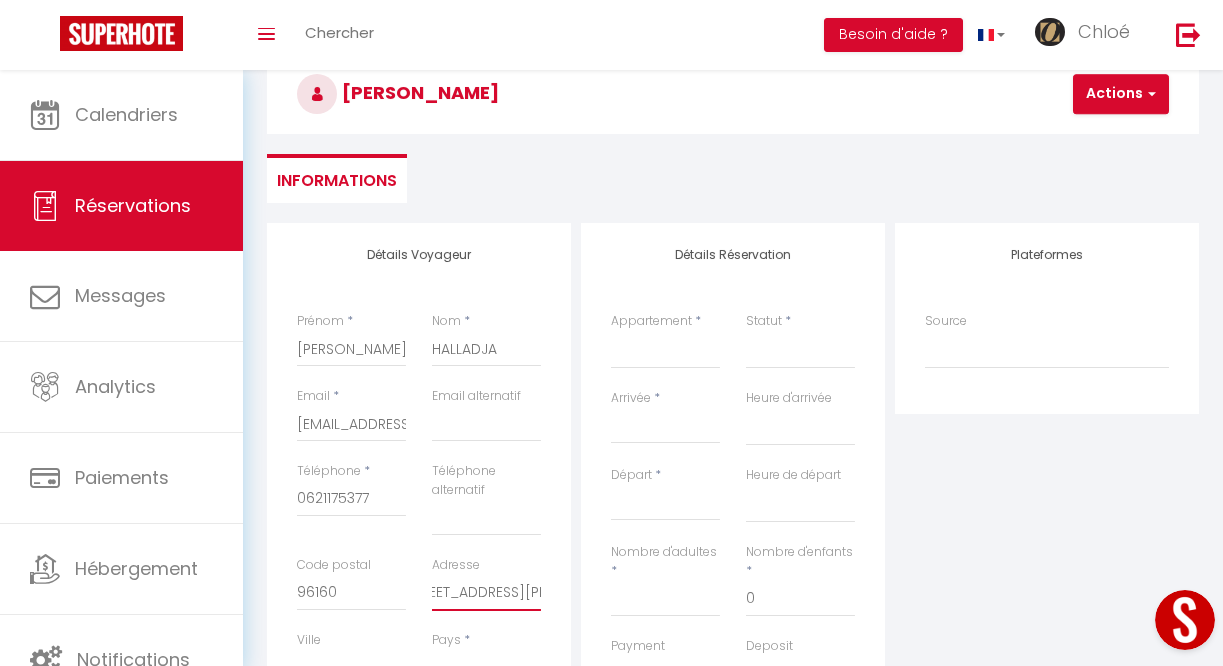 scroll, scrollTop: 0, scrollLeft: 41, axis: horizontal 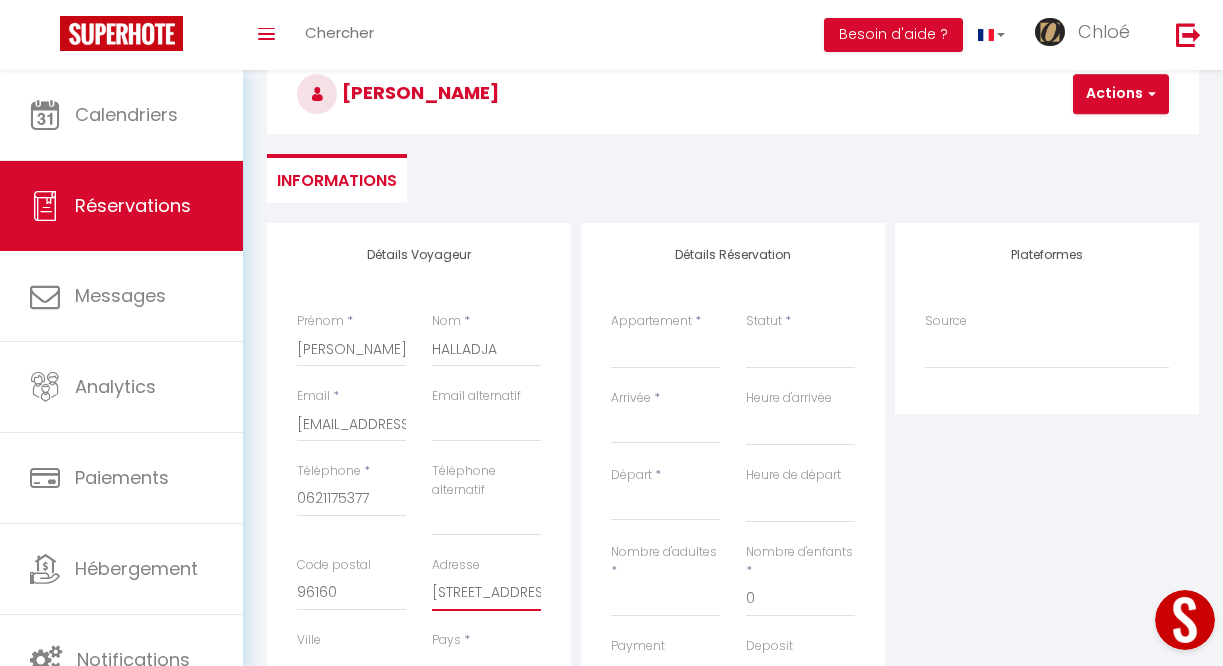 drag, startPoint x: 539, startPoint y: 593, endPoint x: 423, endPoint y: 593, distance: 116 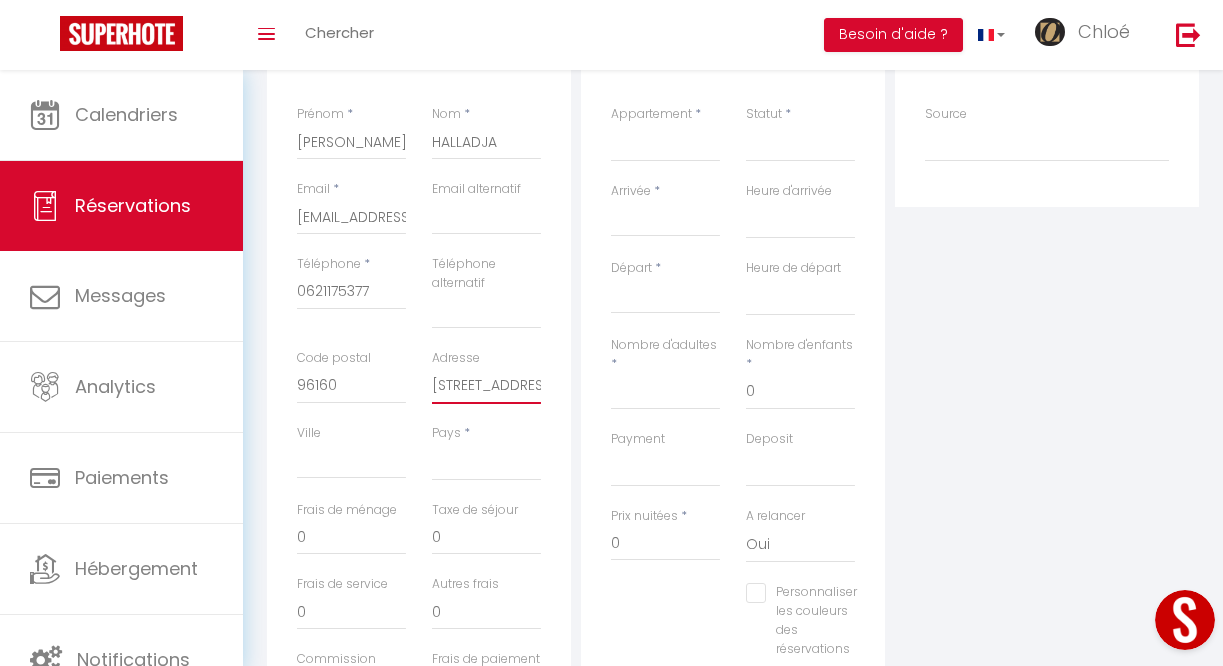 scroll, scrollTop: 341, scrollLeft: 0, axis: vertical 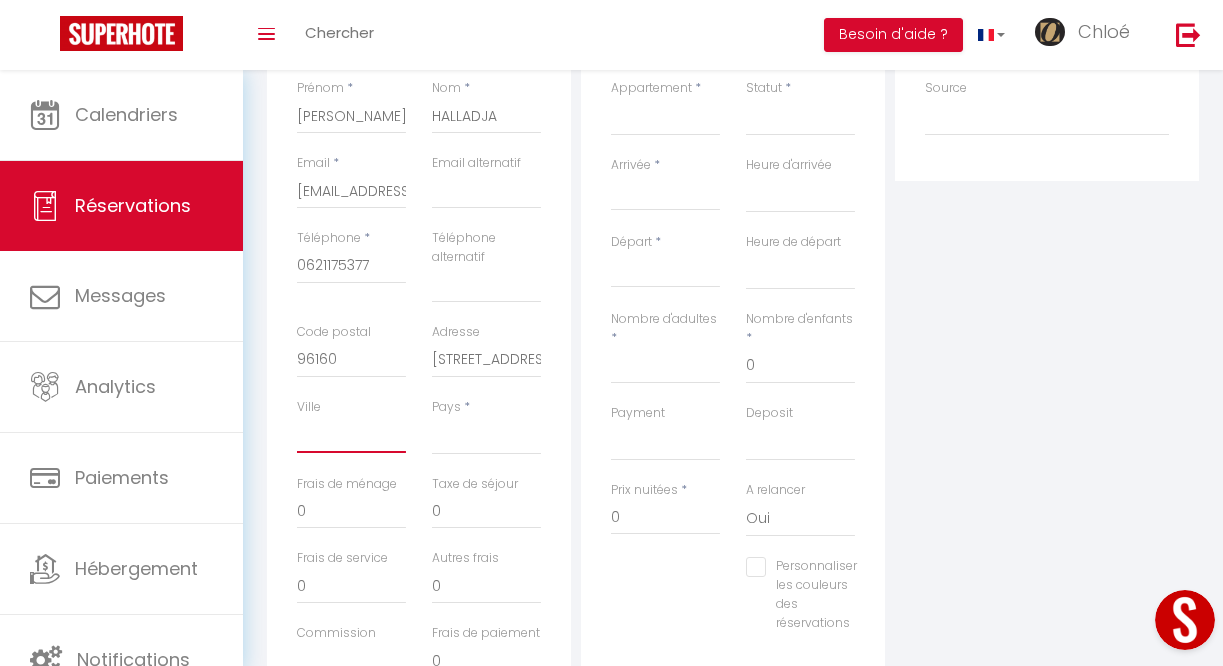 click on "Ville" at bounding box center [351, 435] 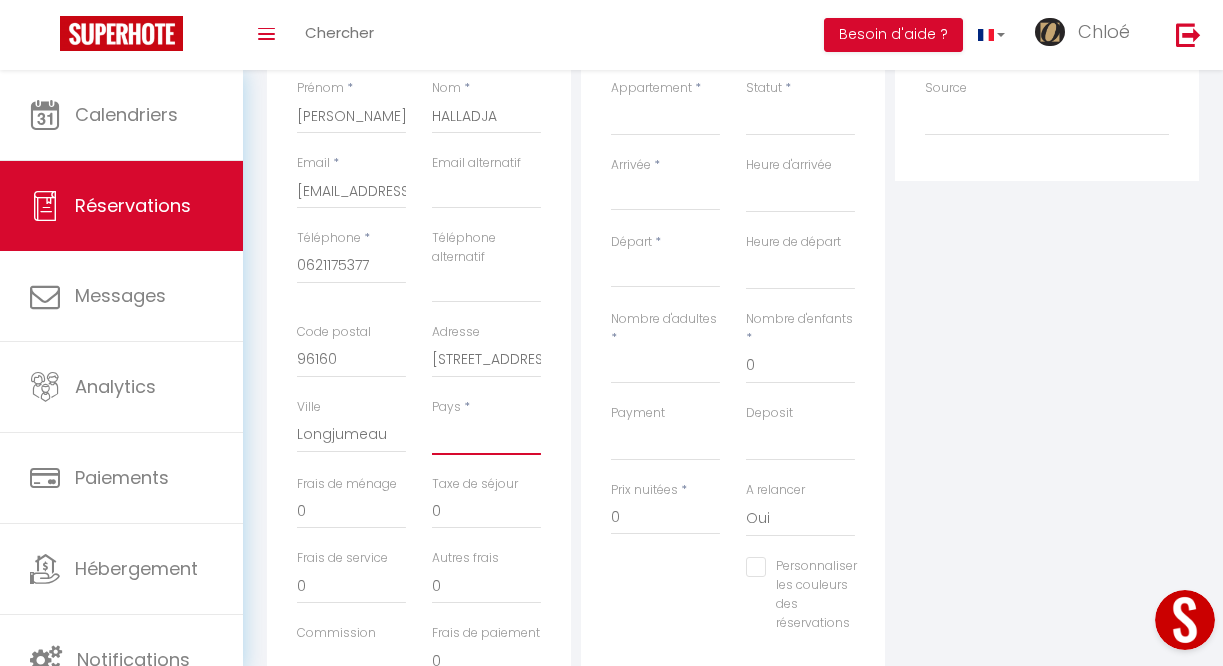click on "[GEOGRAPHIC_DATA]
[GEOGRAPHIC_DATA]
[GEOGRAPHIC_DATA]
[GEOGRAPHIC_DATA]
[GEOGRAPHIC_DATA]
[US_STATE]
[GEOGRAPHIC_DATA]
[GEOGRAPHIC_DATA]
[GEOGRAPHIC_DATA]
[GEOGRAPHIC_DATA]
[GEOGRAPHIC_DATA]
[GEOGRAPHIC_DATA]
[GEOGRAPHIC_DATA]
[GEOGRAPHIC_DATA]
[GEOGRAPHIC_DATA]
[GEOGRAPHIC_DATA]
[GEOGRAPHIC_DATA]
[GEOGRAPHIC_DATA]
[GEOGRAPHIC_DATA]
[GEOGRAPHIC_DATA]
[GEOGRAPHIC_DATA]
[GEOGRAPHIC_DATA]
[GEOGRAPHIC_DATA]
[GEOGRAPHIC_DATA]" at bounding box center [486, 436] 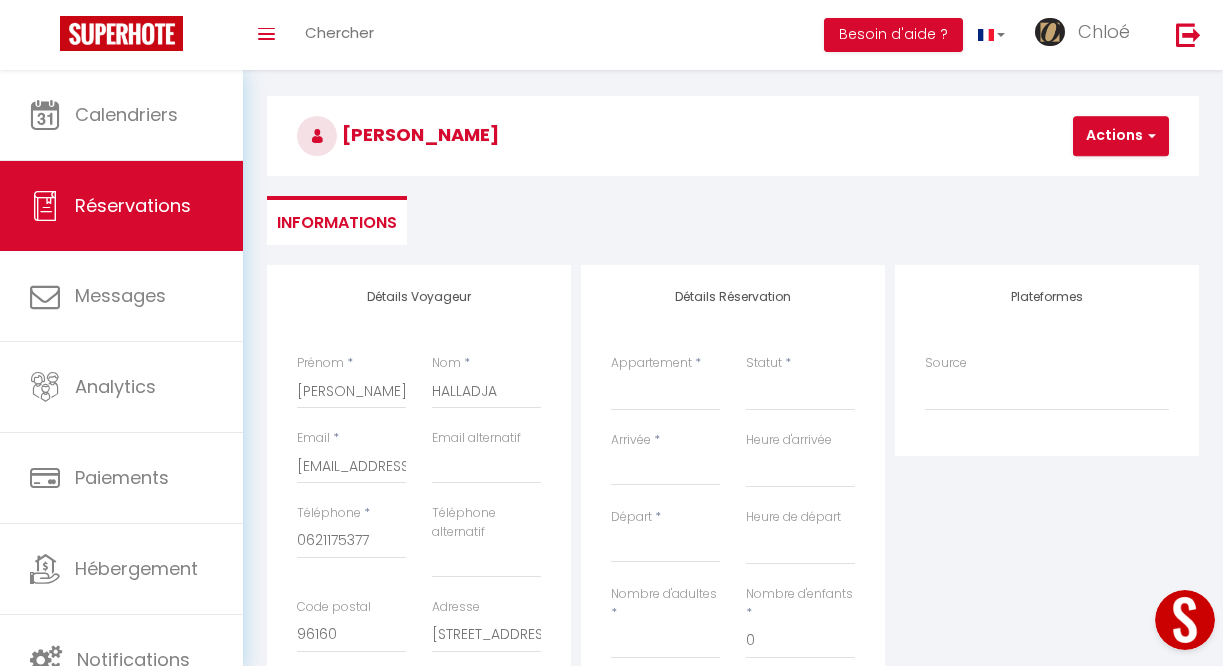 scroll, scrollTop: 61, scrollLeft: 0, axis: vertical 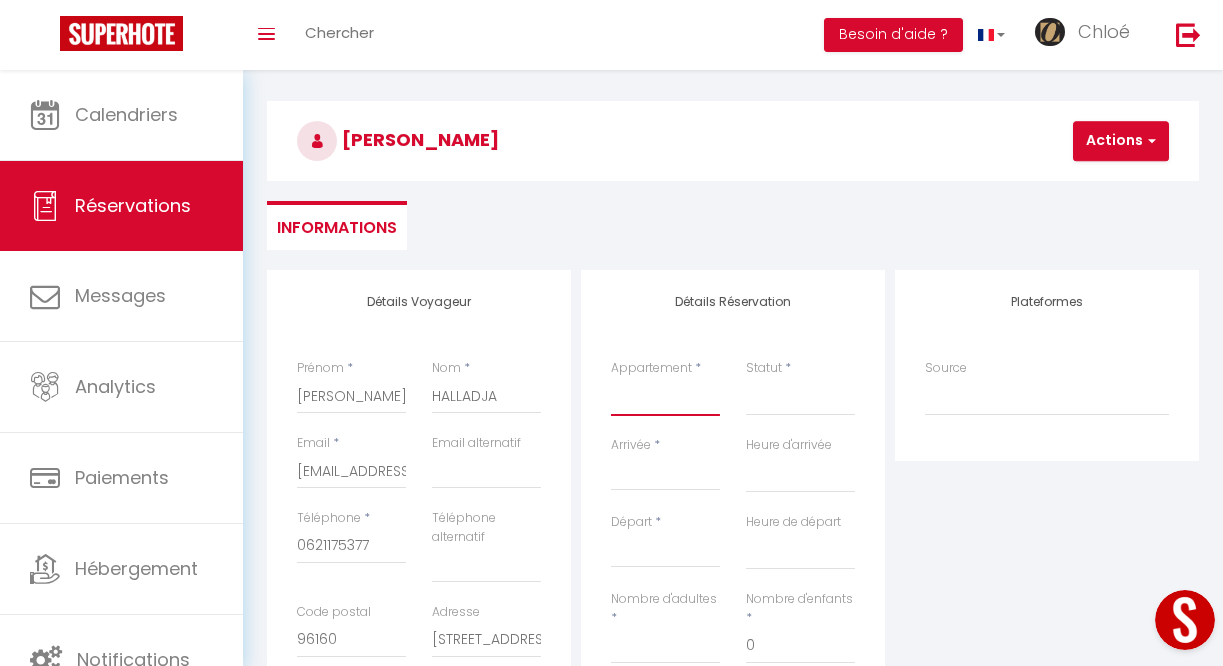 click on "L'Échappée Belle | [GEOGRAPHIC_DATA] en [GEOGRAPHIC_DATA] | Maison de vacances, Piscine & [PERSON_NAME] L'Éden | Maison d'architecte, Climatisée, [GEOGRAPHIC_DATA], Home Cinéma L'Écrin | [GEOGRAPHIC_DATA] & [GEOGRAPHIC_DATA] L'Opale | Maisonnette de ville [GEOGRAPHIC_DATA] L'Intemporel | [GEOGRAPHIC_DATA], Terrasse, Hypercentre L'Alouette | Studio Duplex Climatisé, Hypercentre Le Boréal｜Studio Confort Lit Queen Size Le Savane | Grand Triplex Climatisé, 2 Salons, Hypercentre Le Terracotta | Grand Triplex Climatisé, Hypercentre Le Baroque | Grand T2 Calme, Lit Queen Size L'Évêché | Grand [MEDICAL_DATA] Traversant et Lumineux Le Canopé | [MEDICAL_DATA] Duplex Climatisé, 2 Salles d'eau, Hypercentre [GEOGRAPHIC_DATA] | [GEOGRAPHIC_DATA], [GEOGRAPHIC_DATA], Parking L'Alcôve | [GEOGRAPHIC_DATA], [GEOGRAPHIC_DATA], Parking privé [GEOGRAPHIC_DATA] | [MEDICAL_DATA][GEOGRAPHIC_DATA], Spacieux & Climatisé [GEOGRAPHIC_DATA] | [GEOGRAPHIC_DATA], [GEOGRAPHIC_DATA], Parking privé" at bounding box center (665, 397) 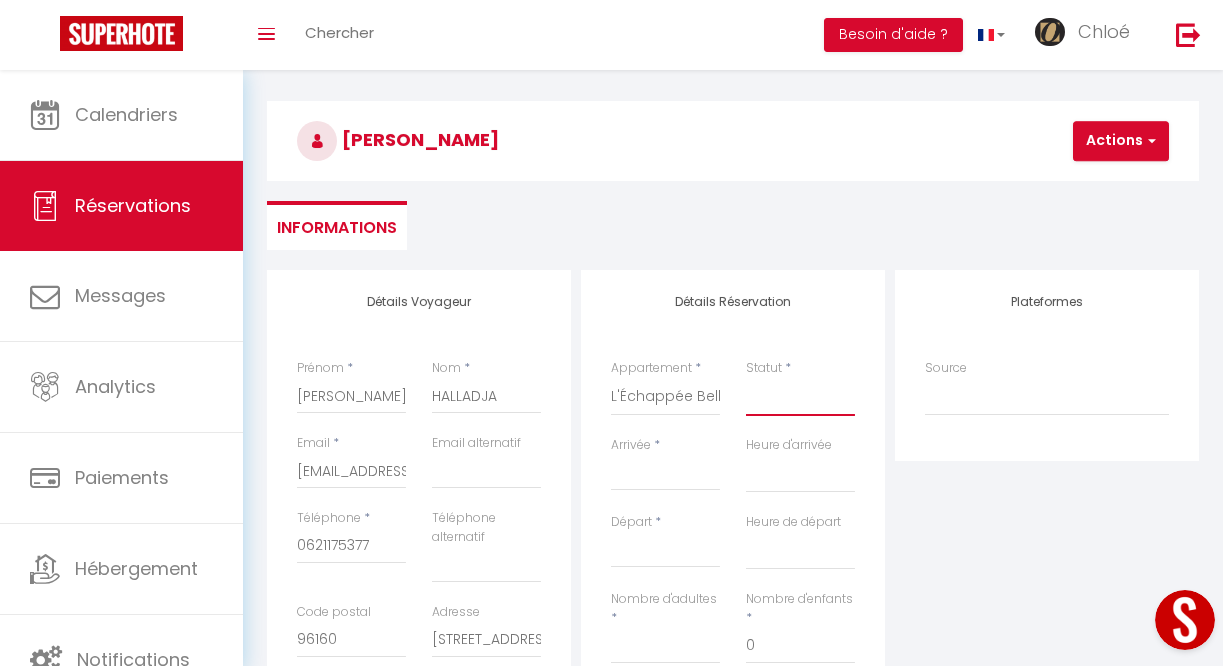 click on "Confirmé Non Confirmé [PERSON_NAME] par le voyageur No Show Request" at bounding box center (800, 397) 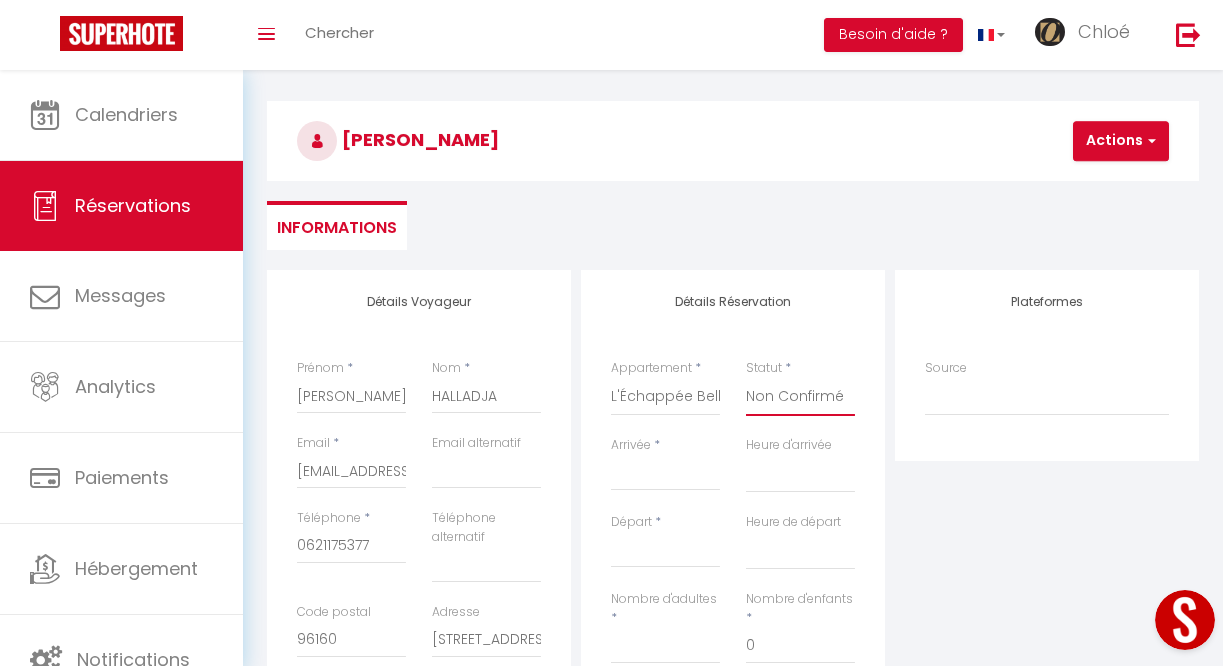 click on "Confirmé Non Confirmé [PERSON_NAME] par le voyageur No Show Request" at bounding box center [800, 397] 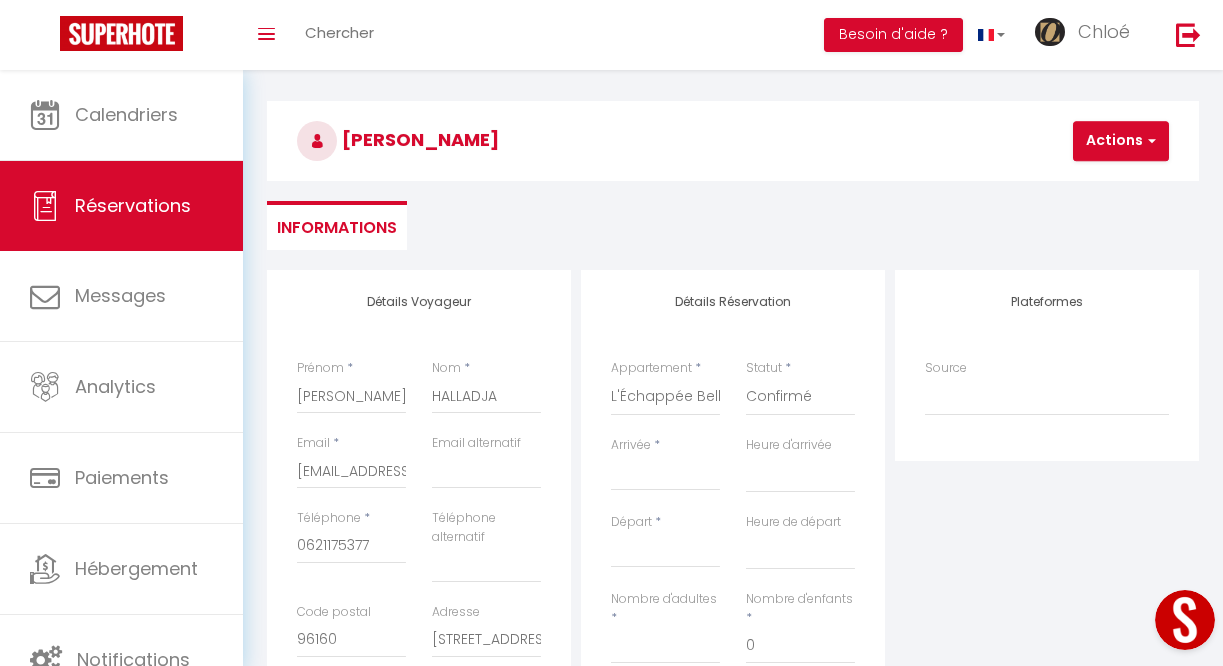 click on "Arrivée" at bounding box center (665, 475) 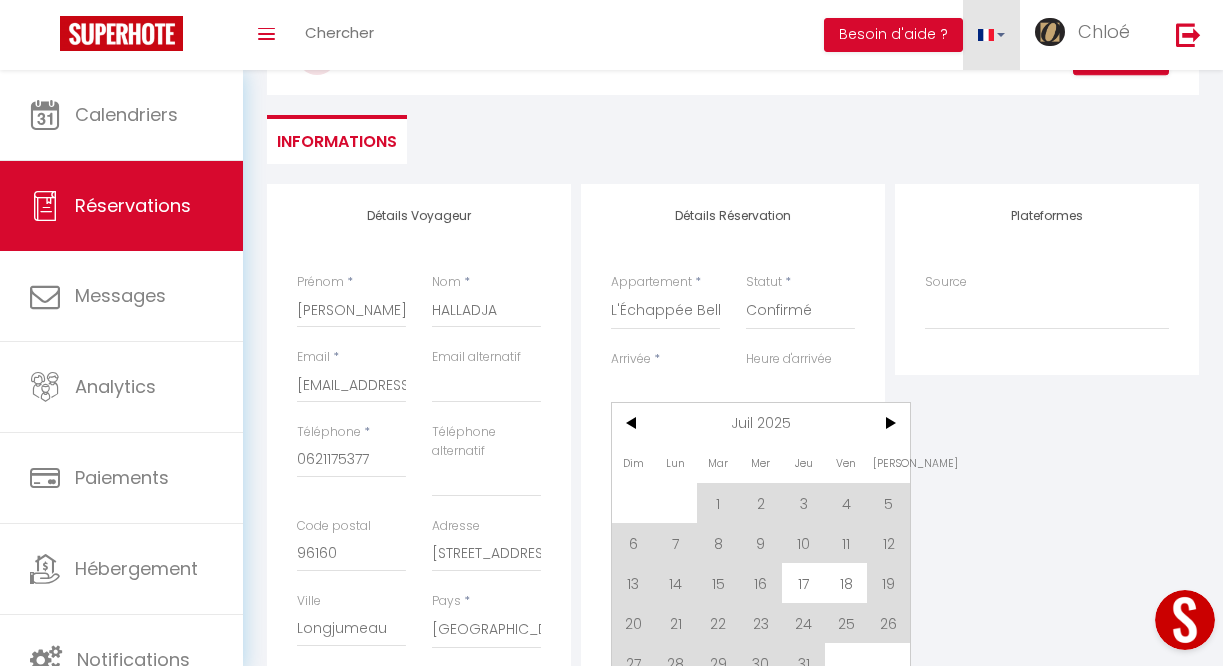 scroll, scrollTop: 146, scrollLeft: 0, axis: vertical 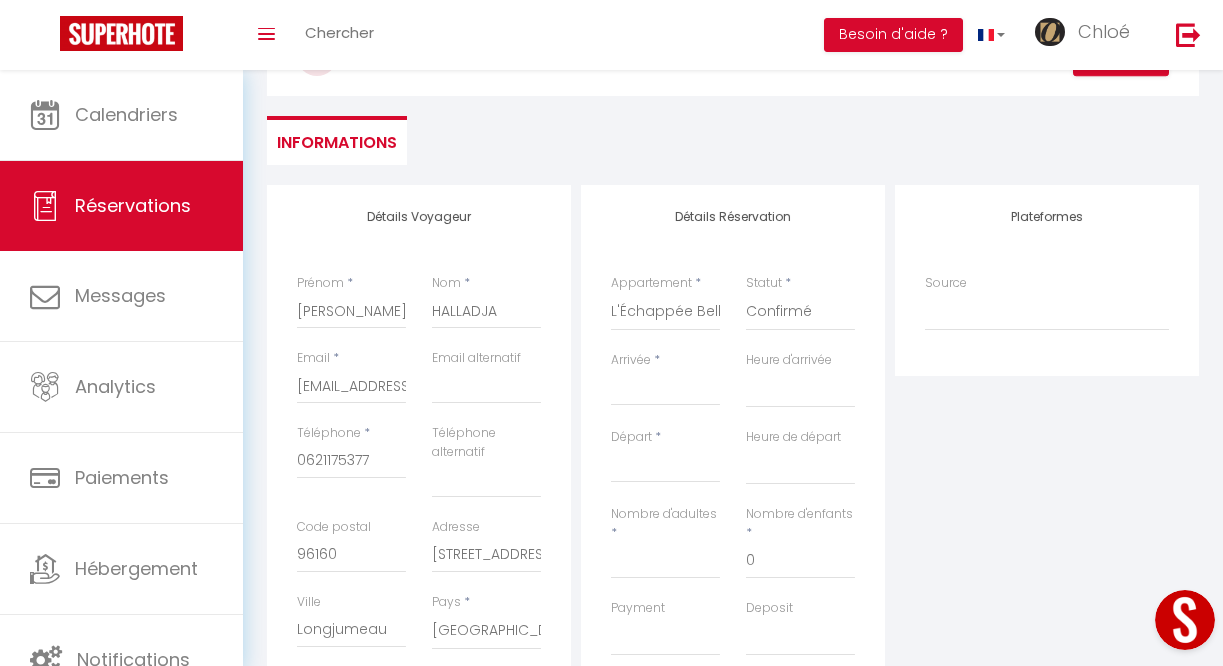 click on "Arrivée" at bounding box center (665, 390) 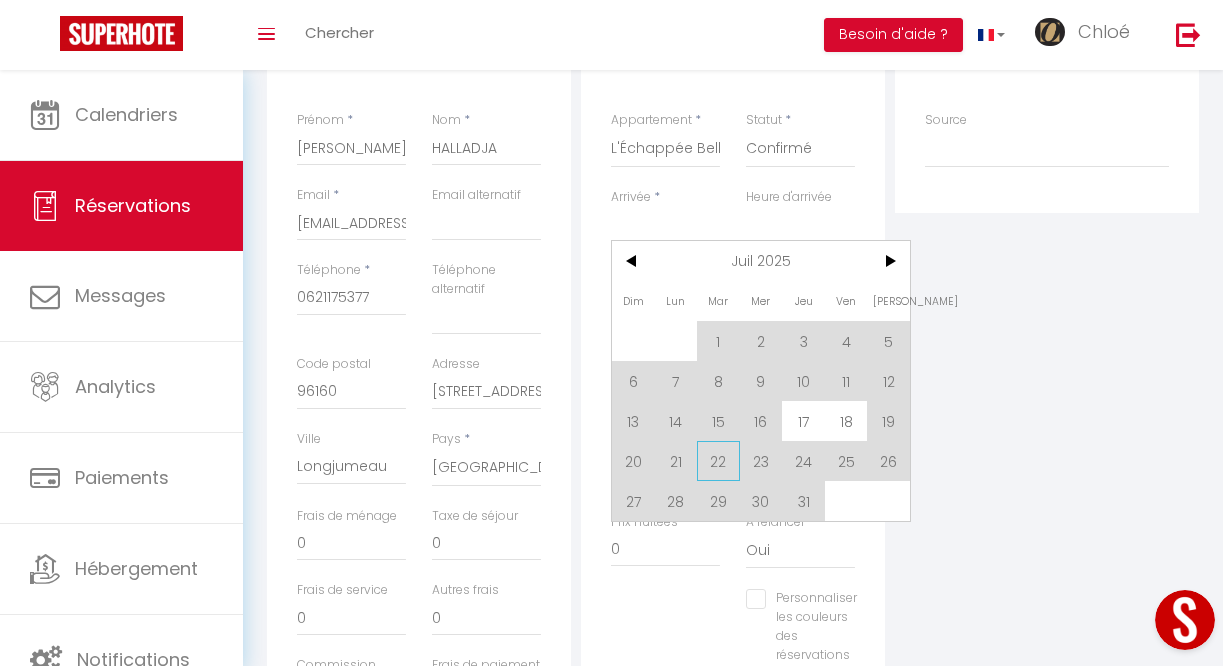 scroll, scrollTop: 312, scrollLeft: 0, axis: vertical 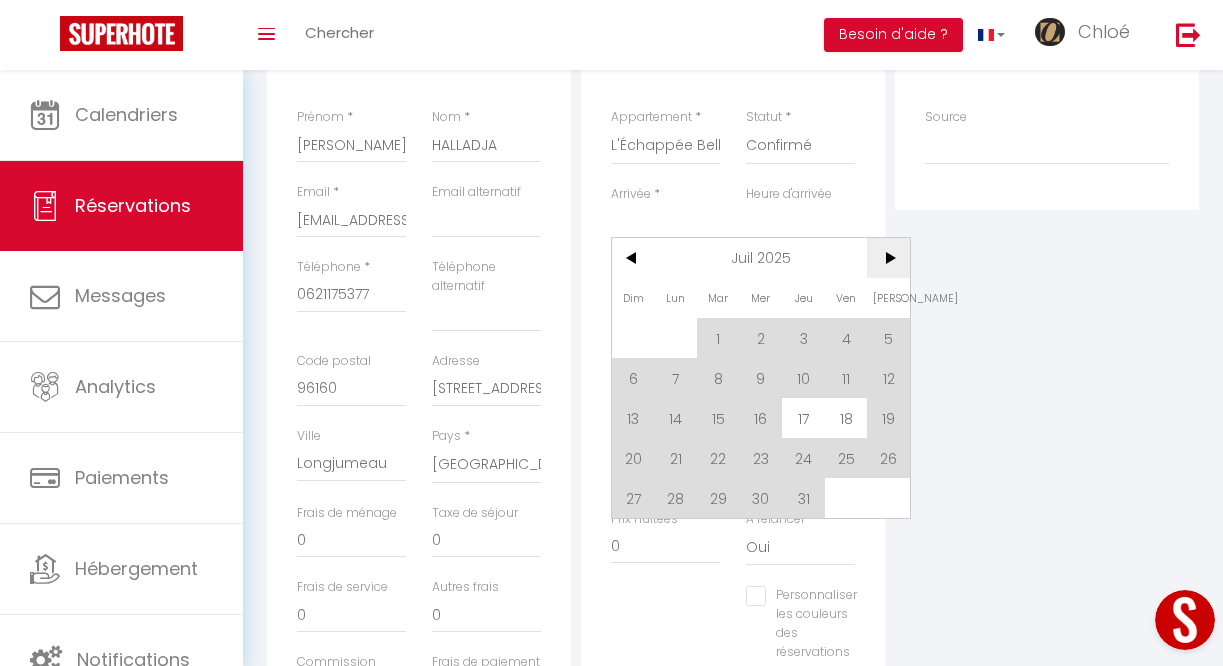 click on ">" at bounding box center [888, 258] 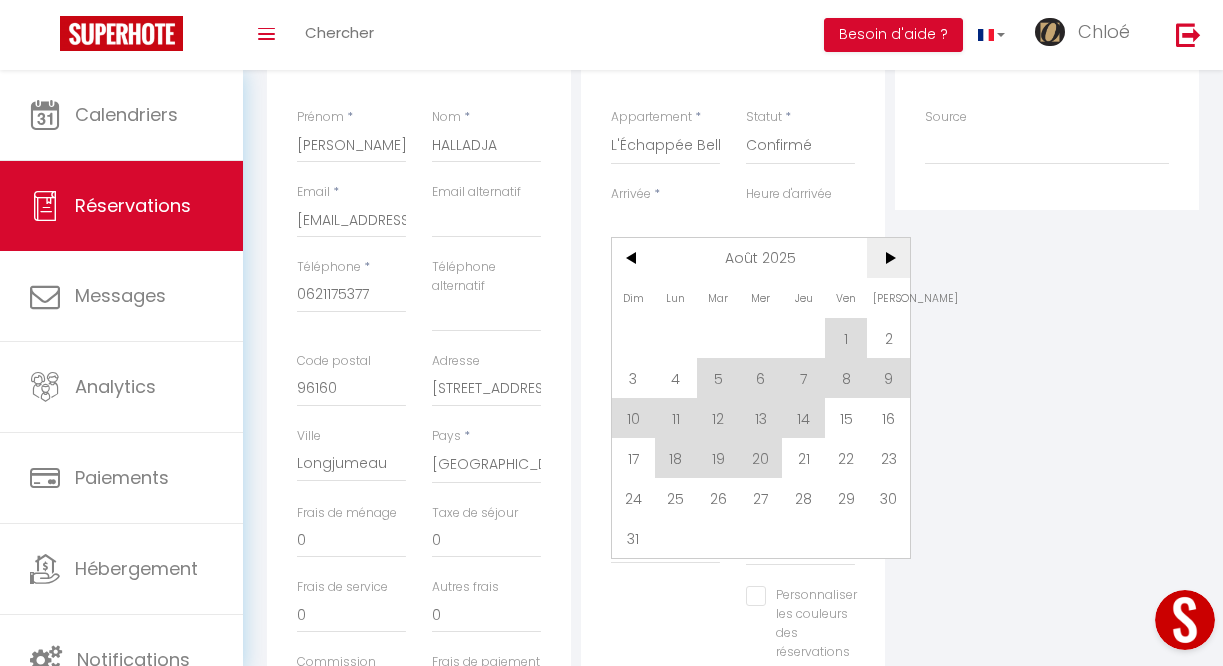 click on ">" at bounding box center [888, 258] 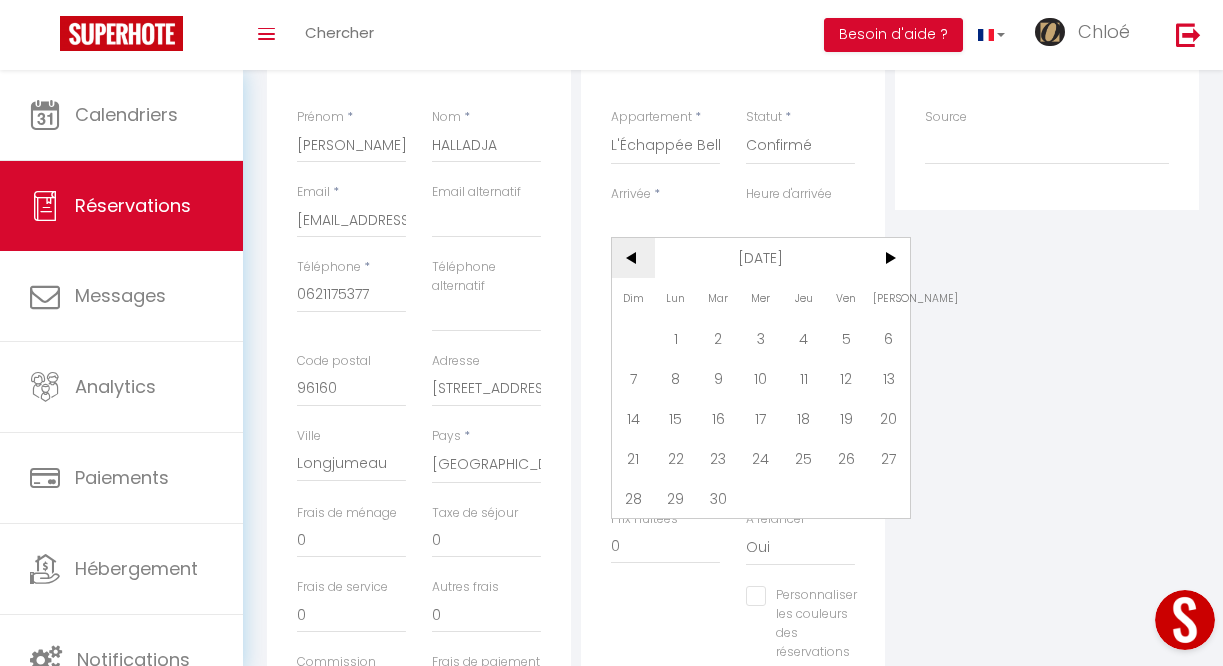 click on "<" at bounding box center [633, 258] 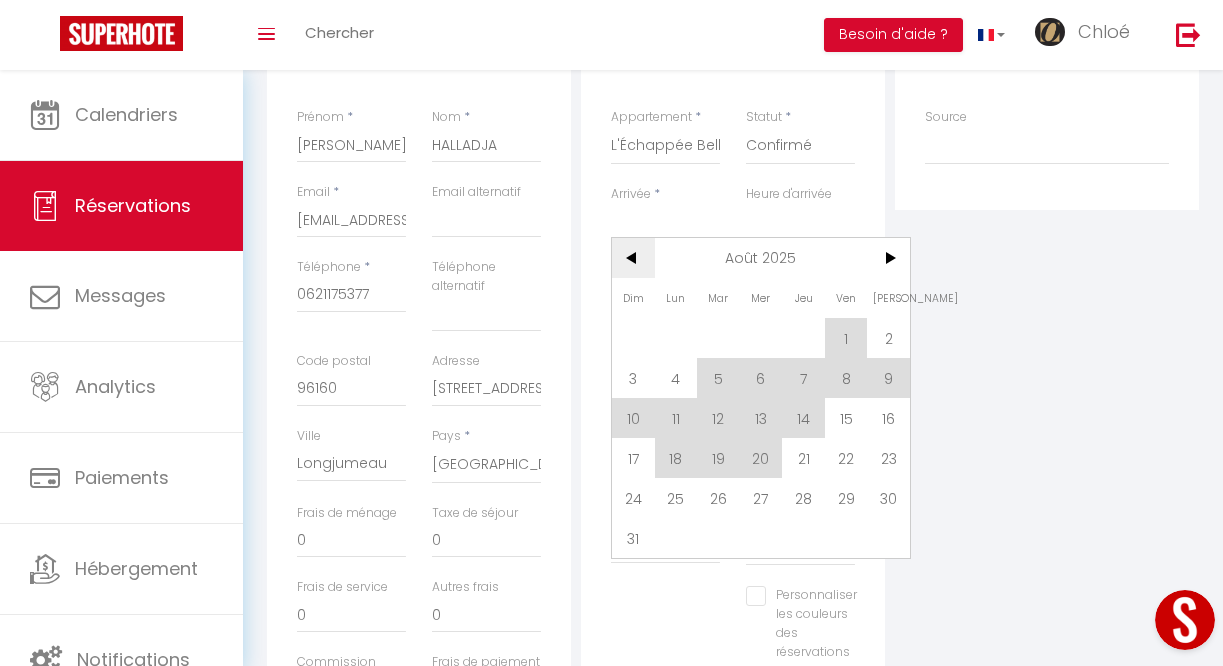 click on "<" at bounding box center (633, 258) 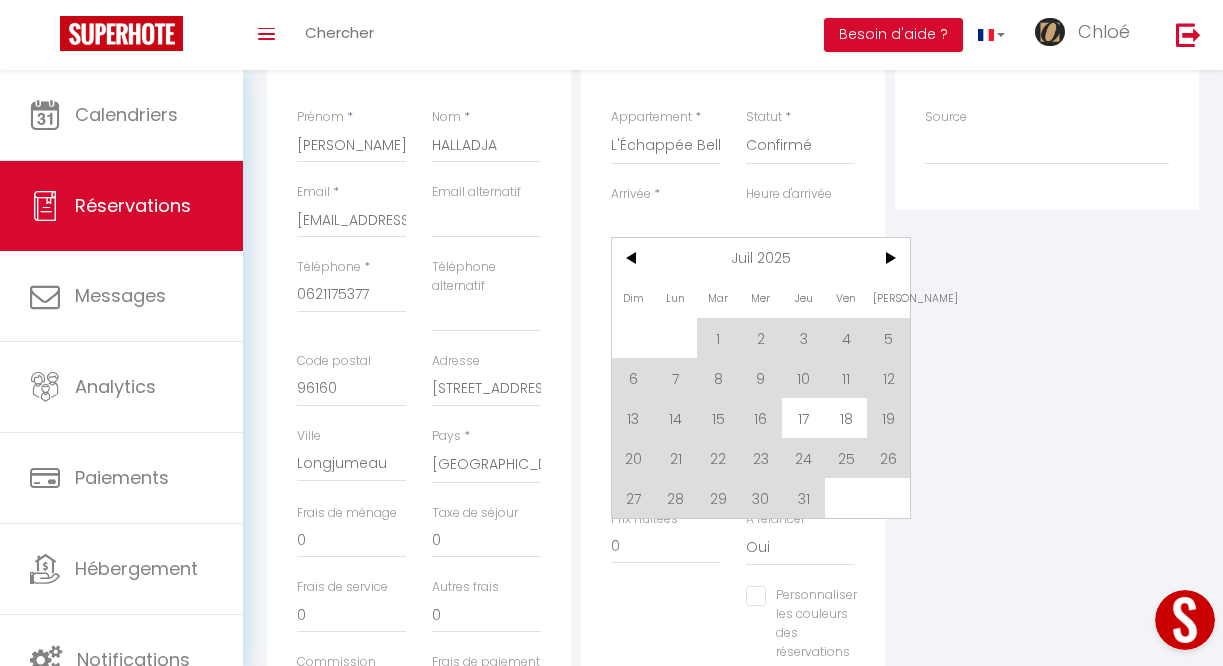 scroll, scrollTop: 0, scrollLeft: 0, axis: both 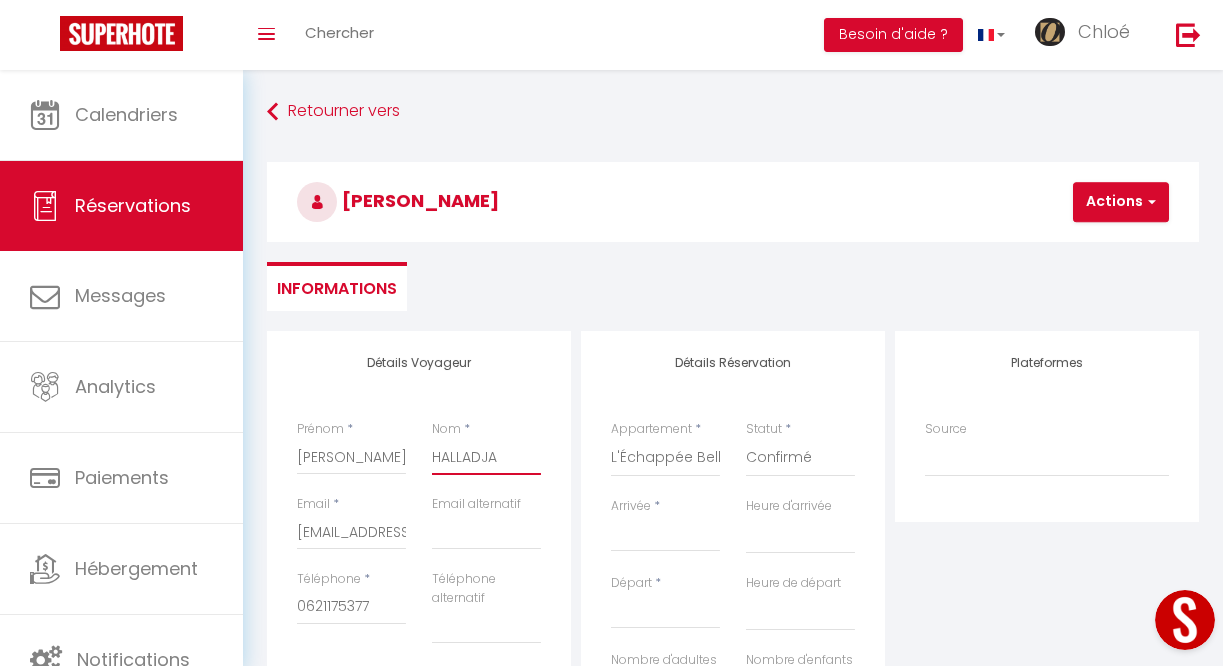 drag, startPoint x: 495, startPoint y: 448, endPoint x: 429, endPoint y: 448, distance: 66 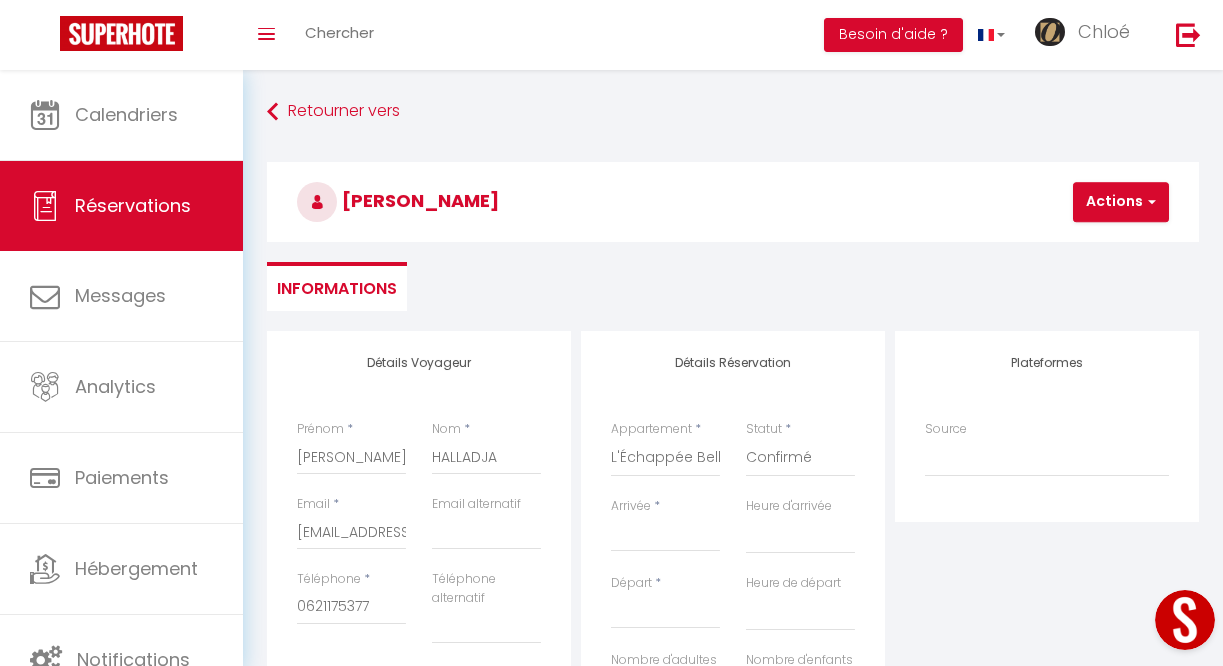 click on "Nom   *   HALLADJA" at bounding box center [486, 457] 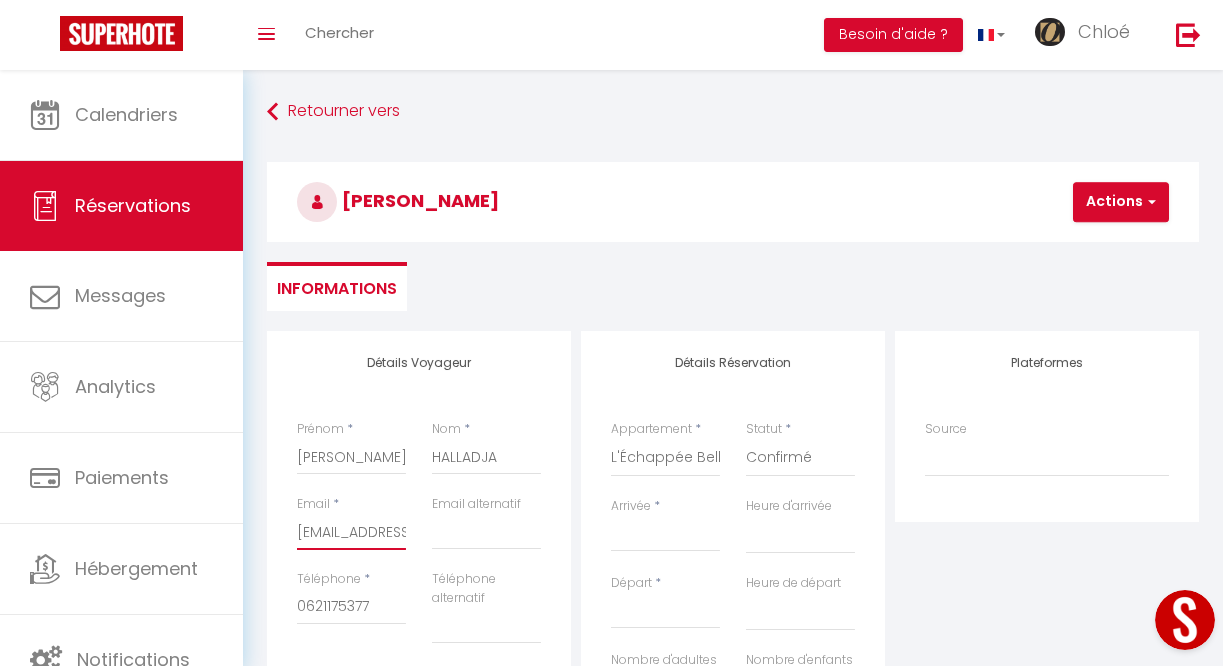 scroll, scrollTop: 0, scrollLeft: 71, axis: horizontal 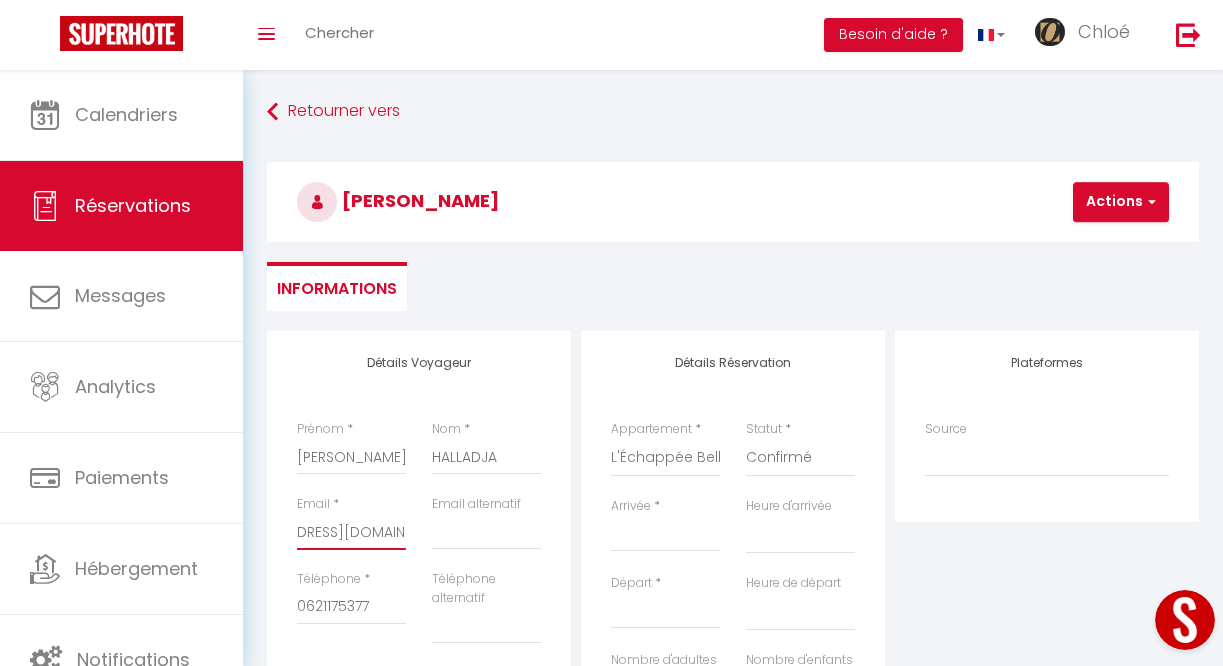 drag, startPoint x: 300, startPoint y: 534, endPoint x: 559, endPoint y: 531, distance: 259.01736 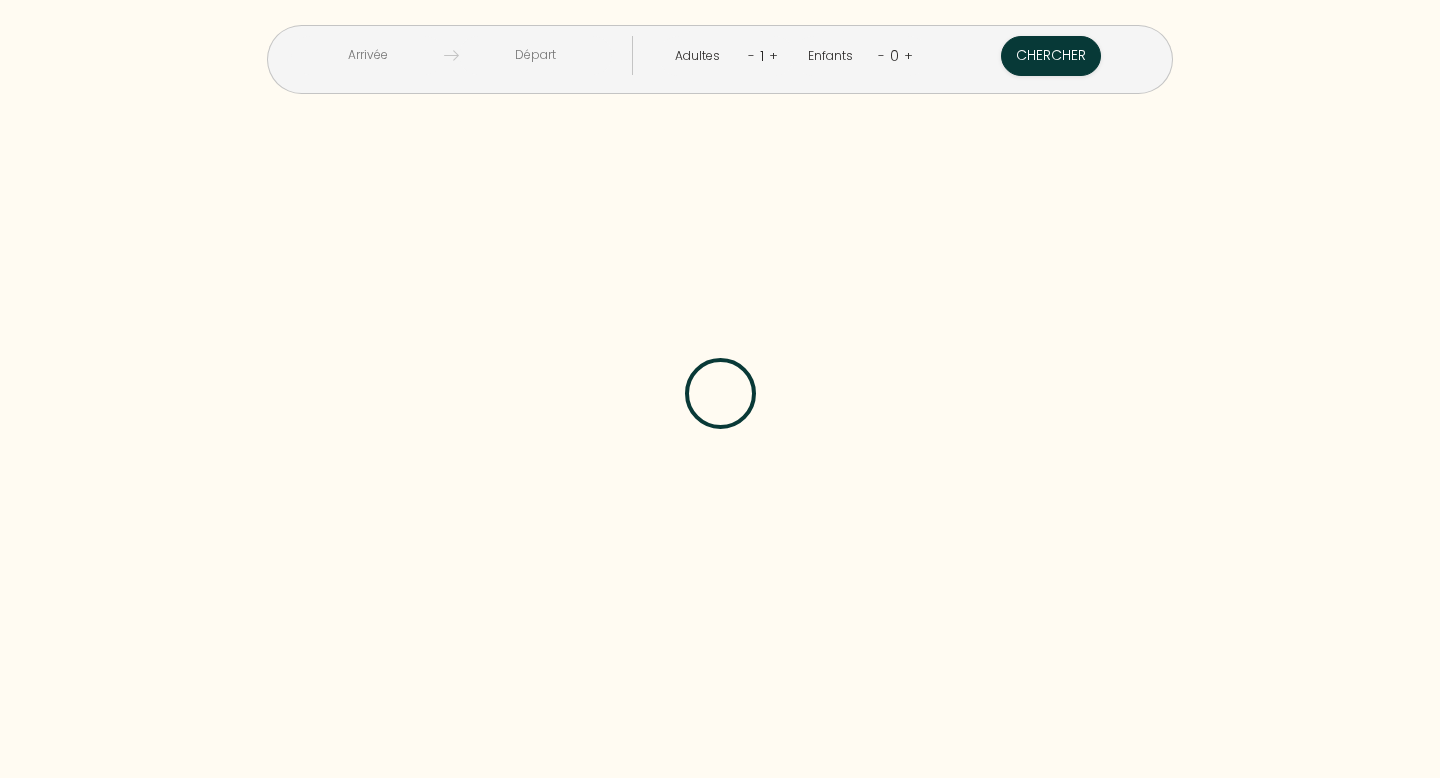 scroll, scrollTop: 0, scrollLeft: 0, axis: both 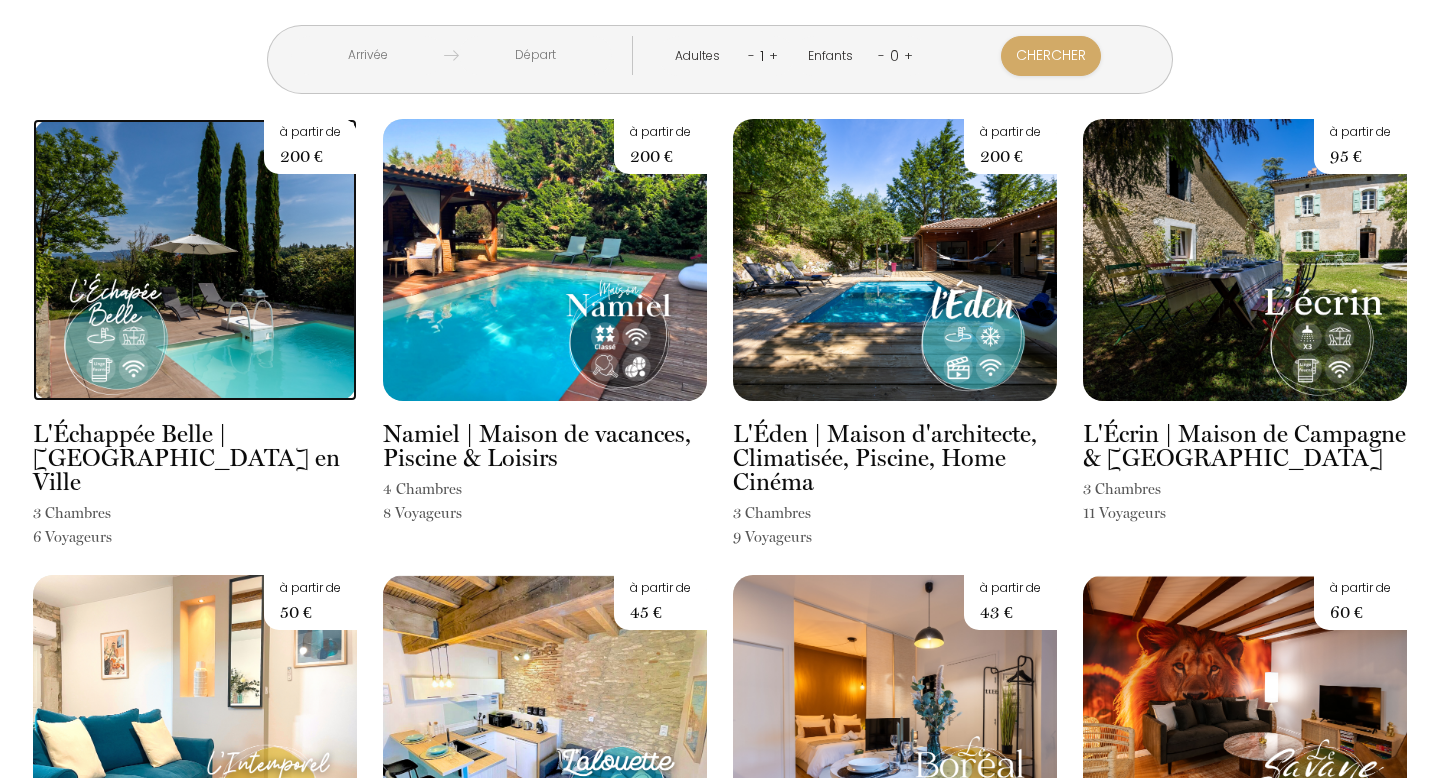 click at bounding box center [195, 260] 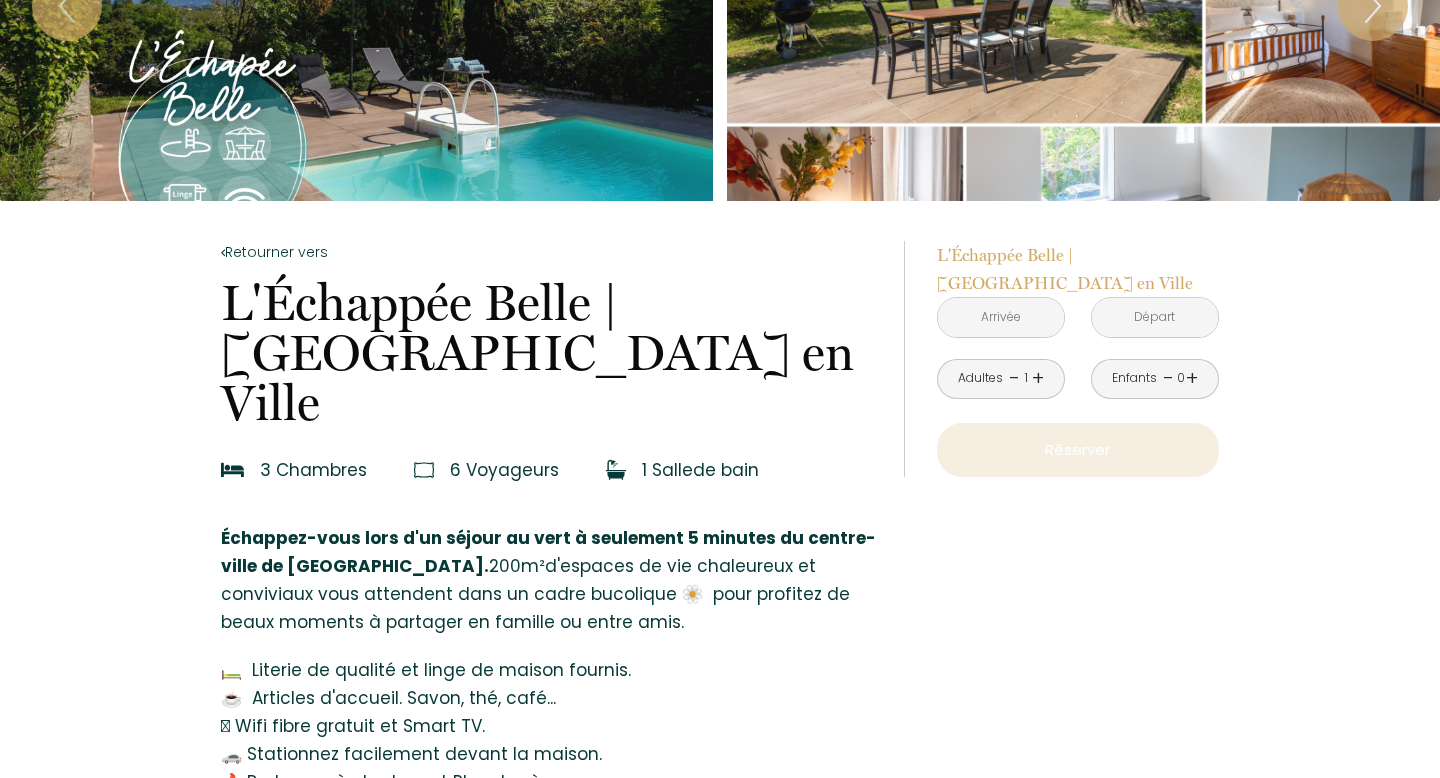 scroll, scrollTop: 204, scrollLeft: 0, axis: vertical 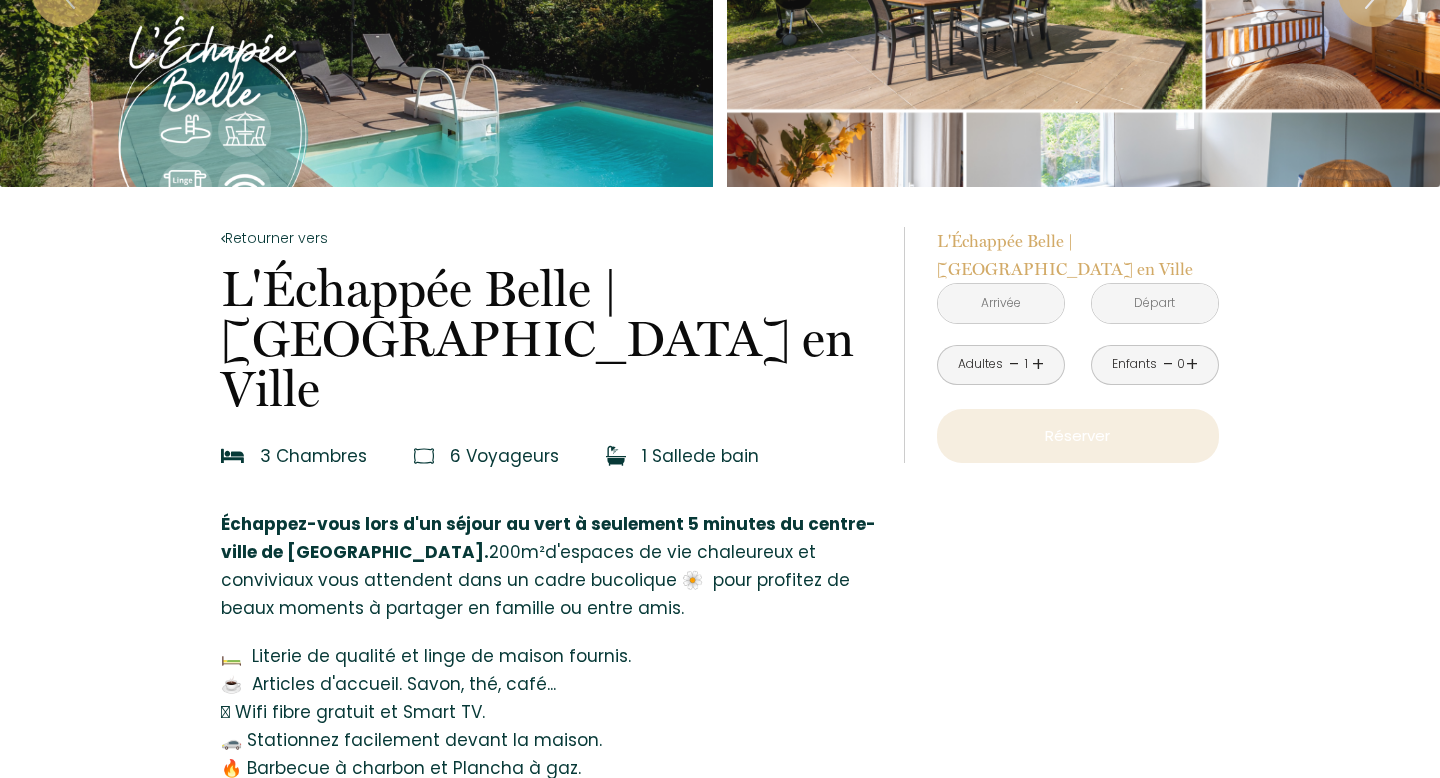click at bounding box center [1001, 303] 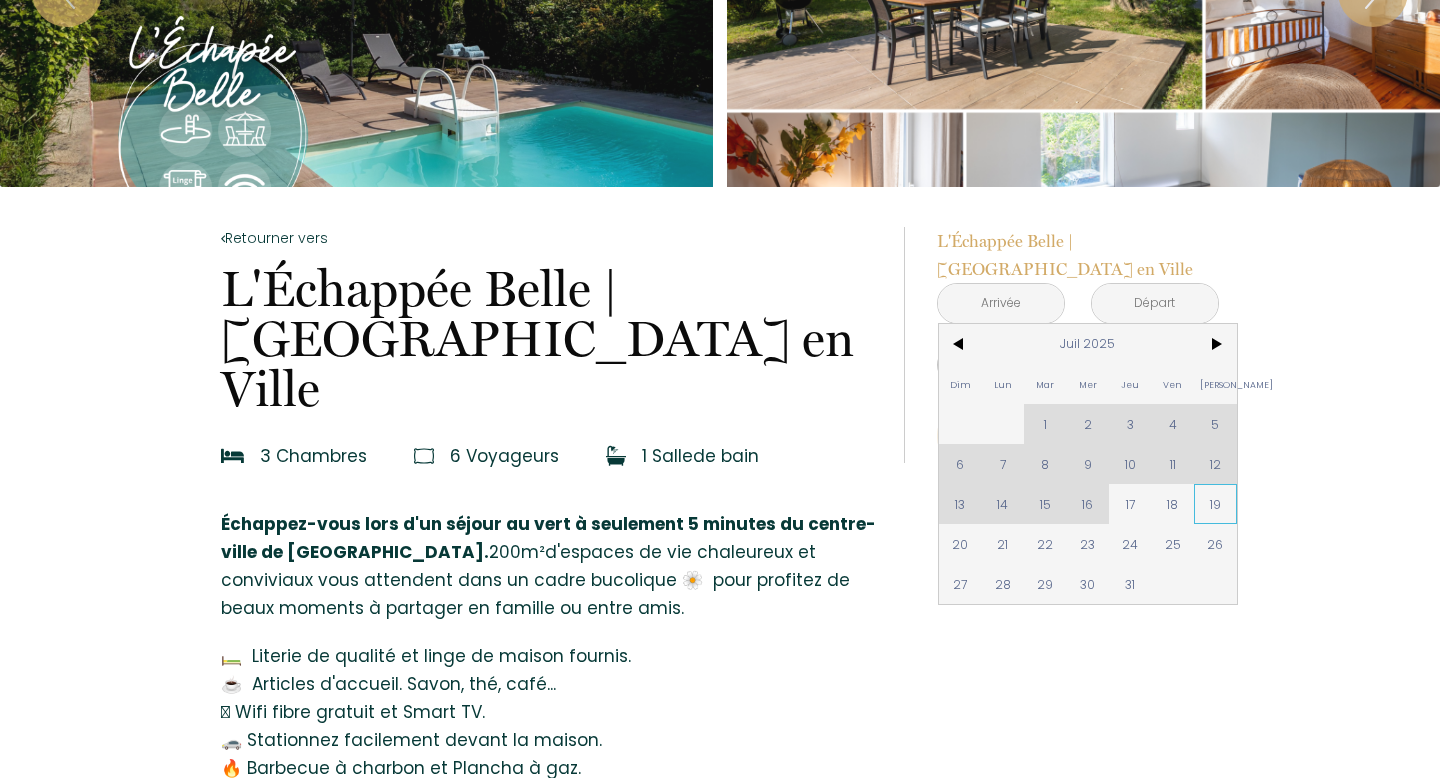 click on "19" at bounding box center (1215, 504) 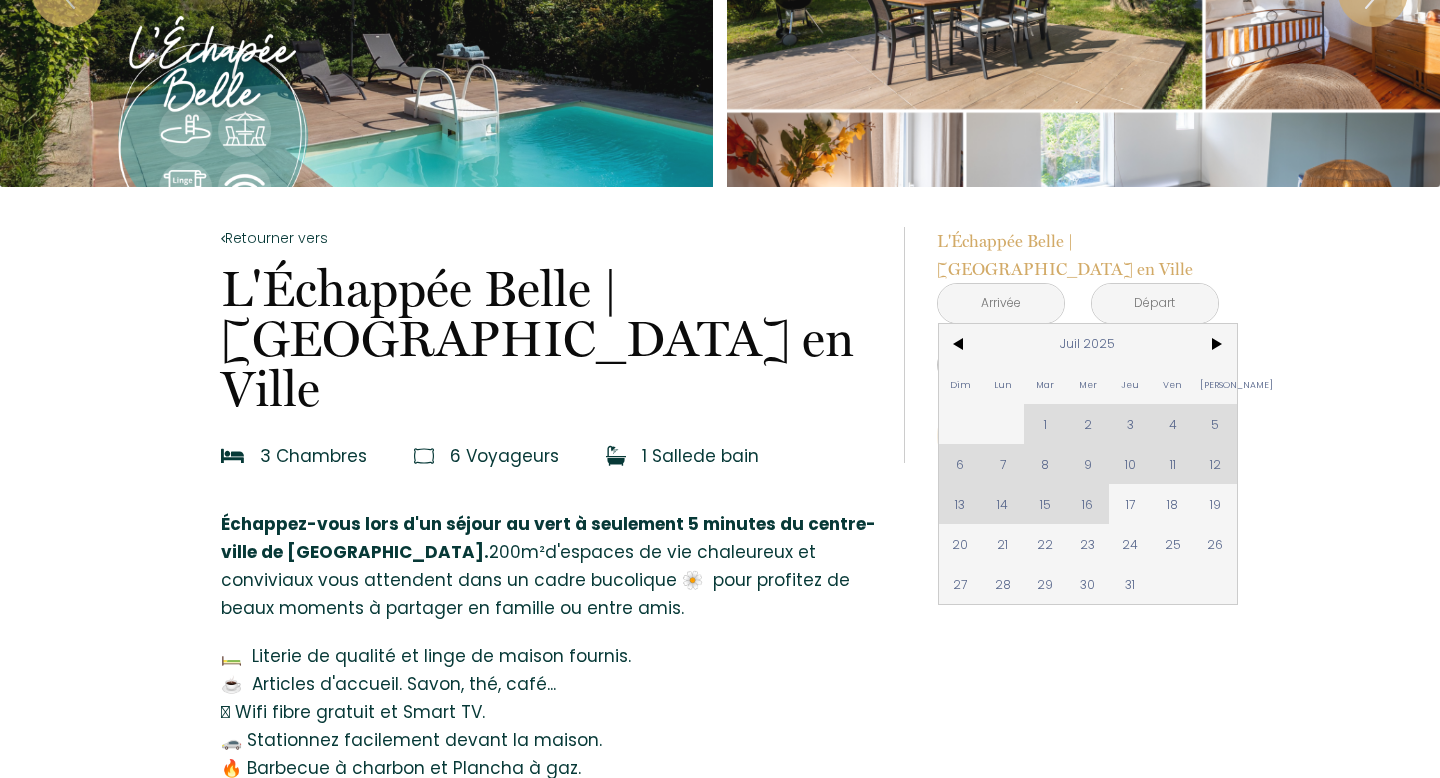 type on "Sam 19 Juil 2025" 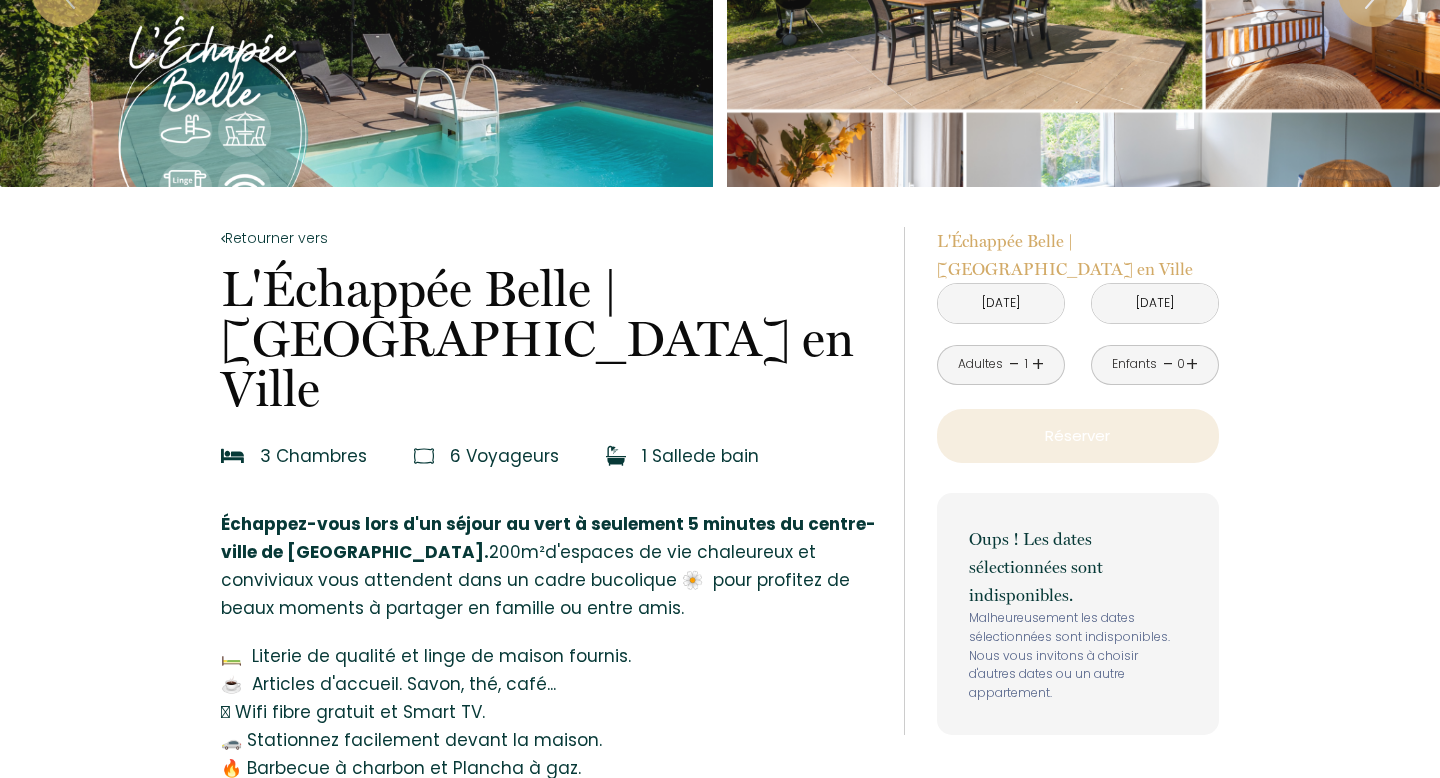 click on "Dim 20 Juil 2025" at bounding box center (1155, 303) 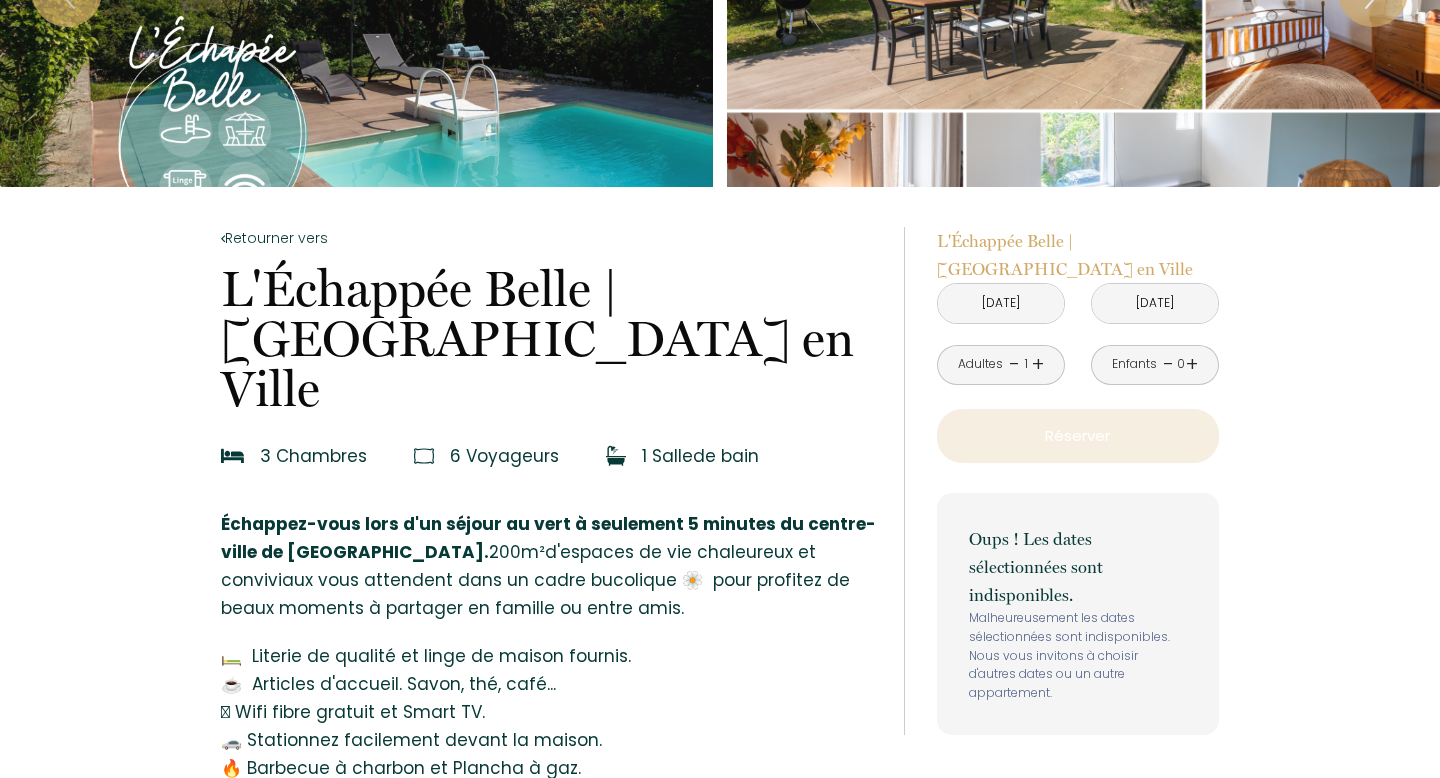 click on "Dim 20 Juil 2025" at bounding box center (1155, 303) 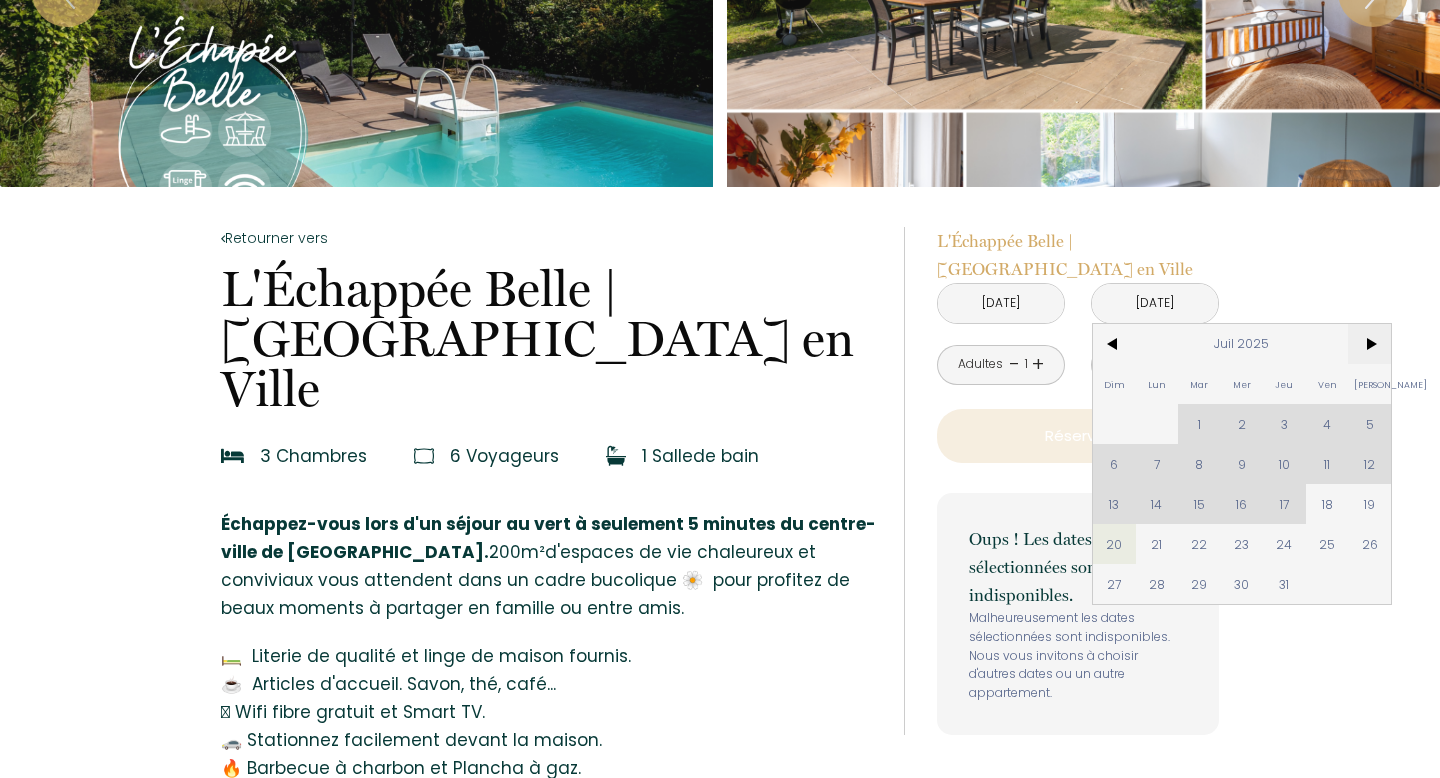 click on ">" at bounding box center [1369, 344] 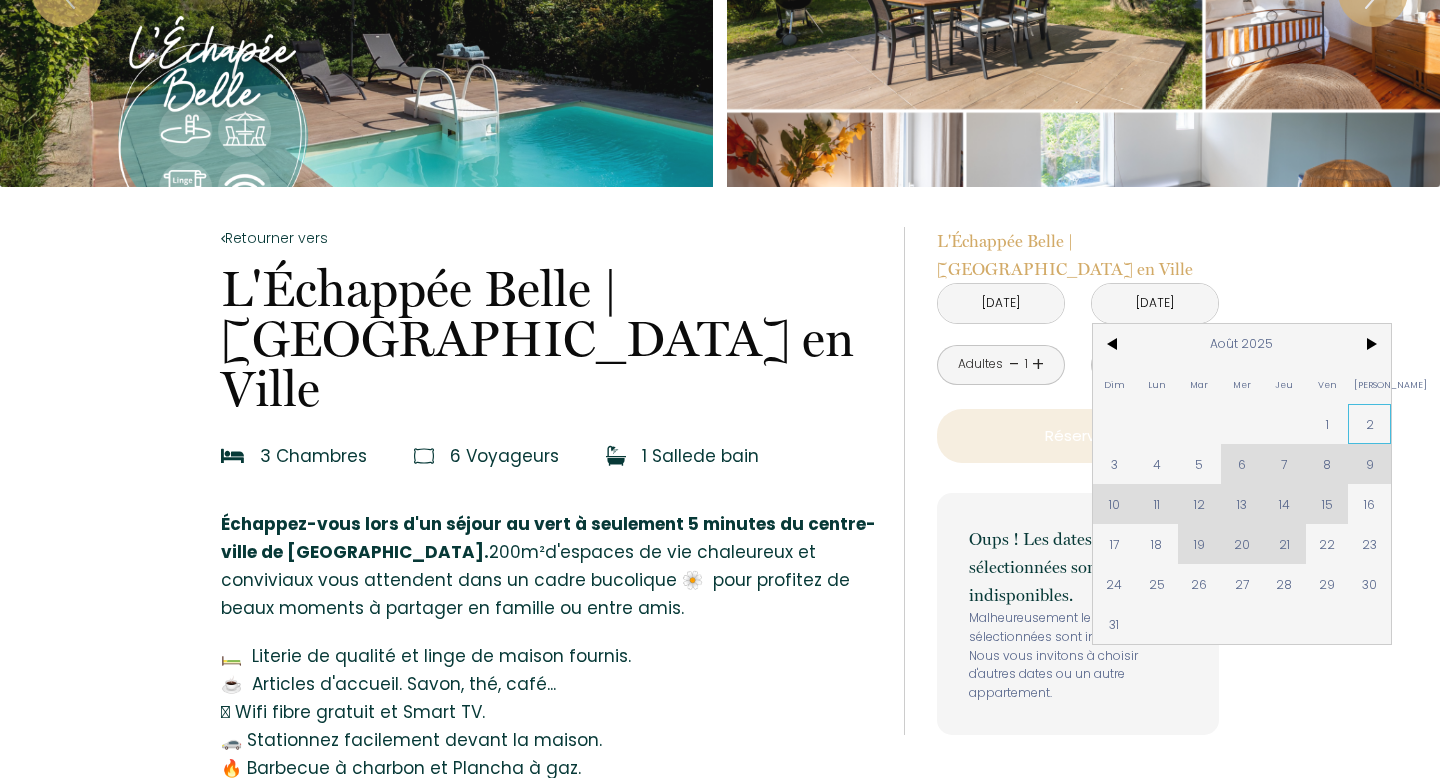 click on "2" at bounding box center [1369, 424] 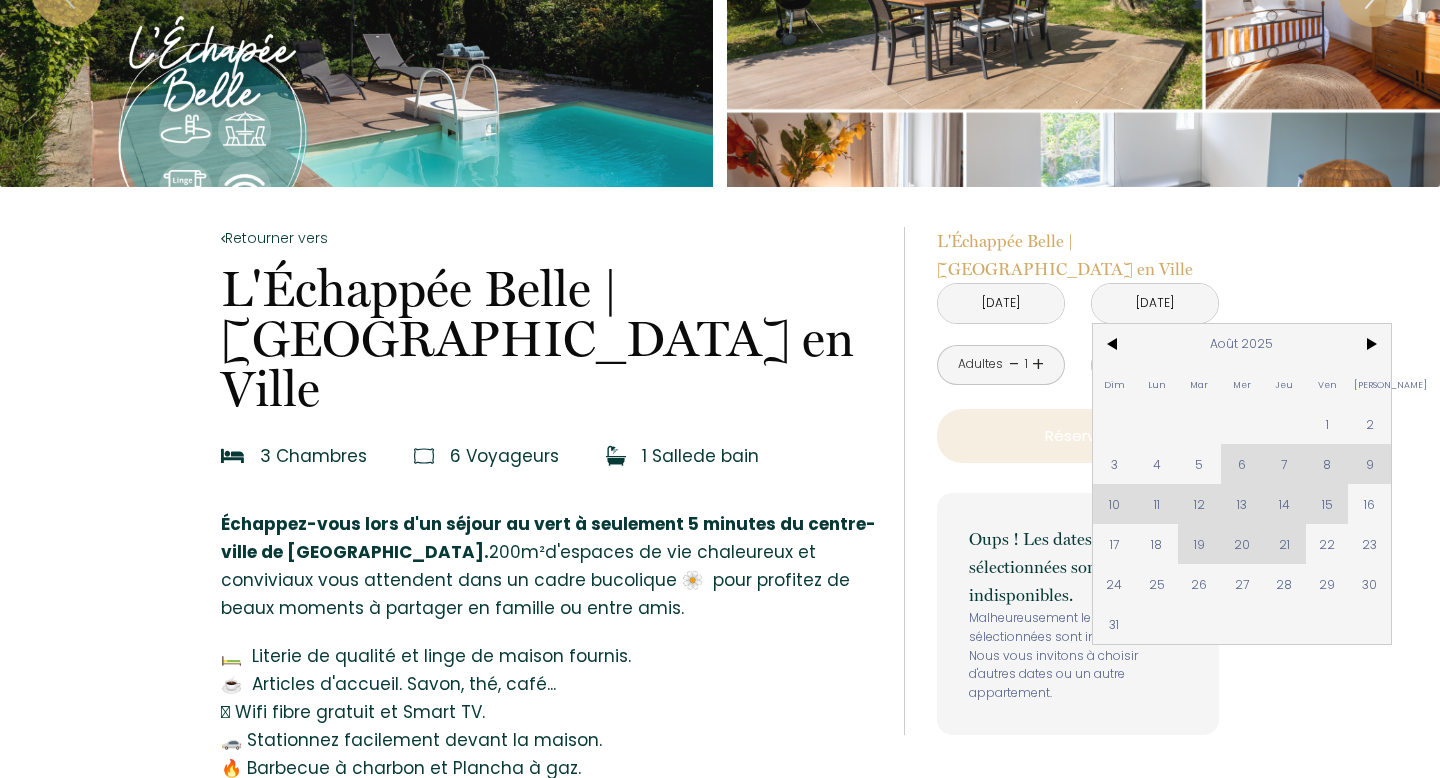 type on "[PERSON_NAME] 02 Août 2025" 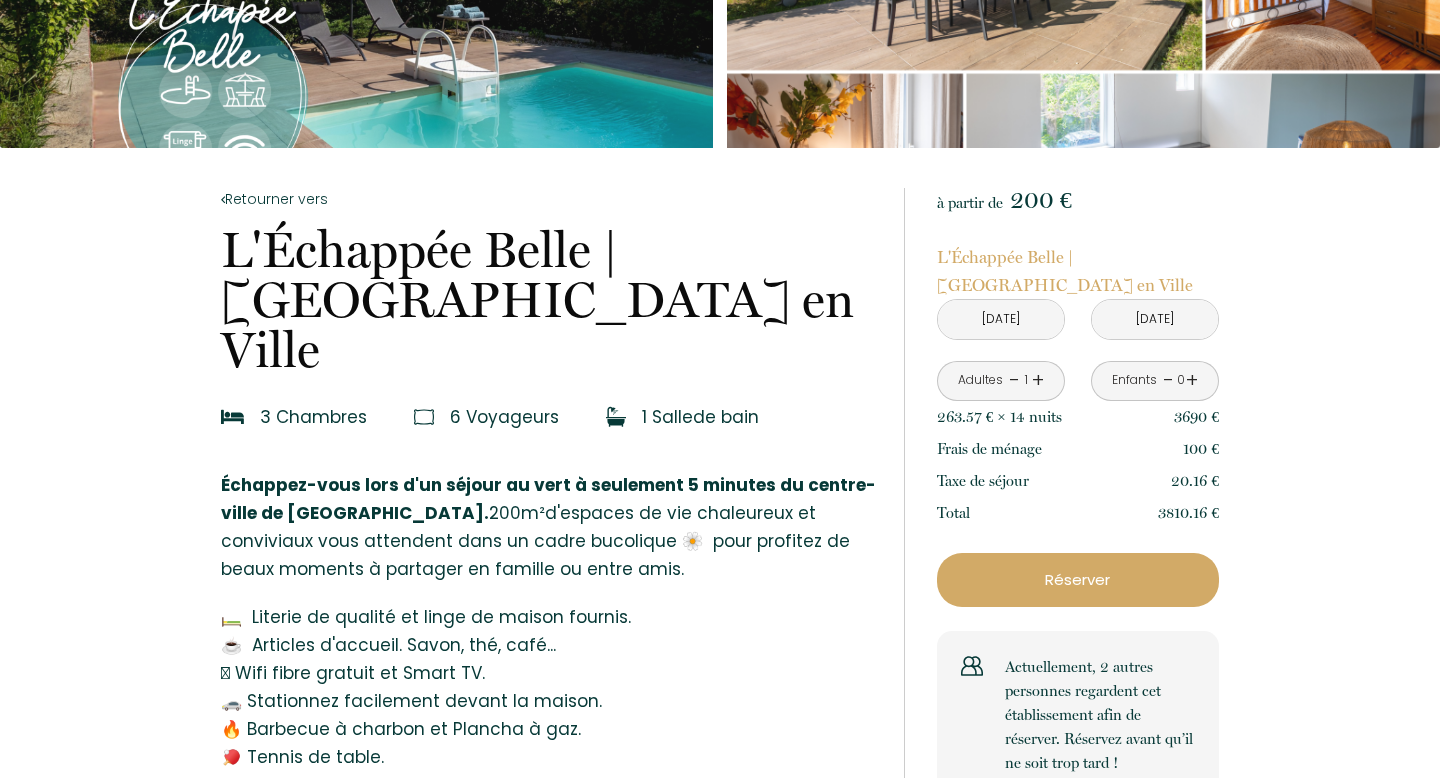 scroll, scrollTop: 246, scrollLeft: 0, axis: vertical 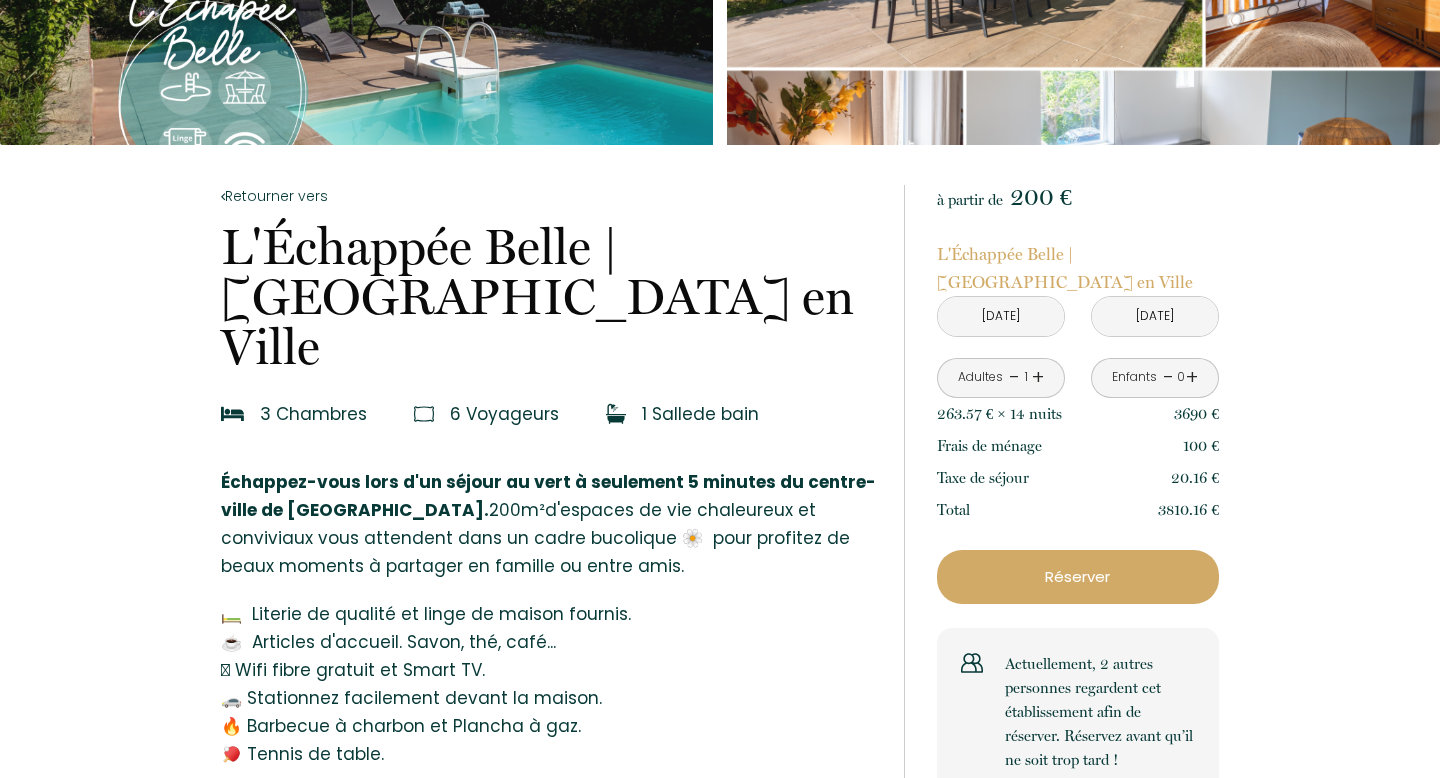 click on "+" at bounding box center [1038, 377] 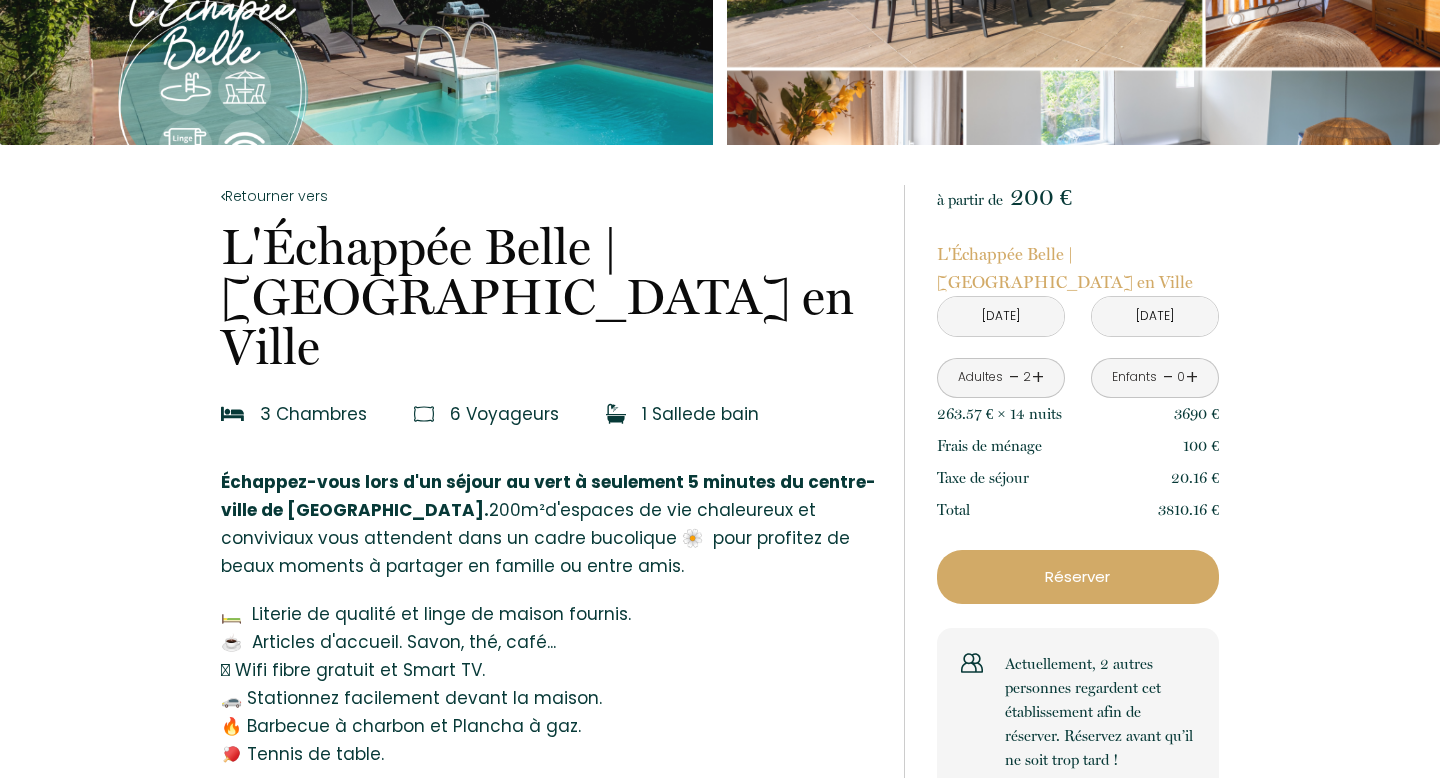 click on "+" at bounding box center (1038, 377) 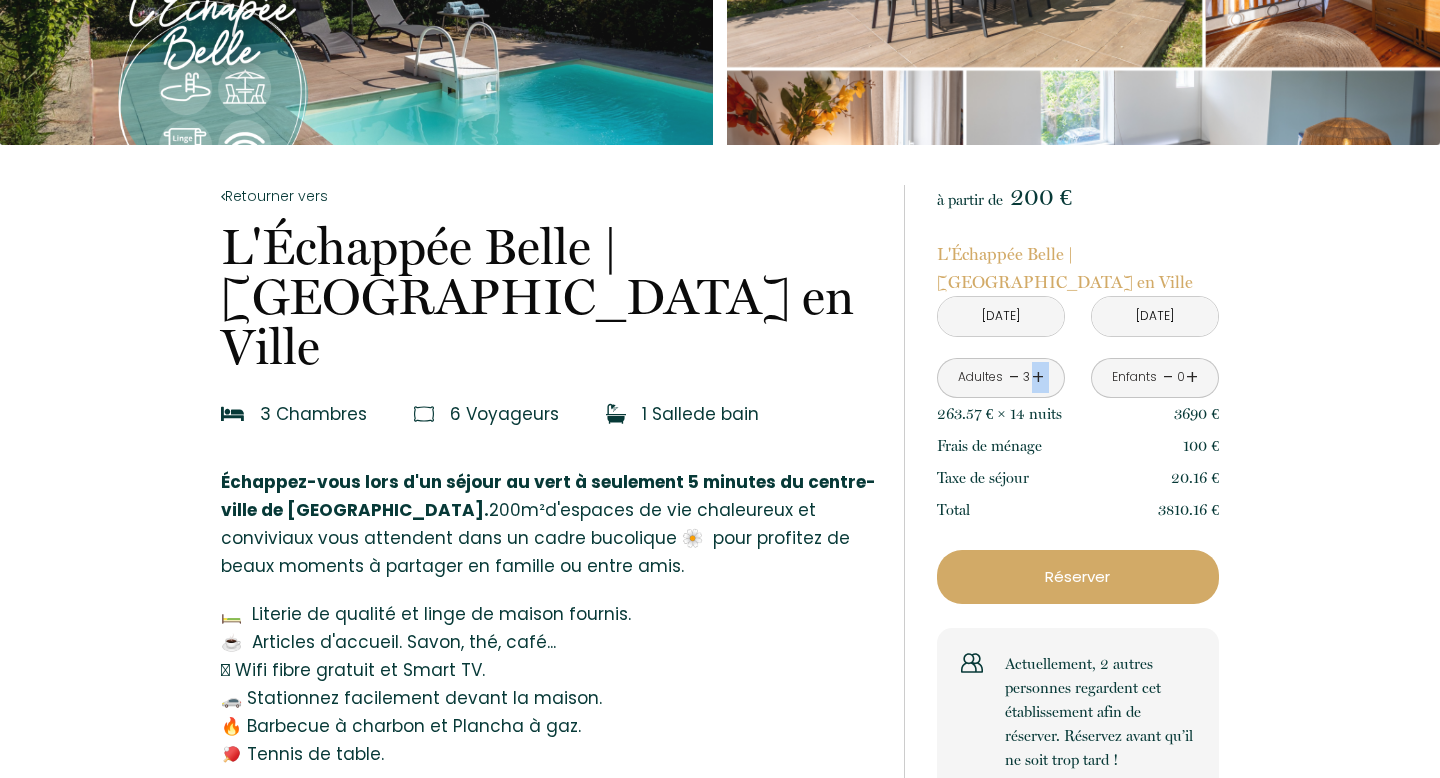 click on "+" at bounding box center (1038, 377) 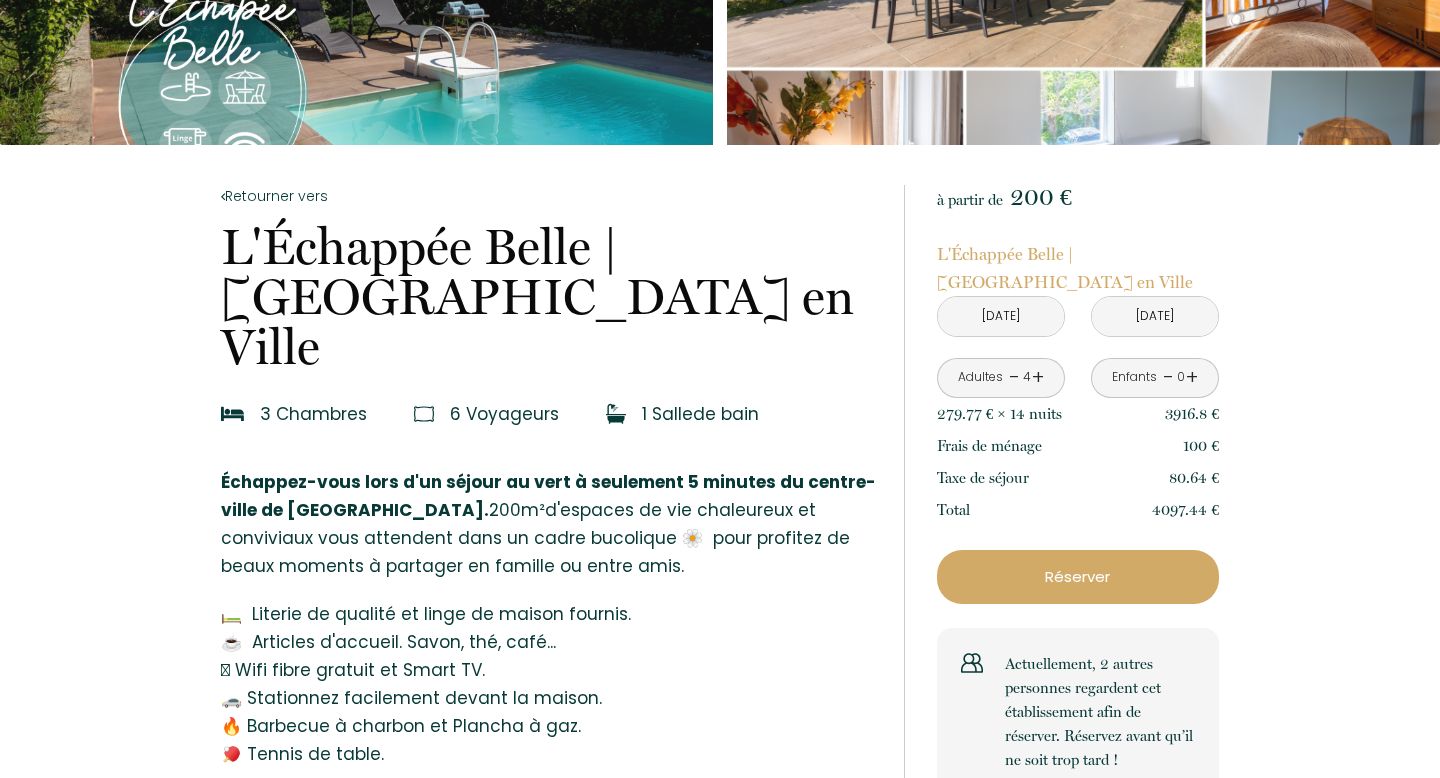 click on "Adultes" at bounding box center (980, 377) 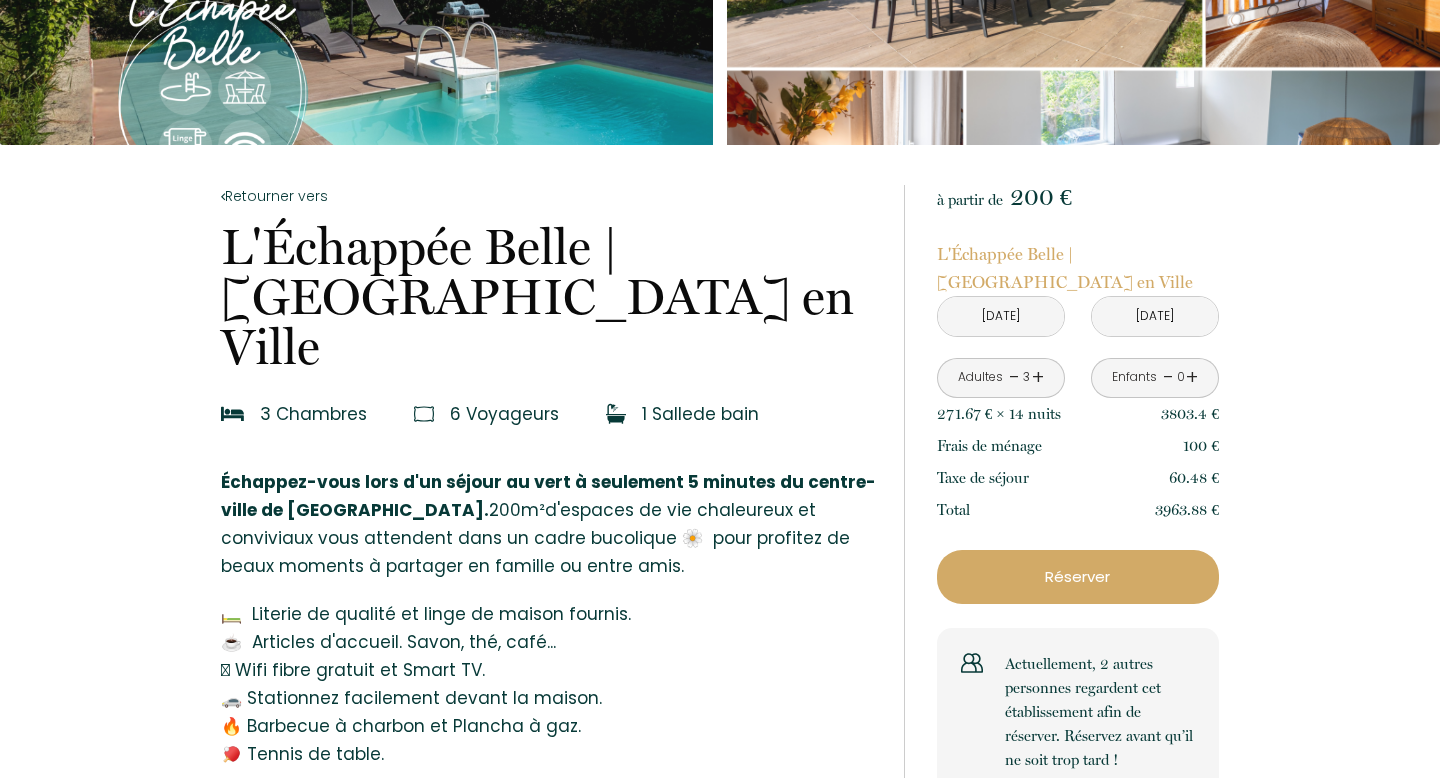 click on "-" at bounding box center (1014, 377) 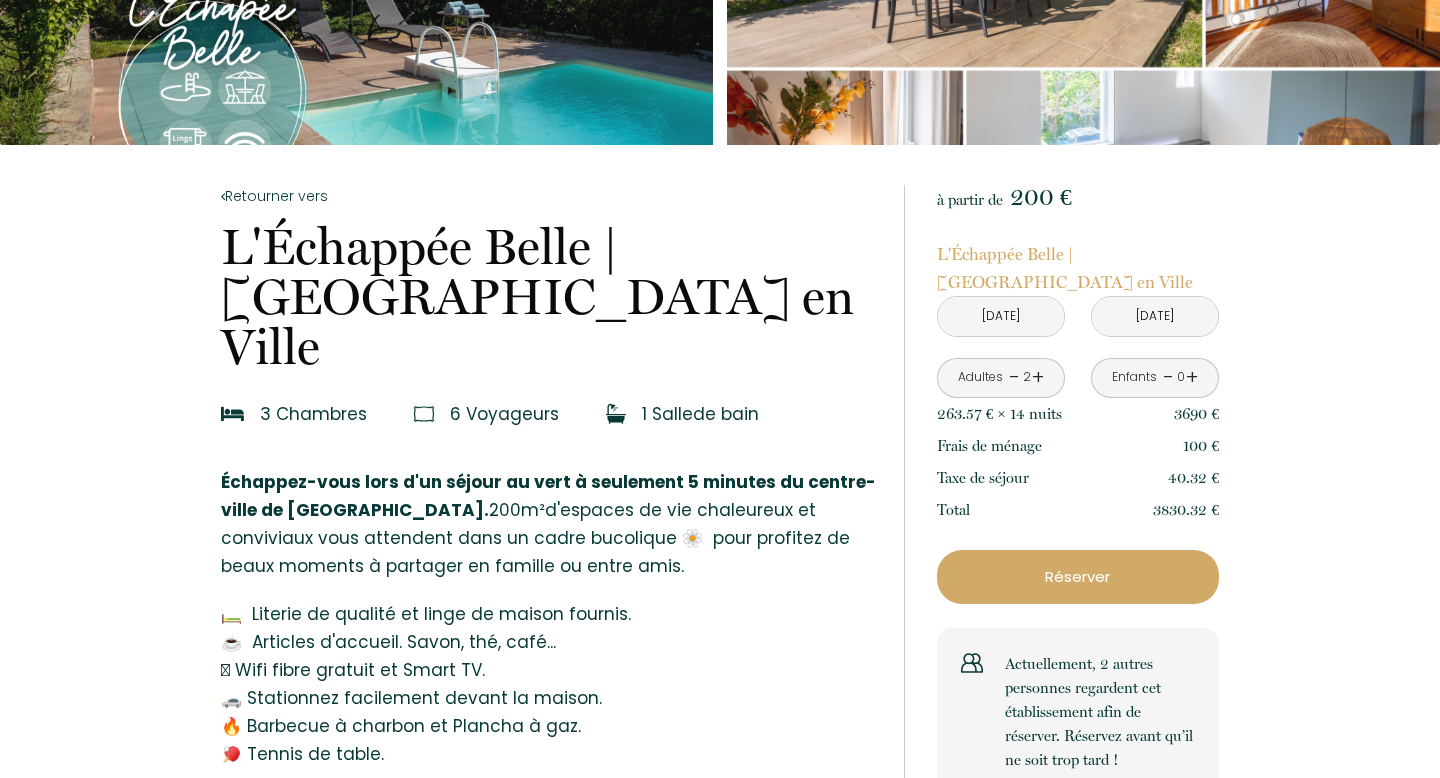 click on "Enfants   -   0   +" at bounding box center [1155, 378] 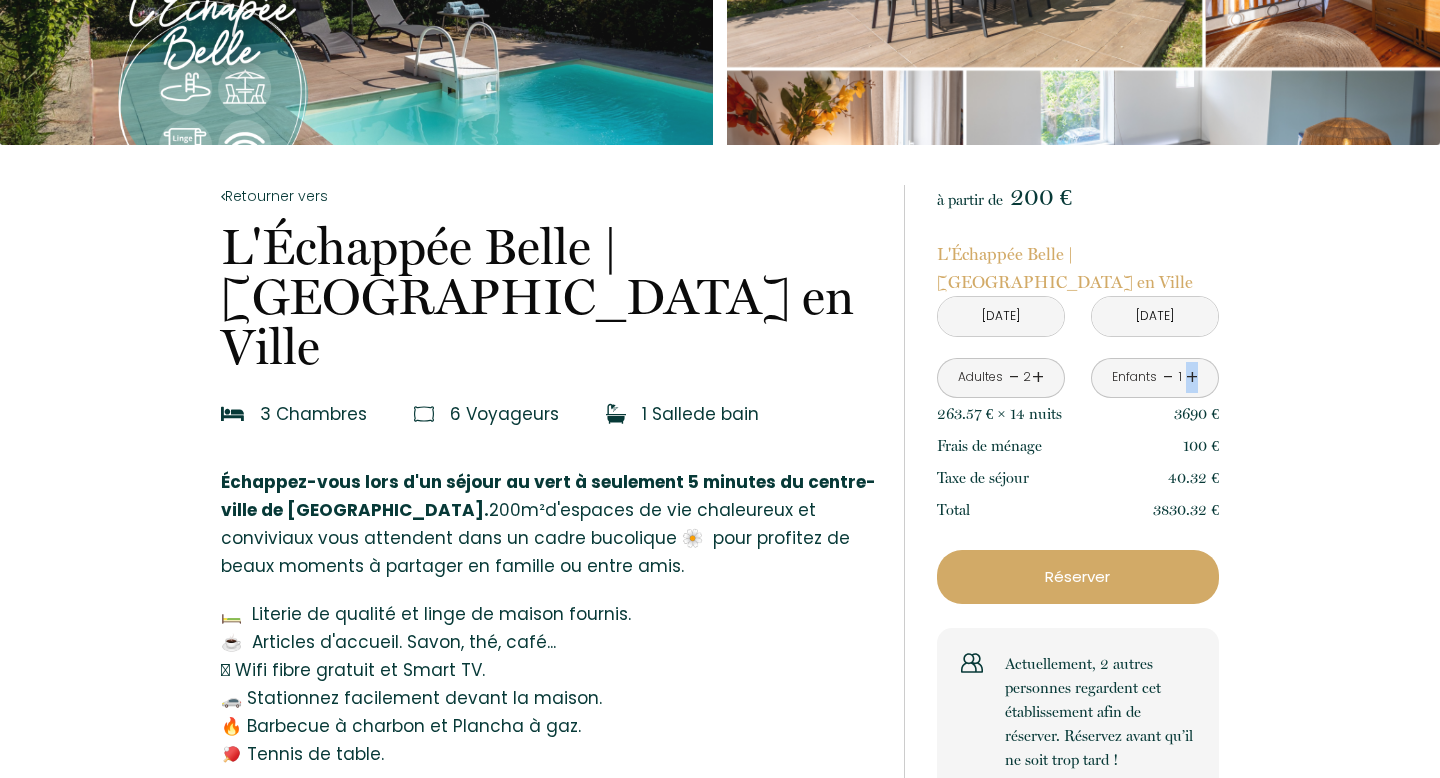 click on "+" at bounding box center (1192, 377) 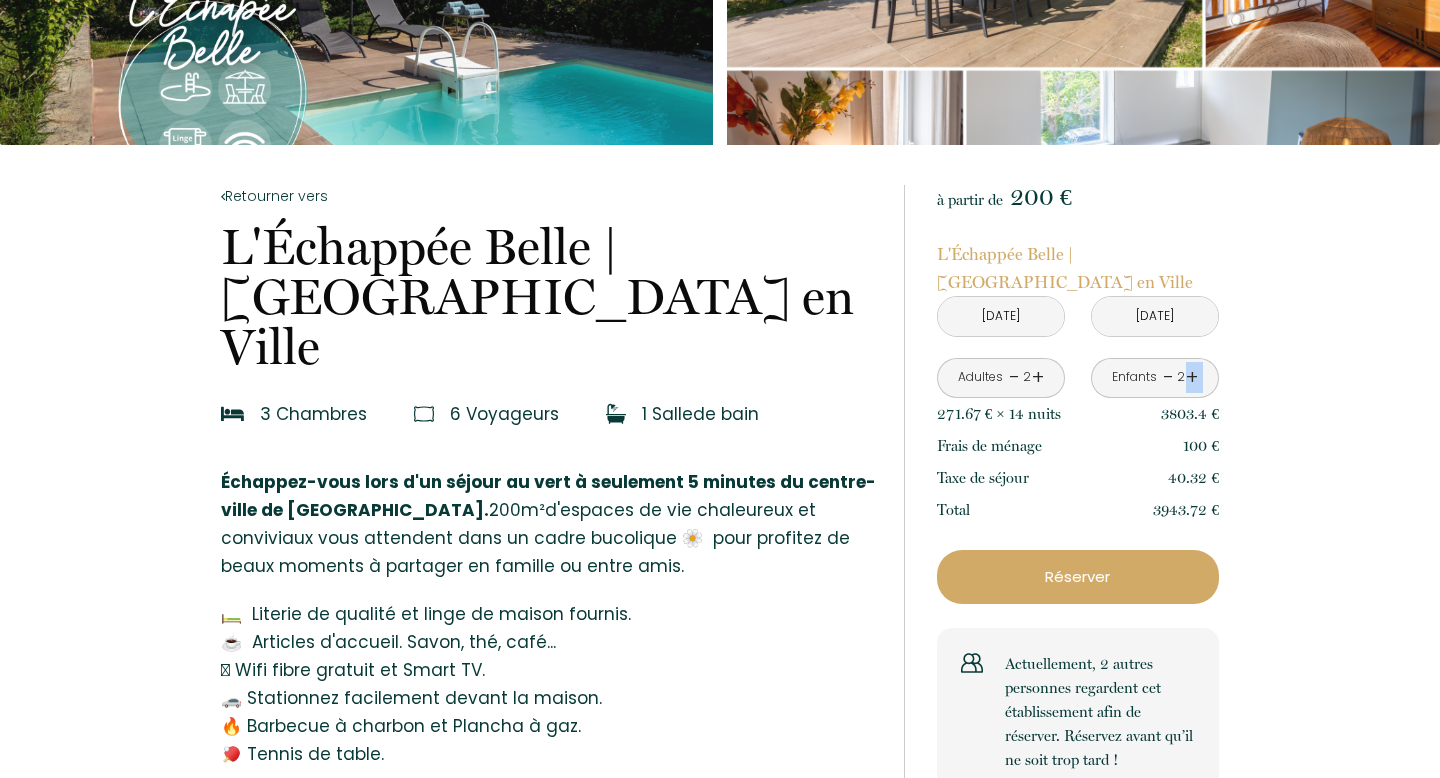 click on "+" at bounding box center [1192, 377] 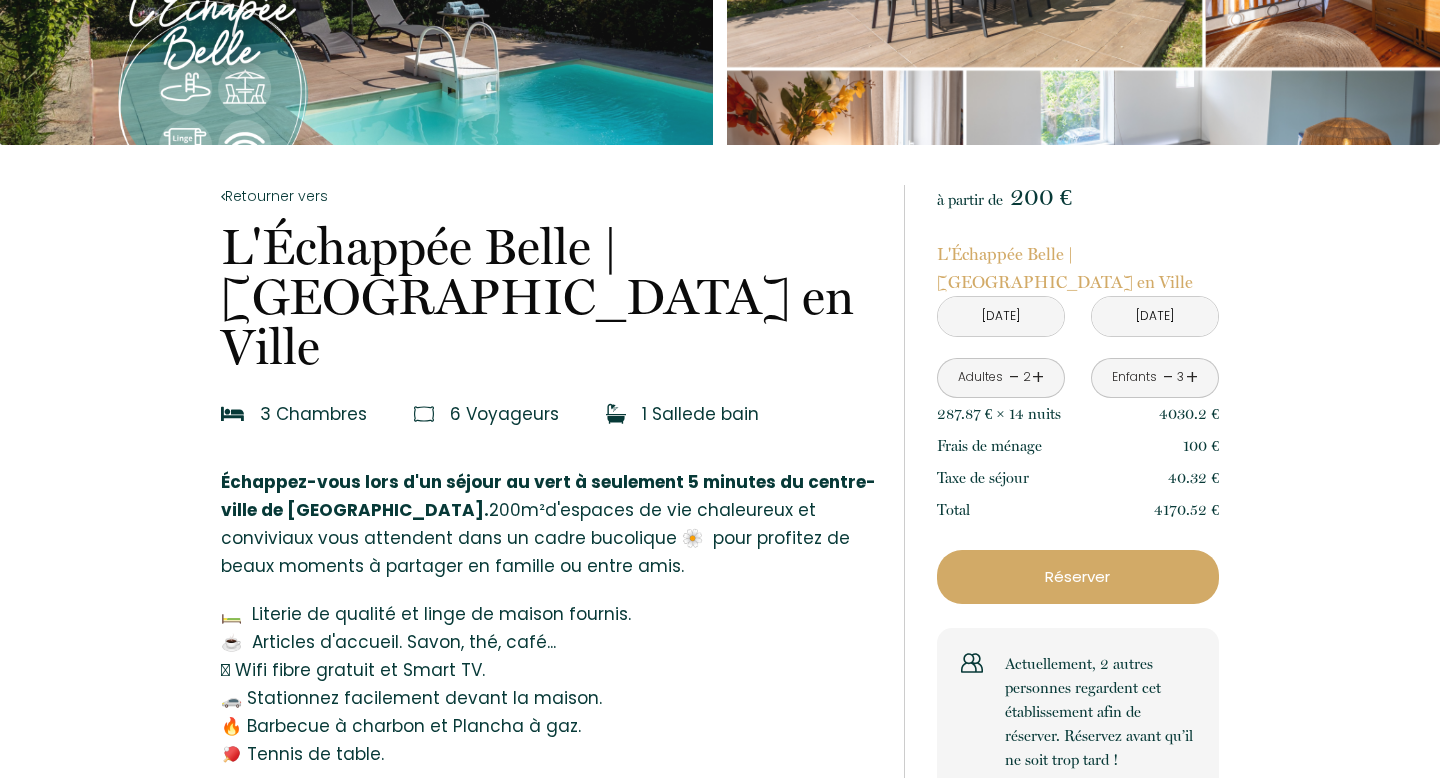 click on "Retourner vers
L'Échappée Belle | Maison de Campagne en Ville    5 Hameau de la Verdarie,  Castres
3 Chambre s
6 Voyageur s
1 Salle  de bain
Échappez-vous lors d'un séjour au vert à seulement 5 minutes du centre-ville de Castres.  200m²d'espaces de vie chaleureux et conviviaux vous attendent dans un cadre bucolique 🌼  pour profitez de beaux moments à partager en famille ou entre amis.
🛏️  Literie de qualité et linge de maison fournis. ☕️  Articles d'accueil. Savon, thé, café... 🛜 Wifi fibre gratuit et Smart TV. 🚗 Stationnez facilement devant la maison. 🔥 Barbecue à charbon et Plancha à gaz. 🏓 Tennis de table. ✨ Cette ancienne bâtisse et grange du 18ème siècle ont été entièrement rénovées alliant modernité et authenticité d'un charme intemporel. Le calme et son environnement verdoyant complètent ce joli tableau." at bounding box center (720, 2723) 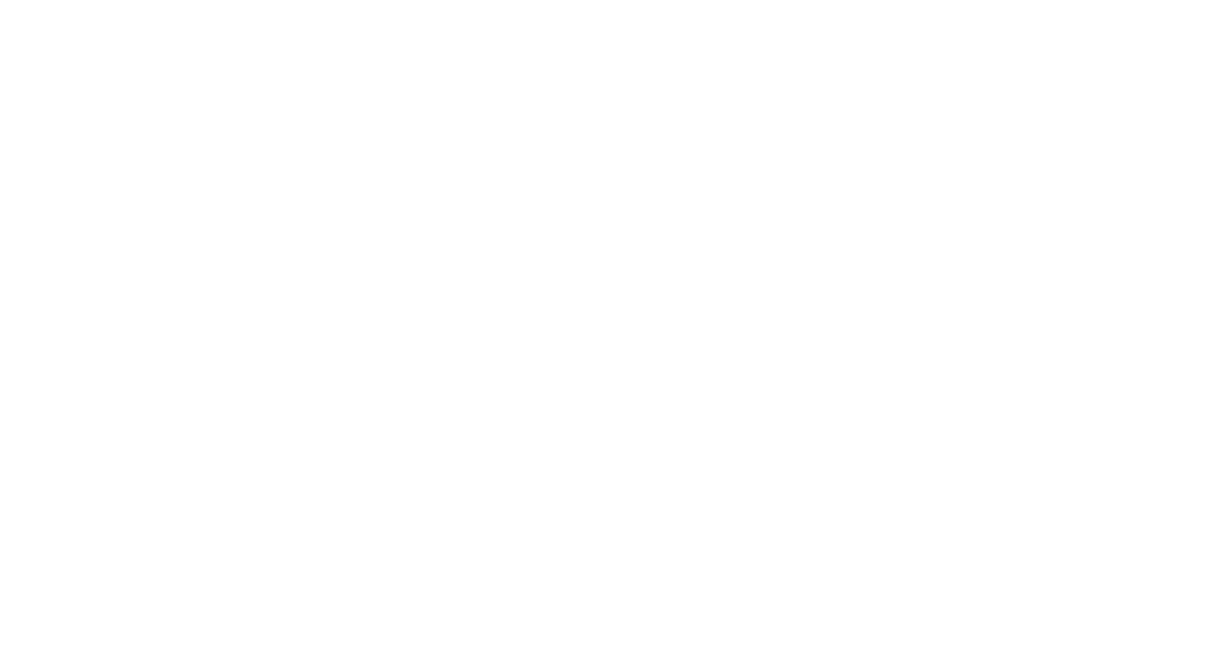 scroll, scrollTop: 0, scrollLeft: 0, axis: both 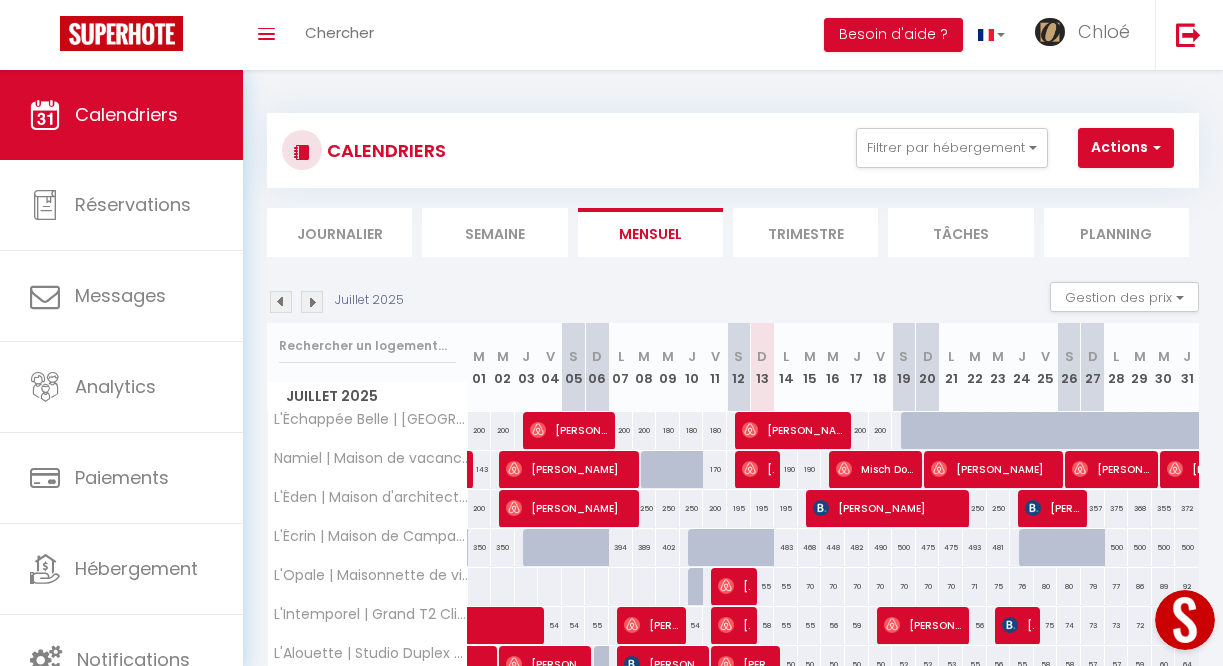 click at bounding box center [913, 431] 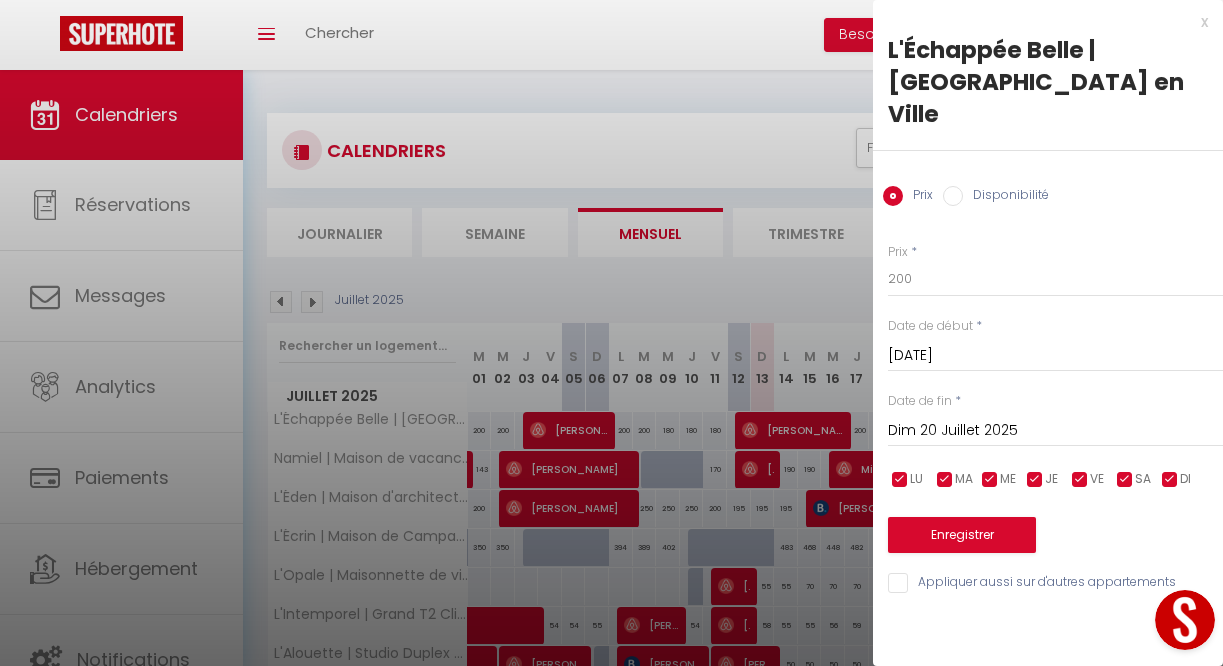click on "Disponibilité" at bounding box center [1006, 197] 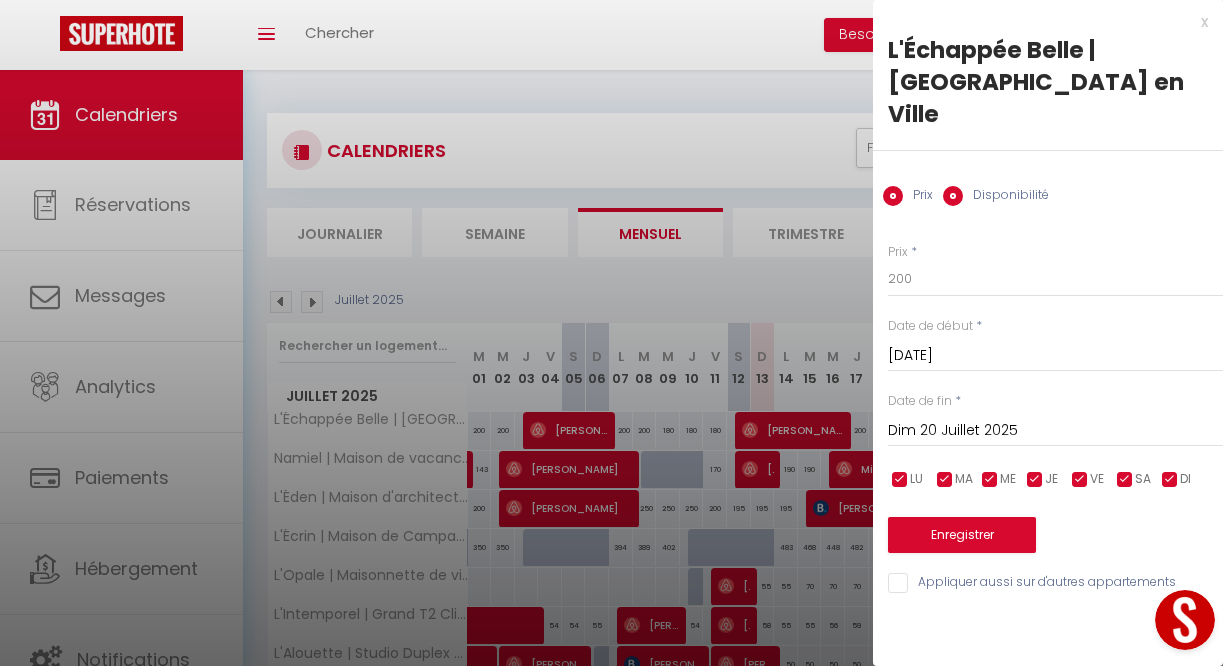 radio on "false" 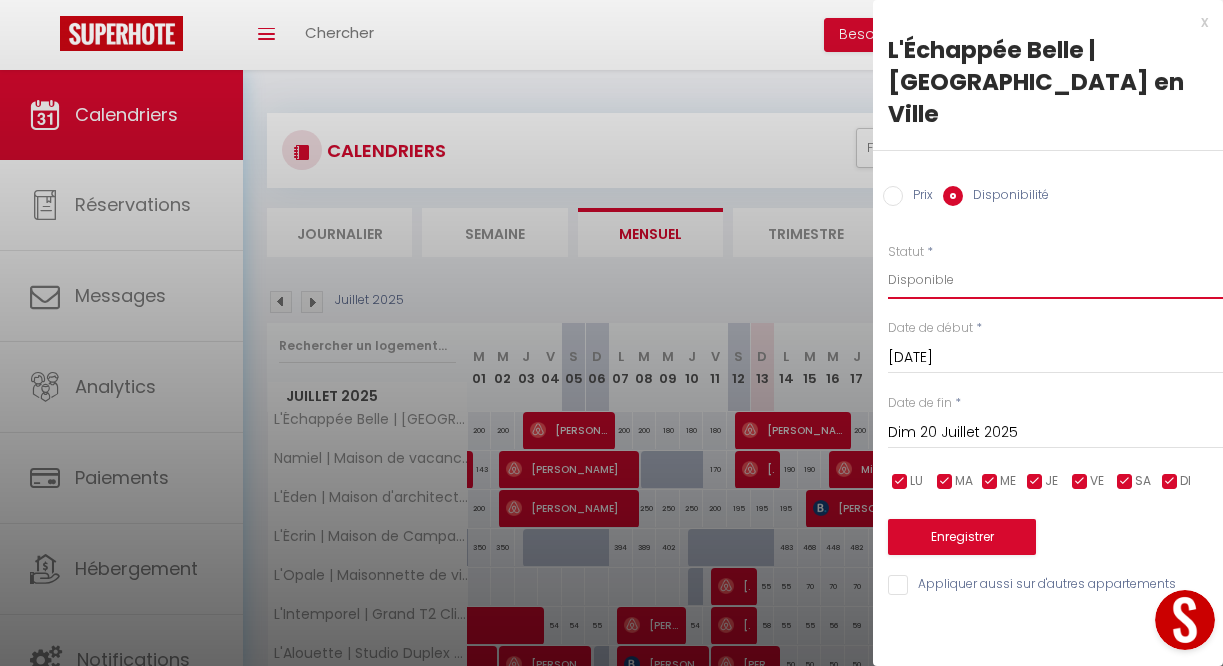 click on "Disponible
Indisponible" at bounding box center (1055, 280) 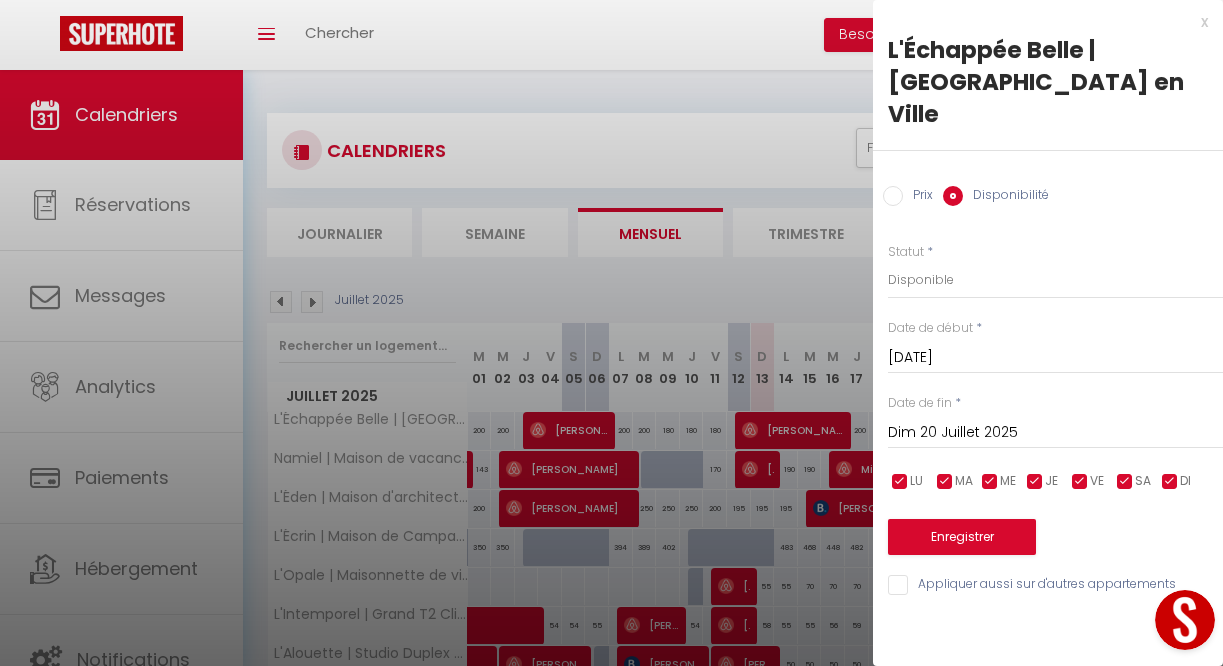 click on "Dim 20 Juillet 2025" at bounding box center (1055, 433) 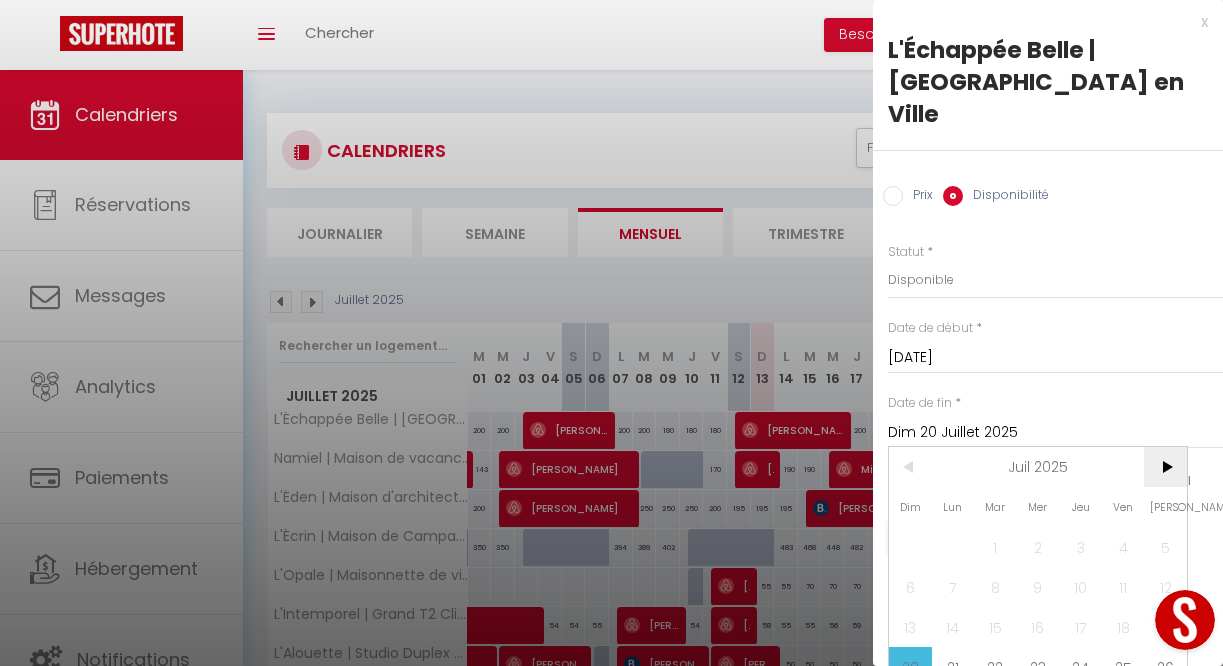 click on ">" at bounding box center (1165, 467) 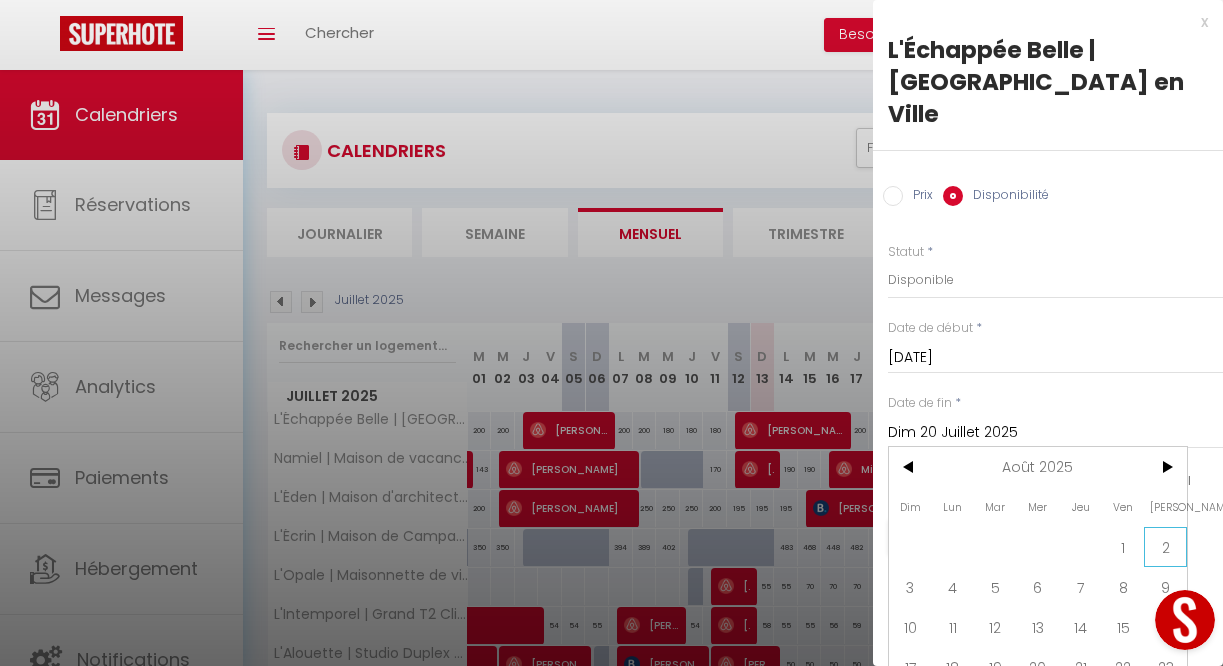 click on "2" at bounding box center [1165, 547] 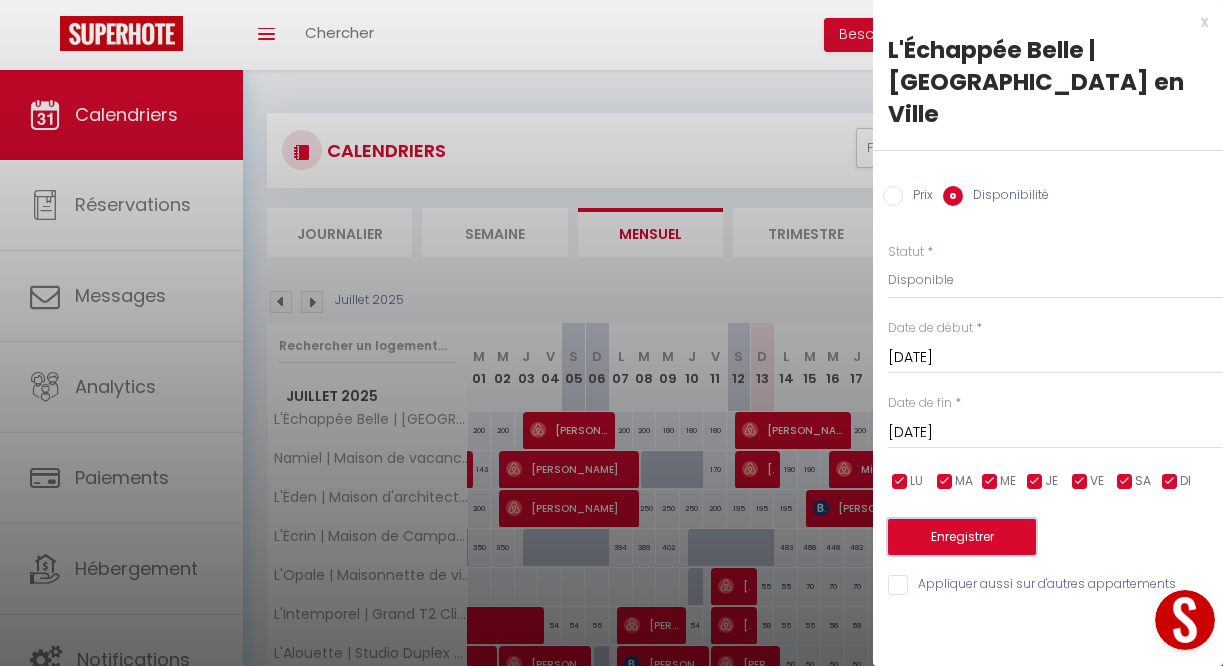 click on "Enregistrer" at bounding box center (962, 537) 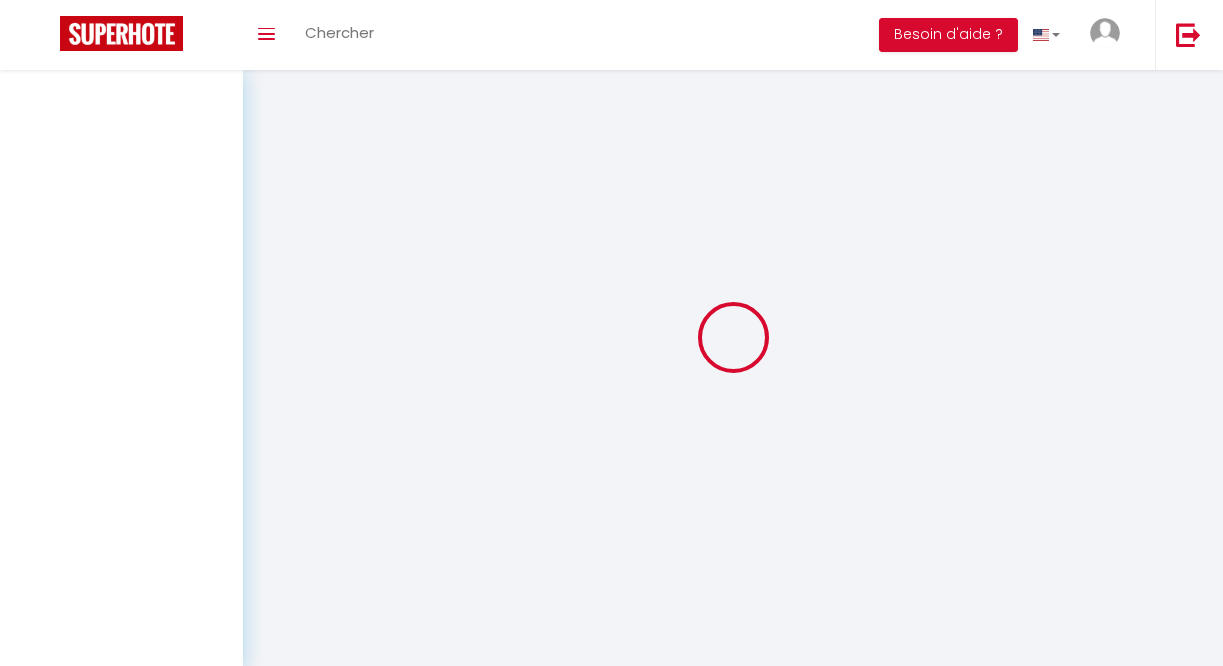 select 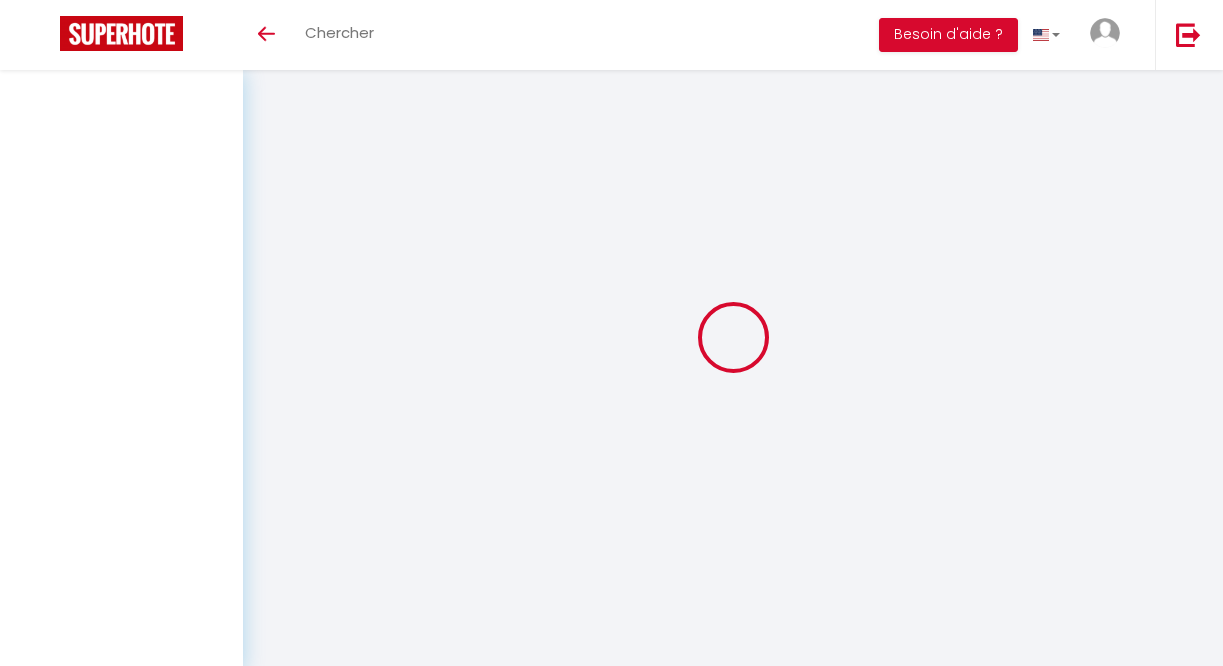 select 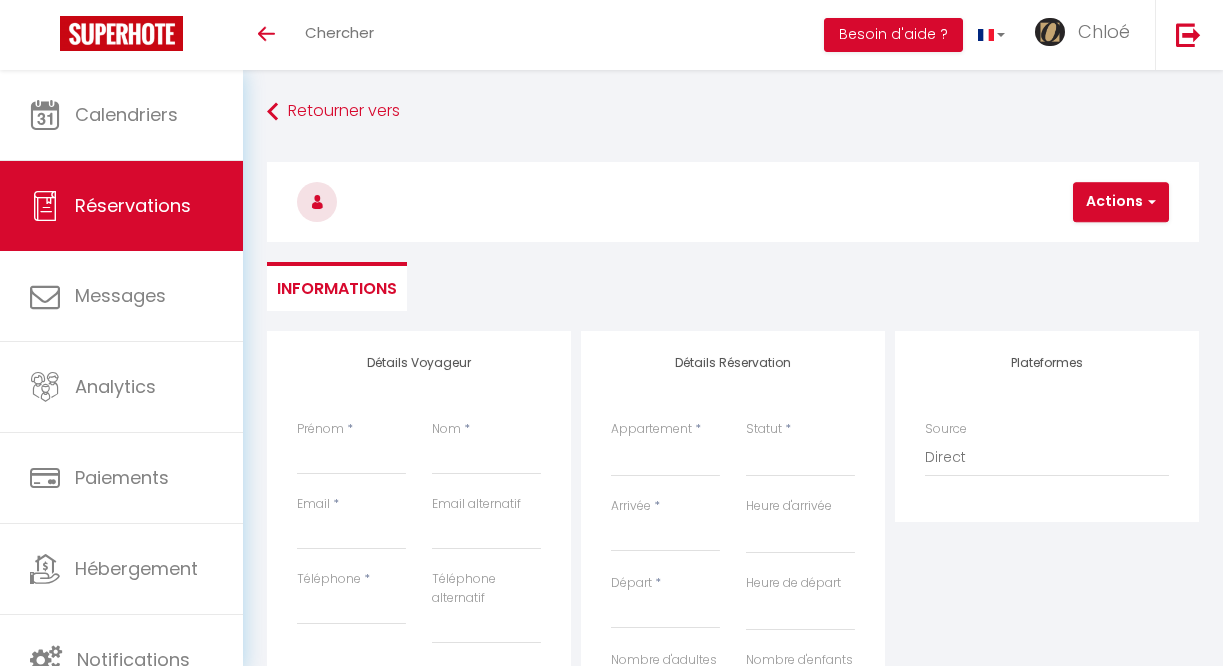 select 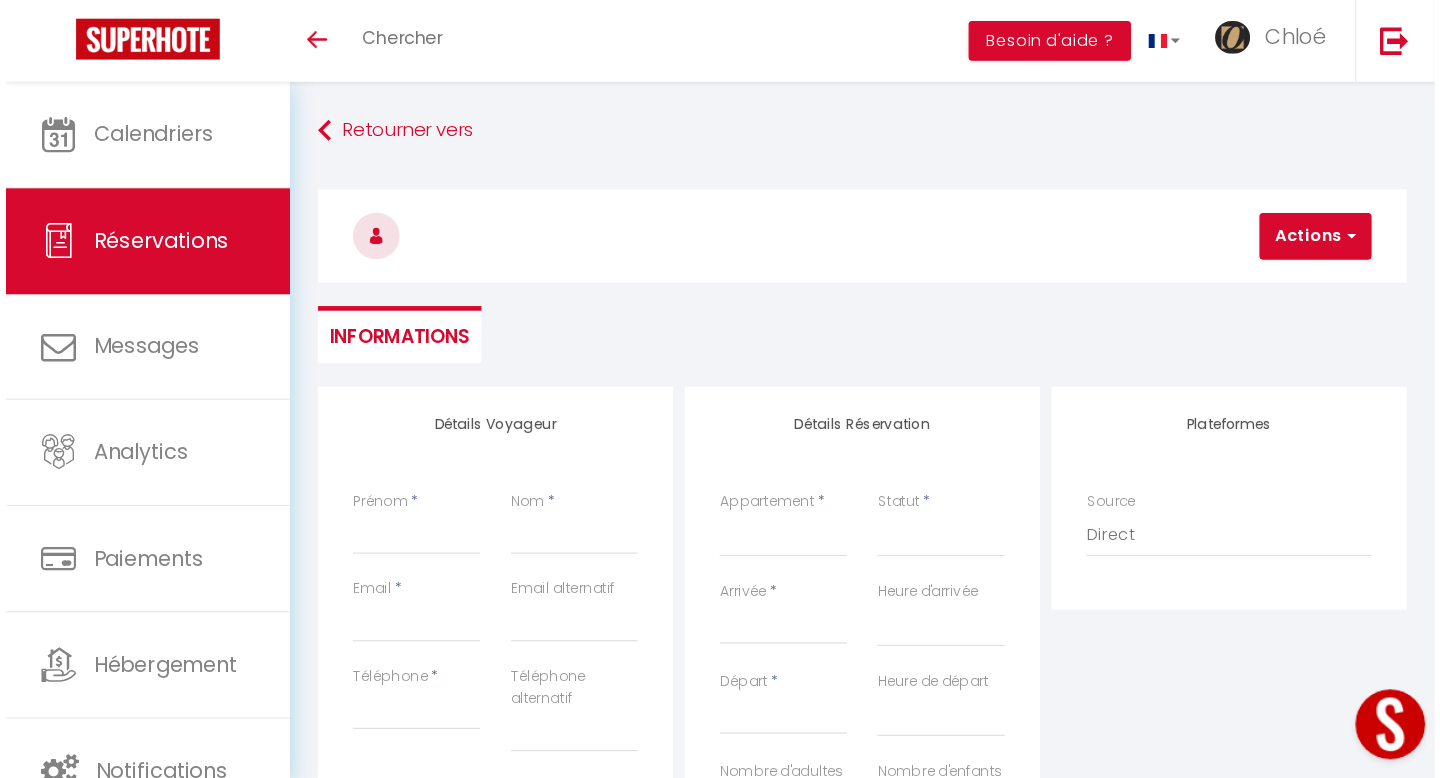 scroll, scrollTop: 0, scrollLeft: 0, axis: both 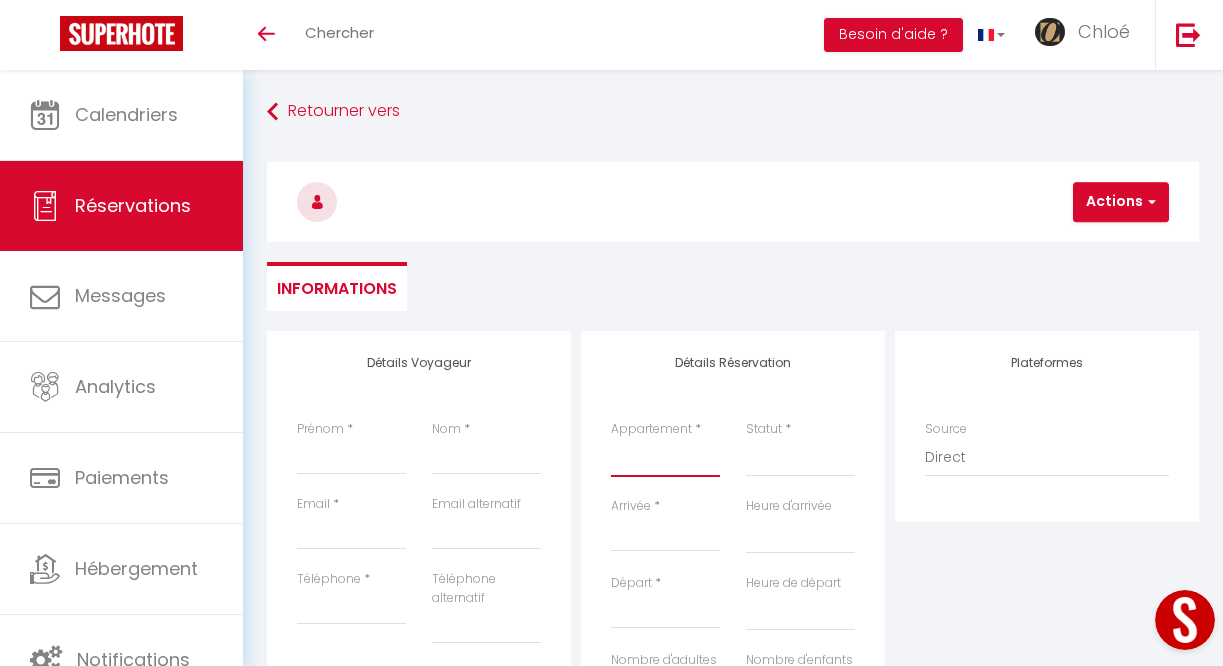 click on "L'Échappée Belle | [GEOGRAPHIC_DATA] en [GEOGRAPHIC_DATA] | Maison de vacances, Piscine & [PERSON_NAME] L'Éden | Maison d'architecte, Climatisée, [GEOGRAPHIC_DATA], Home Cinéma L'Écrin | [GEOGRAPHIC_DATA] & [GEOGRAPHIC_DATA] L'Opale | Maisonnette de ville [GEOGRAPHIC_DATA] L'Intemporel | [GEOGRAPHIC_DATA], Terrasse, Hypercentre L'Alouette | Studio Duplex Climatisé, Hypercentre Le Boréal｜Studio Confort Lit Queen Size Le Savane | Grand Triplex Climatisé, 2 Salons, Hypercentre Le Terracotta | Grand Triplex Climatisé, Hypercentre Le Baroque | Grand T2 Calme, Lit Queen Size L'Évêché | Grand [MEDICAL_DATA] Traversant et Lumineux Le Canopé | [MEDICAL_DATA] Duplex Climatisé, 2 Salles d'eau, Hypercentre [GEOGRAPHIC_DATA] | [GEOGRAPHIC_DATA], [GEOGRAPHIC_DATA], Parking L'Alcôve | [GEOGRAPHIC_DATA], [GEOGRAPHIC_DATA], Parking privé [GEOGRAPHIC_DATA] | [MEDICAL_DATA][GEOGRAPHIC_DATA], Spacieux & Climatisé [GEOGRAPHIC_DATA] | [GEOGRAPHIC_DATA], [GEOGRAPHIC_DATA], Parking privé" at bounding box center [665, 458] 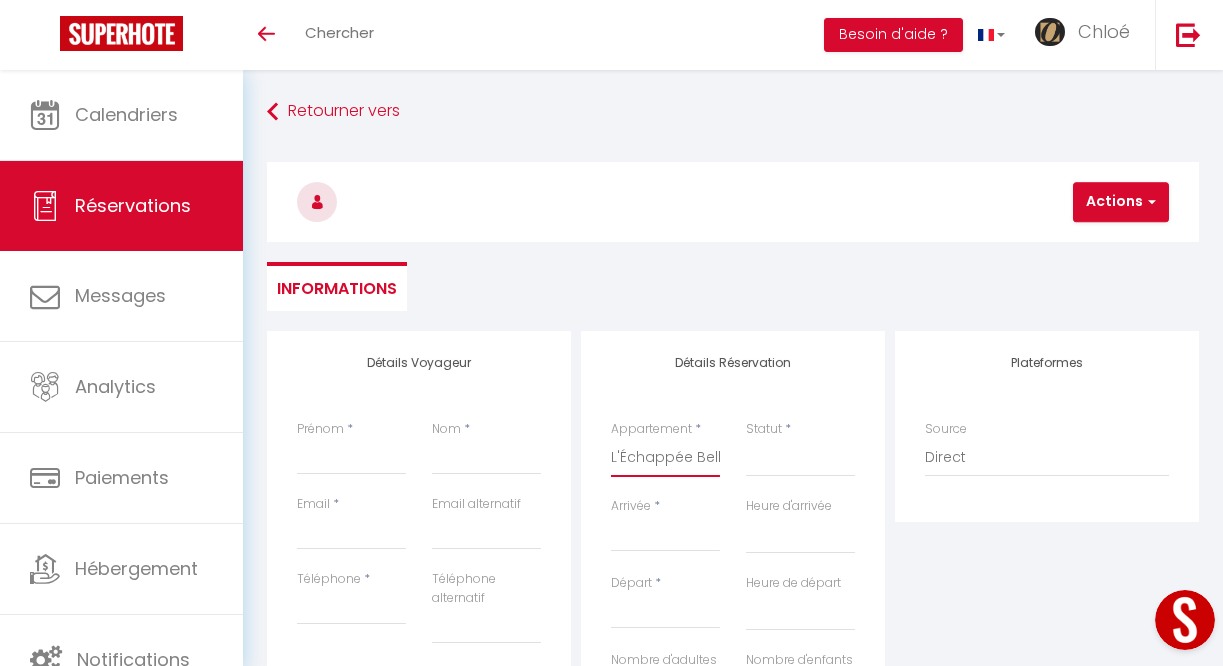 select 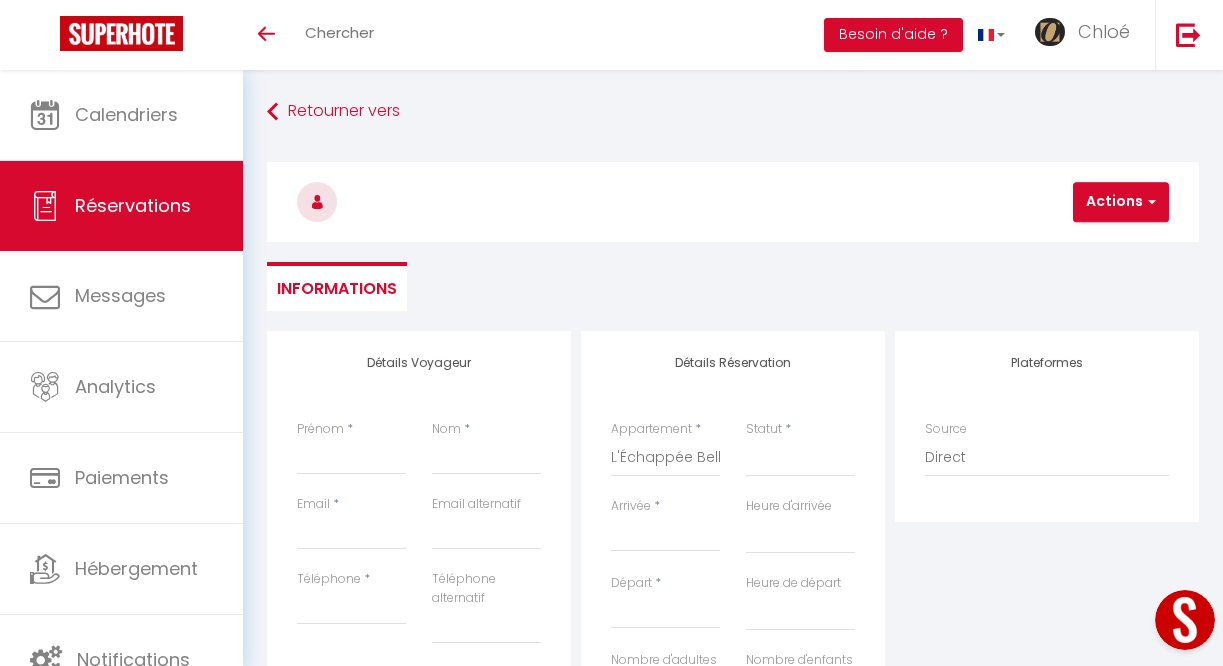 click on "Arrivée" at bounding box center (665, 536) 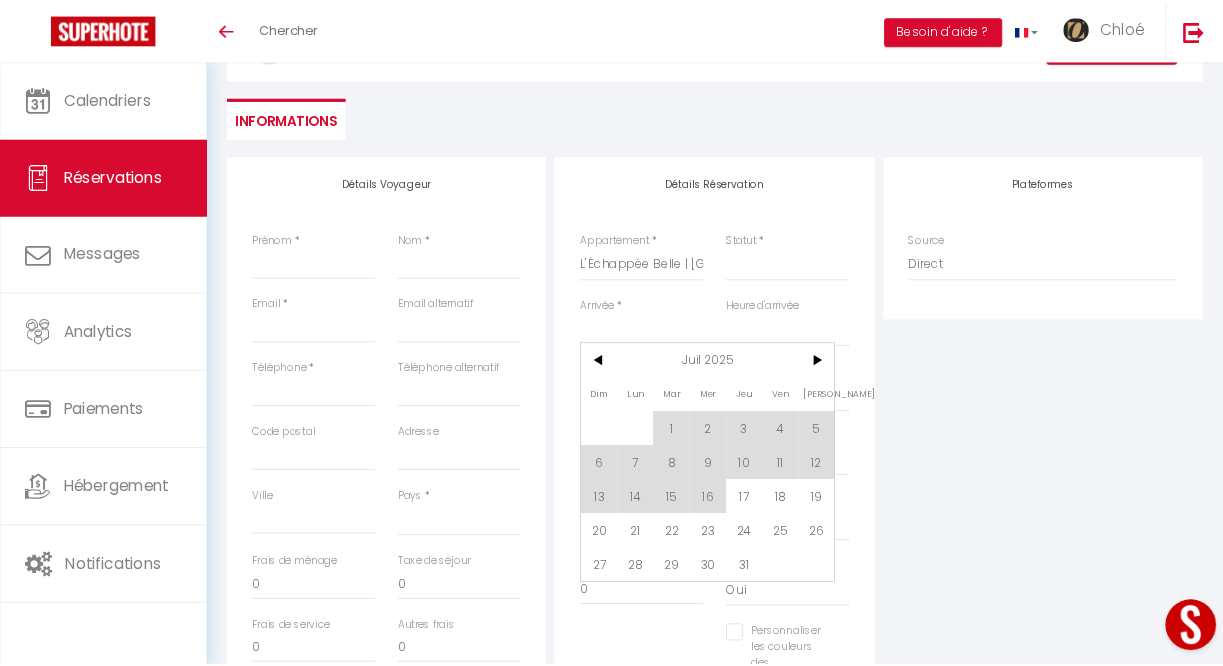 scroll, scrollTop: 192, scrollLeft: 0, axis: vertical 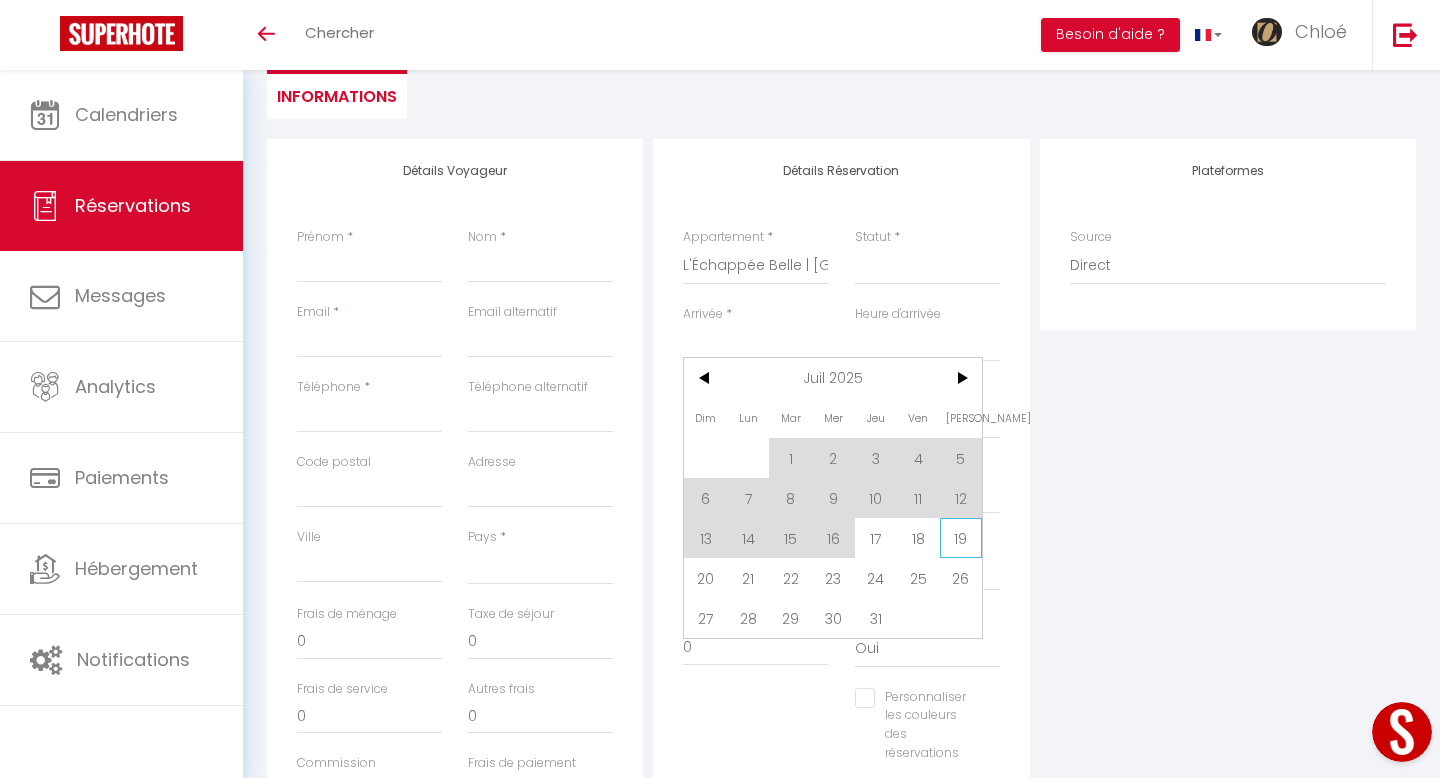 click on "19" at bounding box center (961, 538) 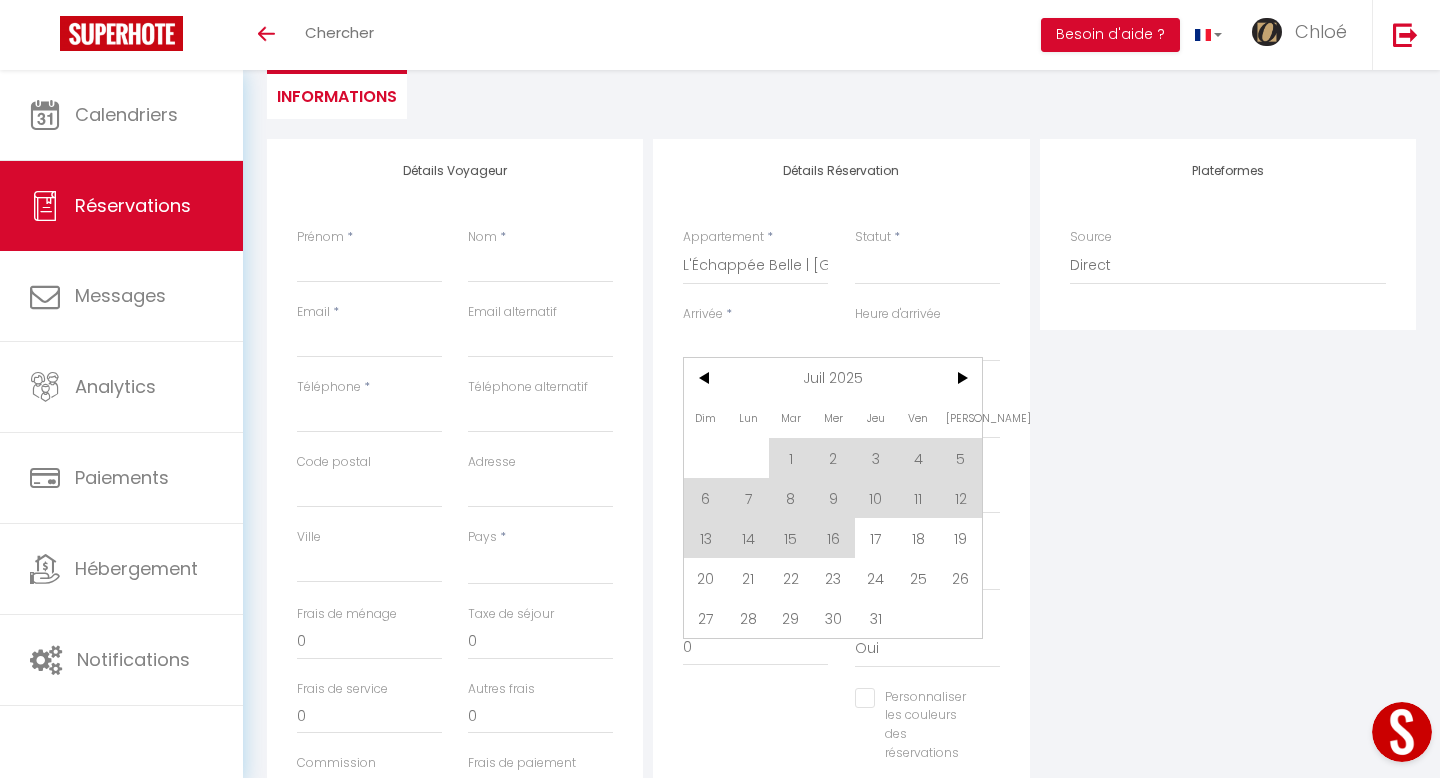 select 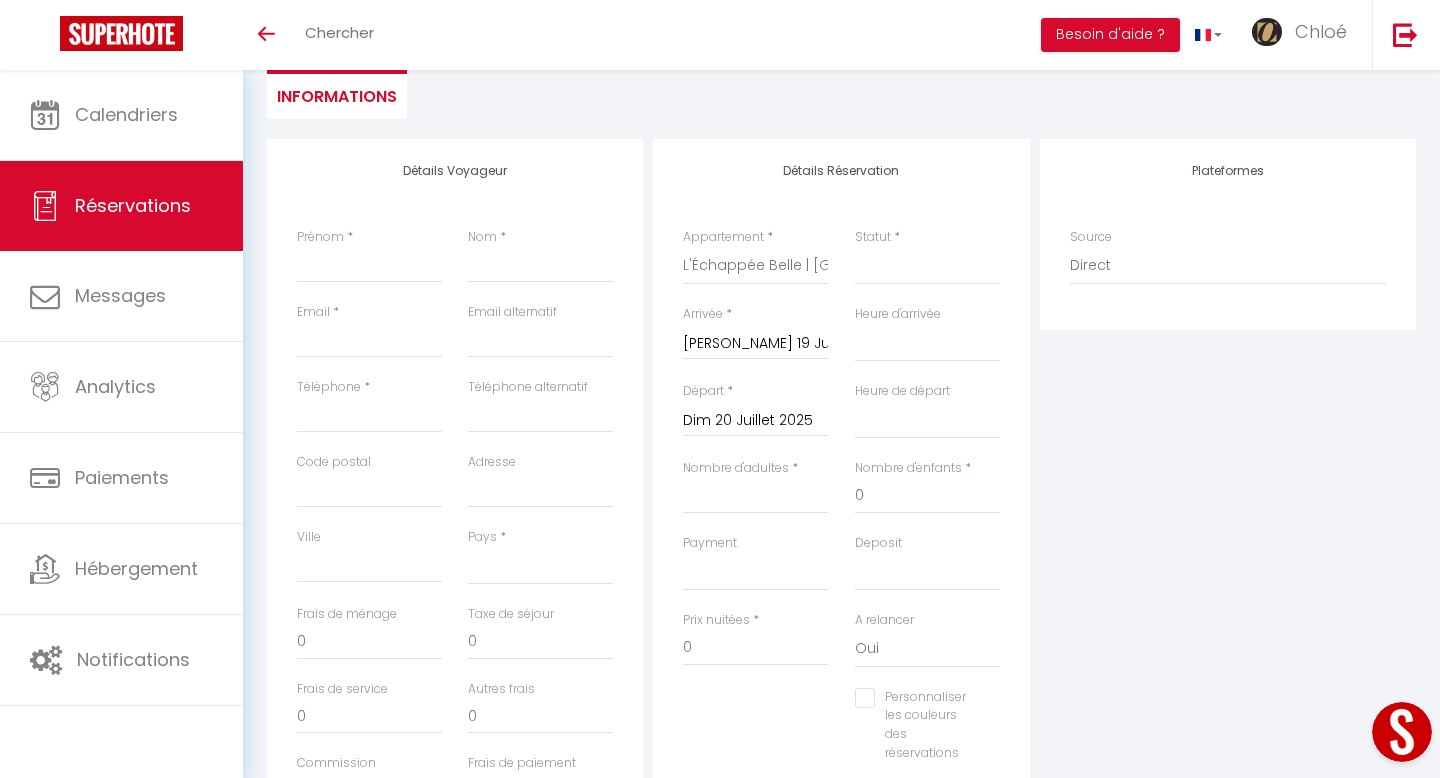 click on "Dim 20 Juillet 2025" at bounding box center [755, 421] 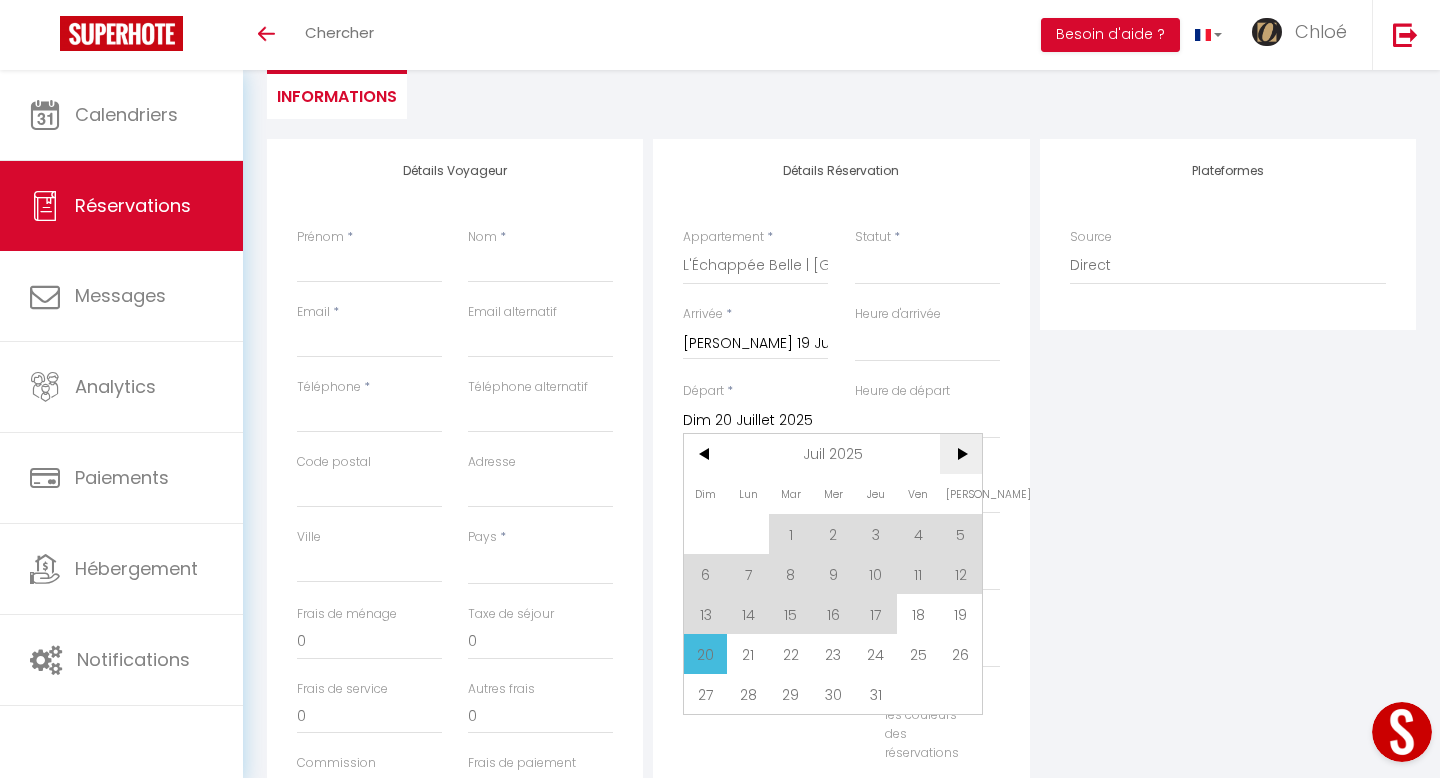 click on ">" at bounding box center [961, 454] 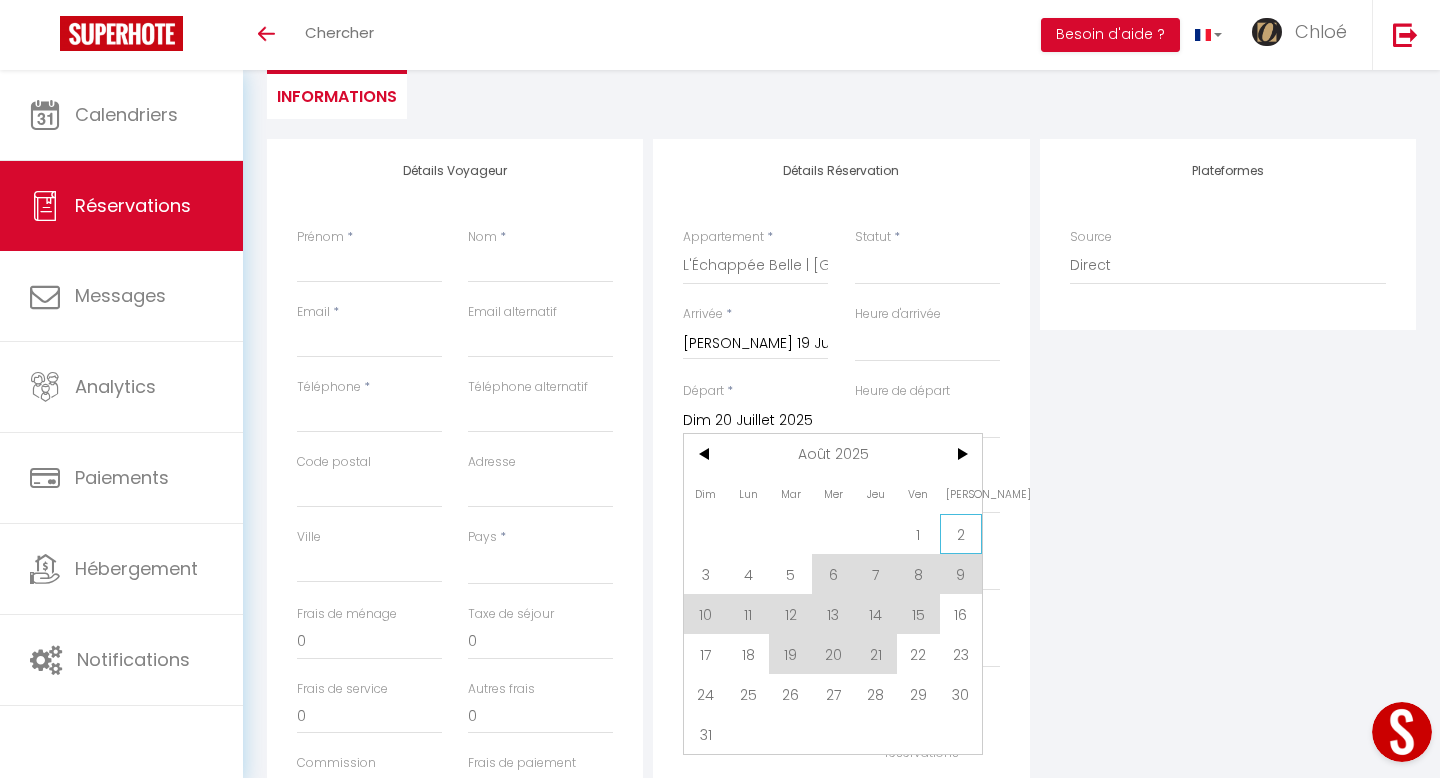 click on "2" at bounding box center [961, 534] 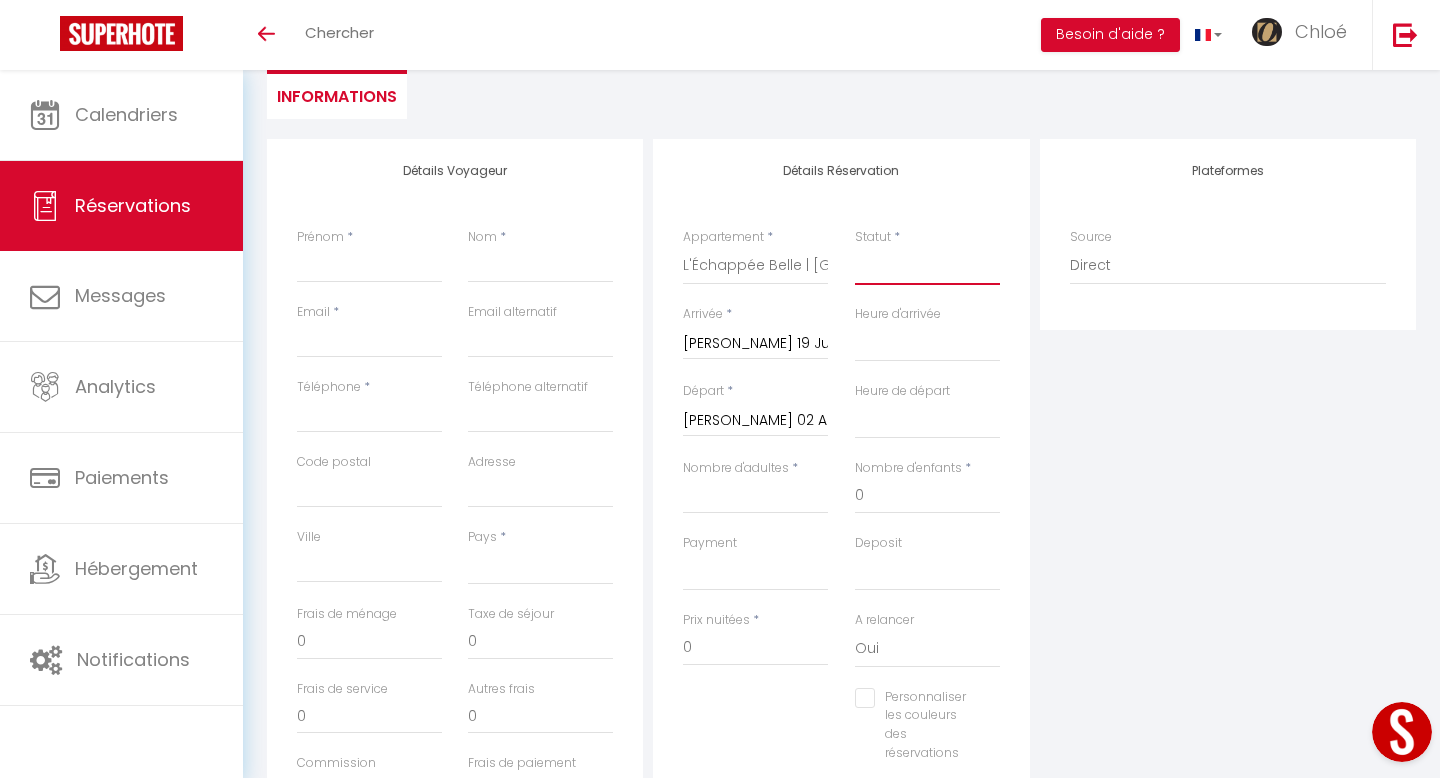 click on "Confirmé Non Confirmé [PERSON_NAME] par le voyageur No Show Request" at bounding box center [927, 266] 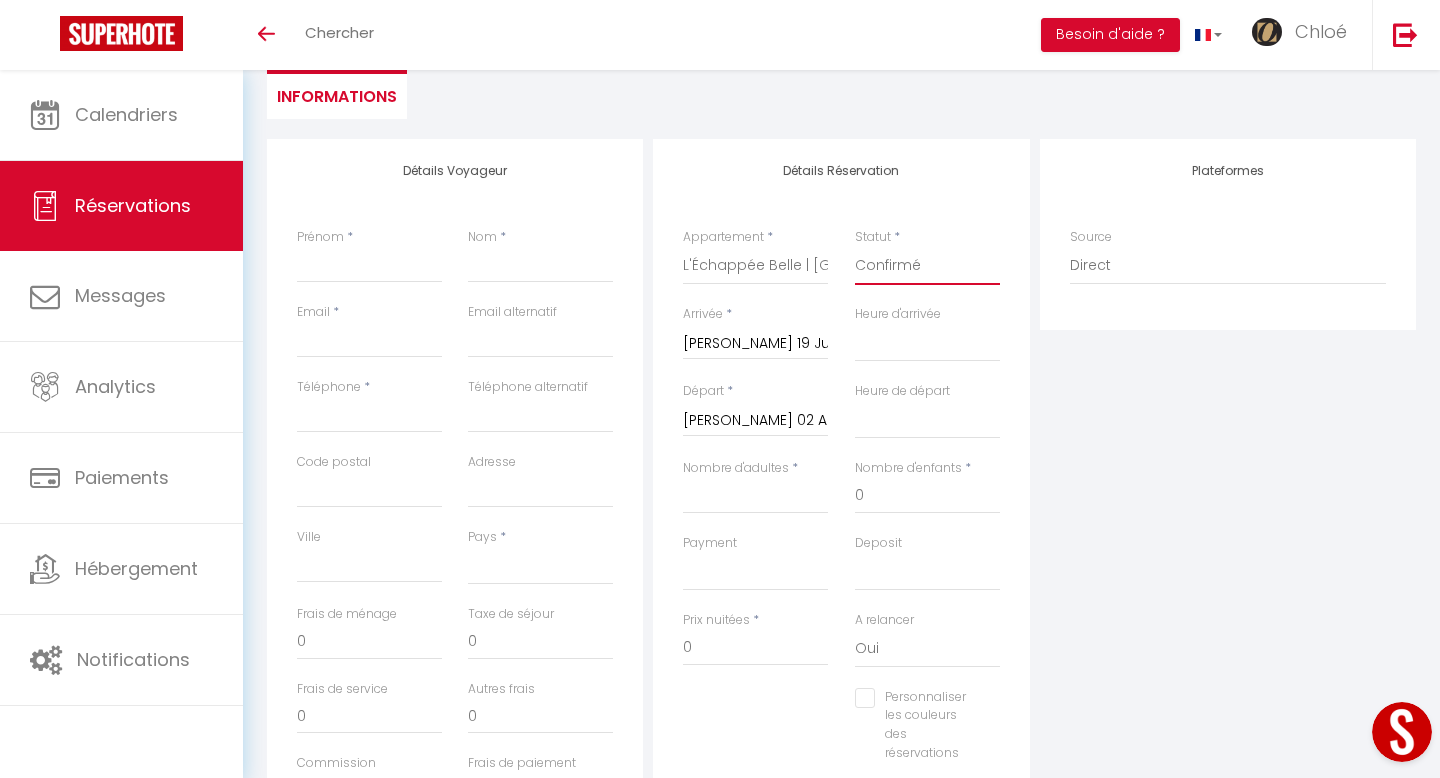 select 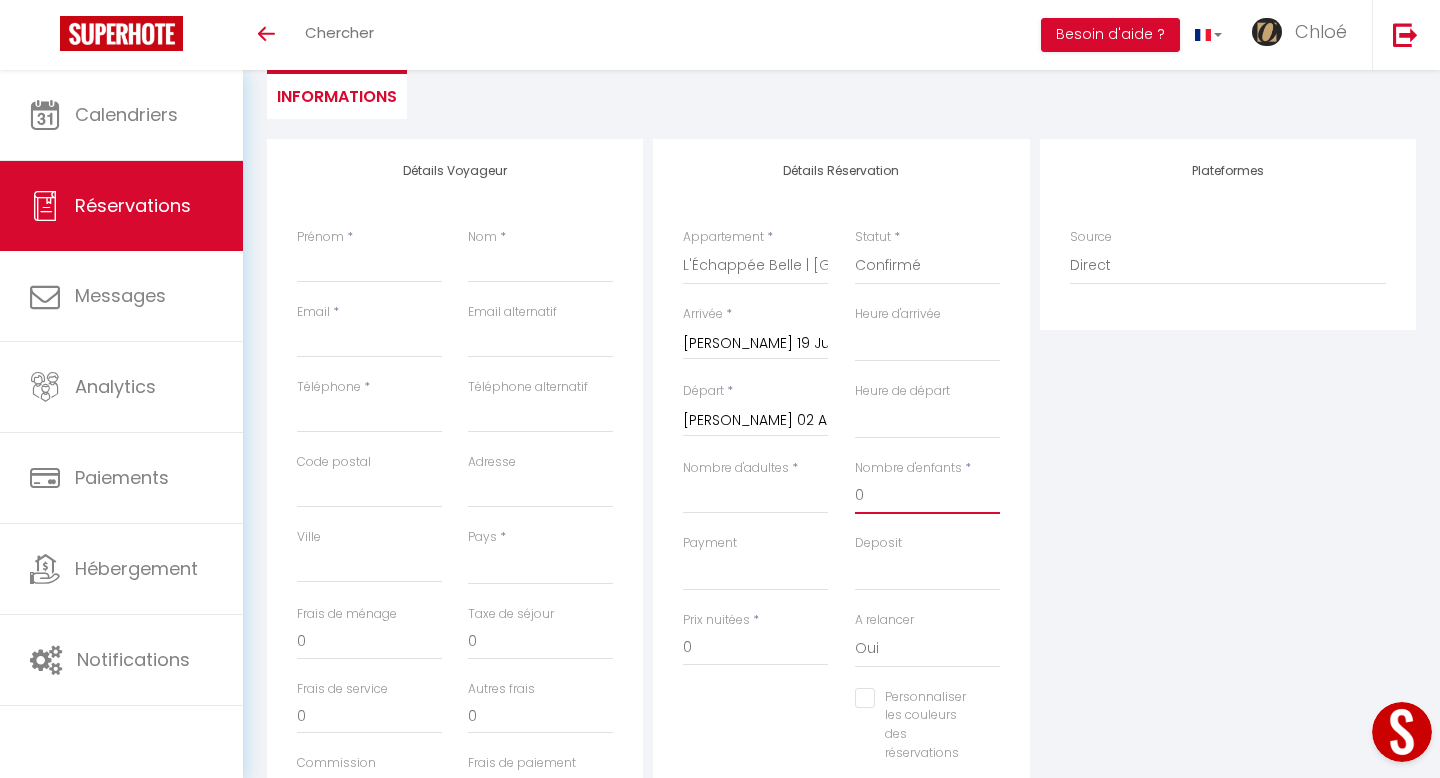 click on "0" at bounding box center (927, 496) 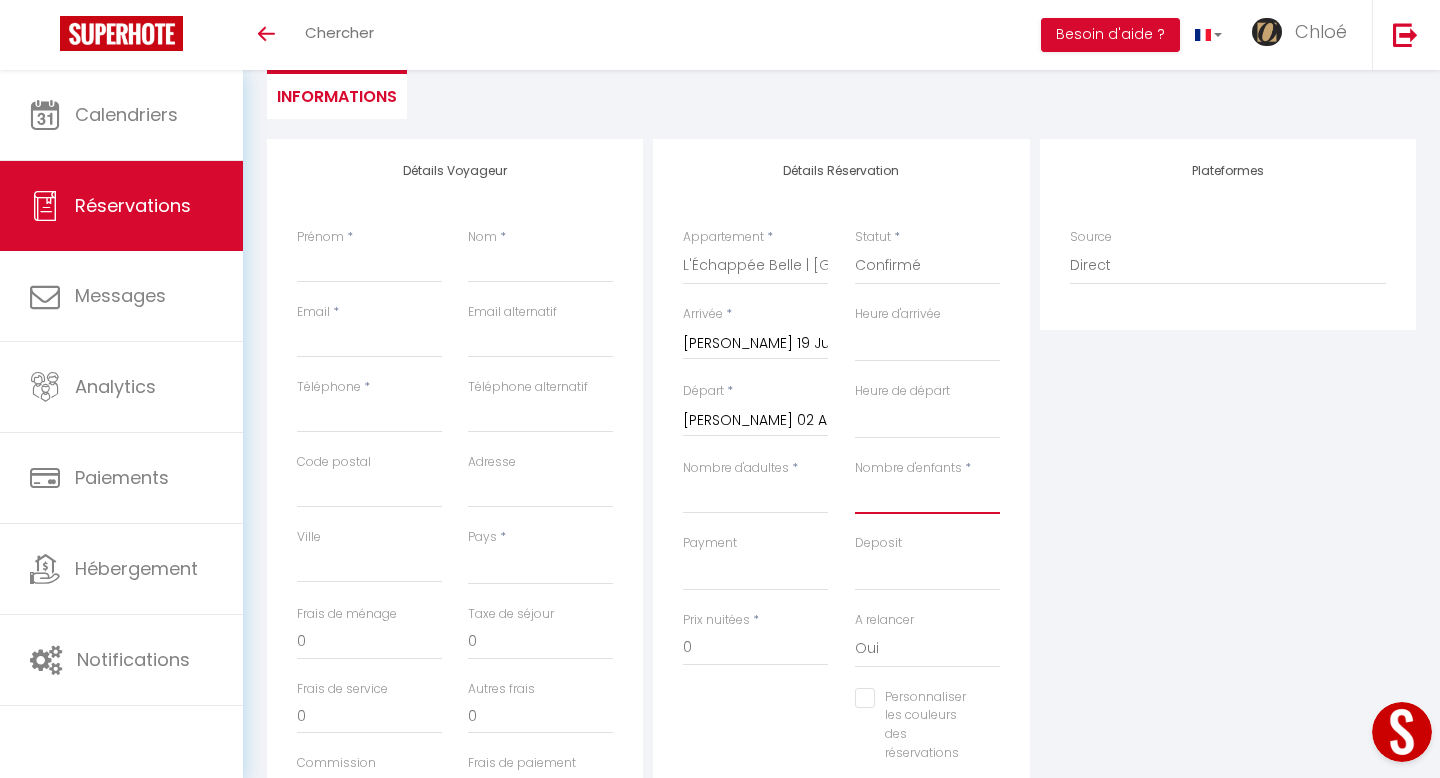 select 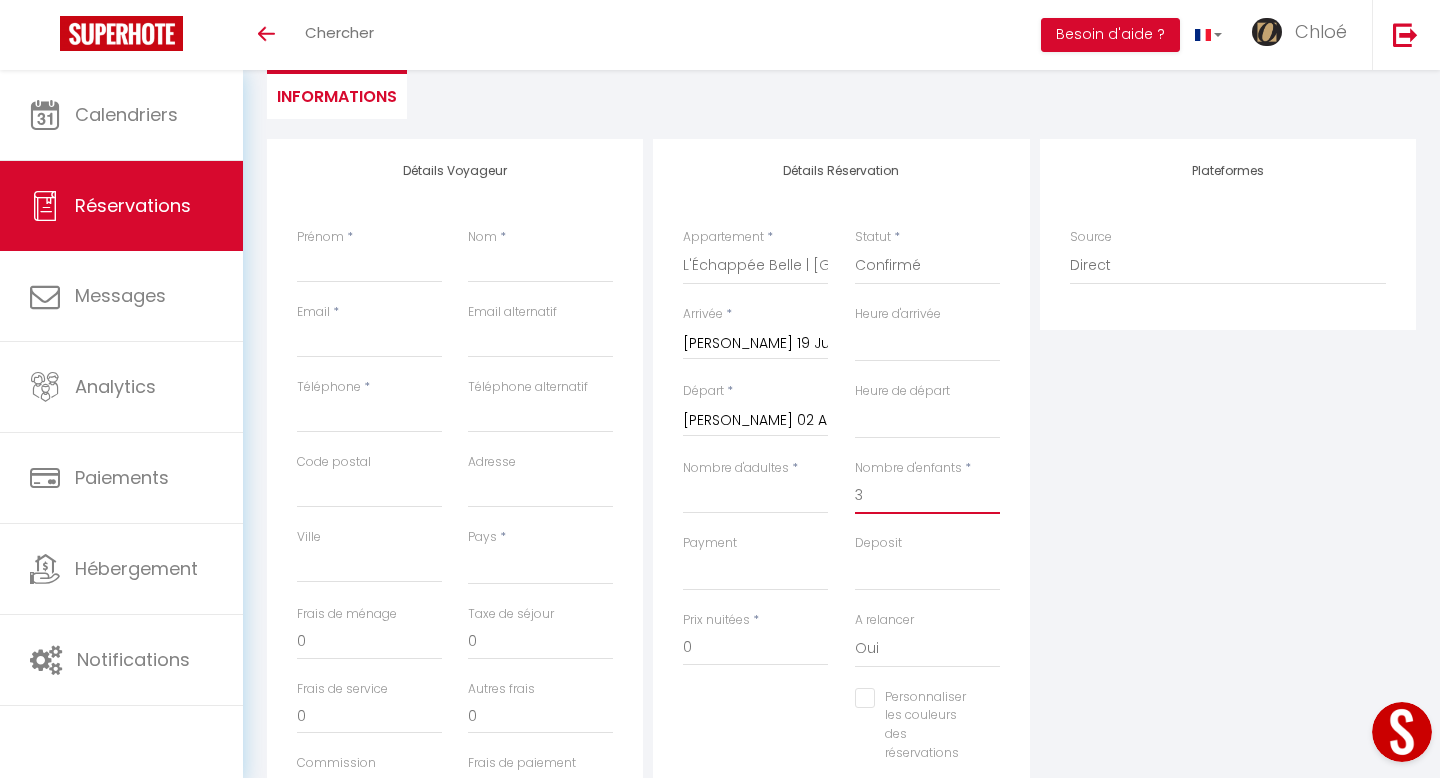 select 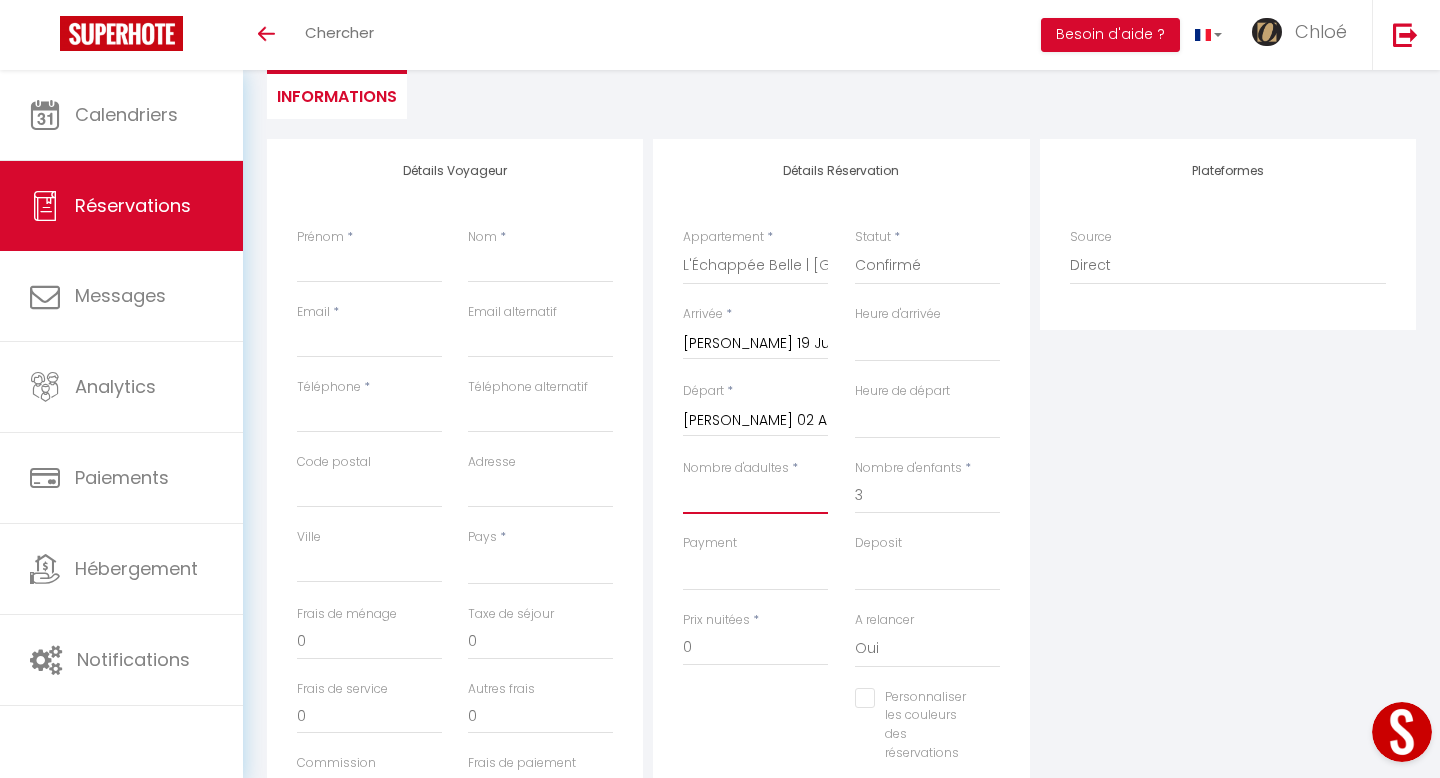 click on "Nombre d'adultes" at bounding box center [755, 496] 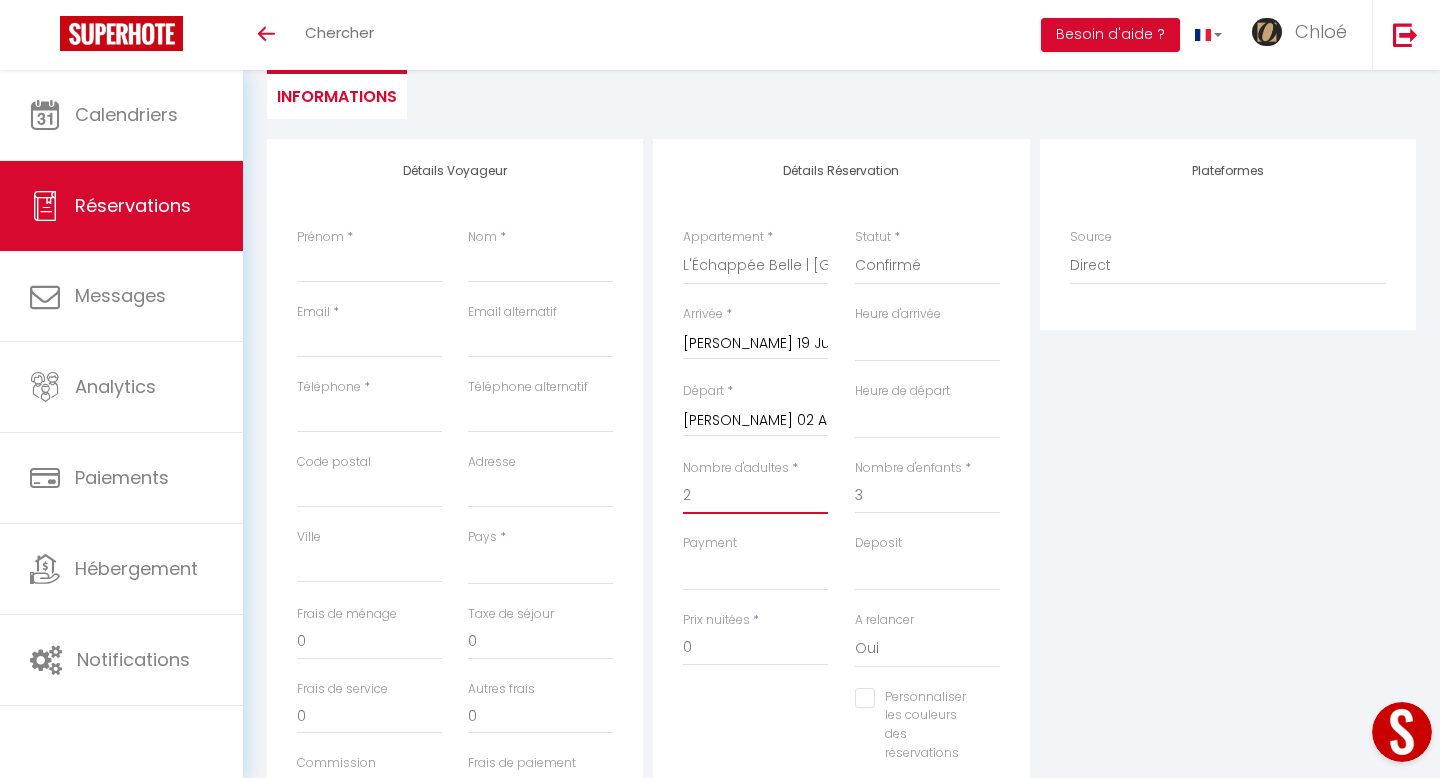 select 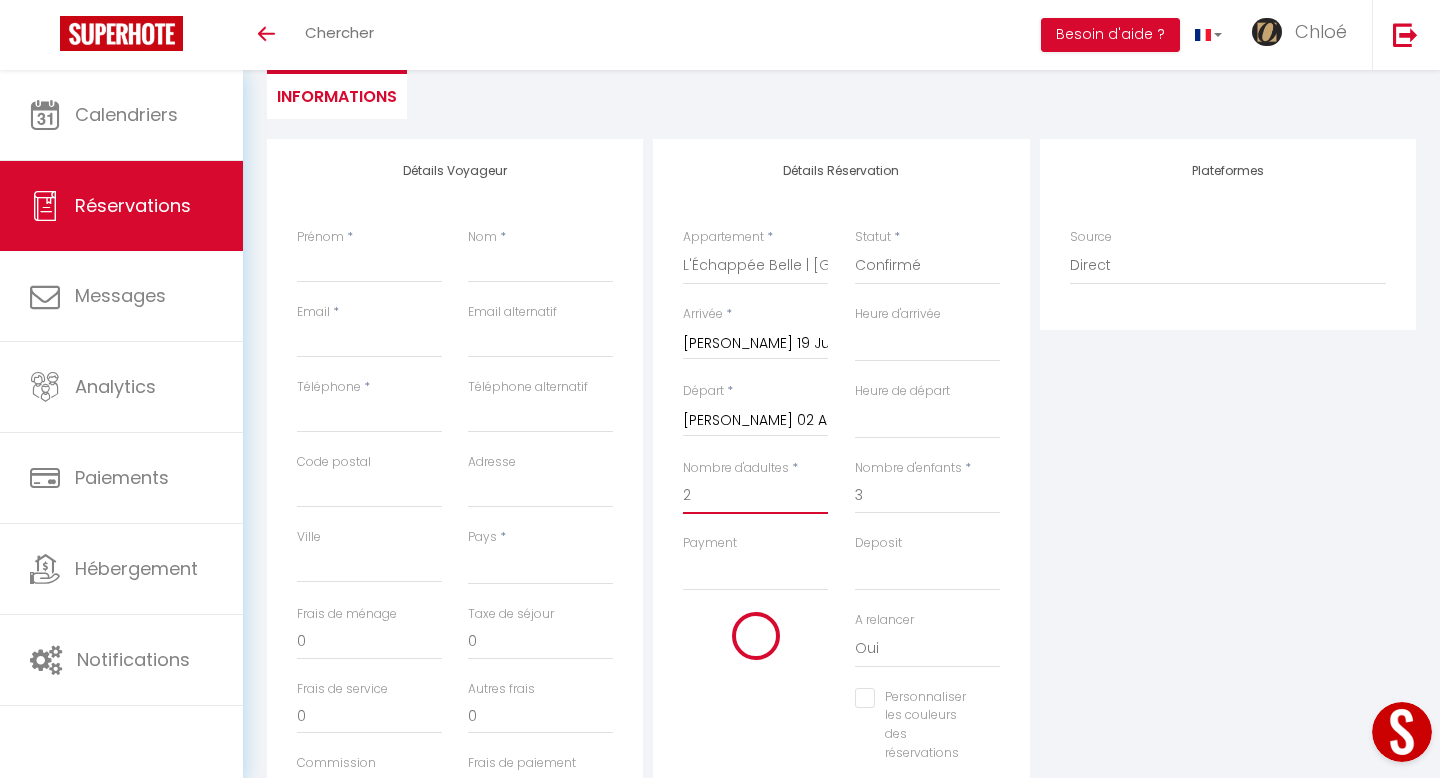 select 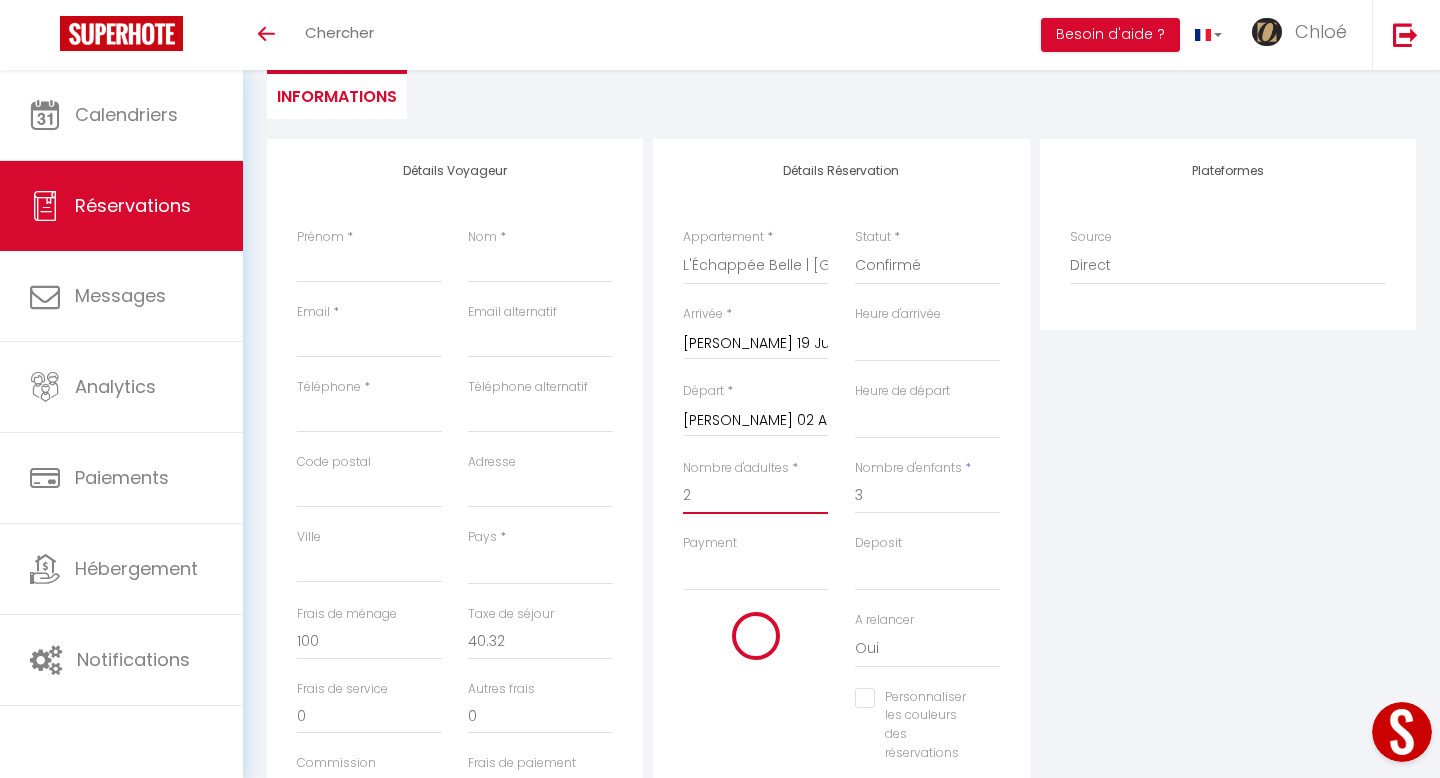 select 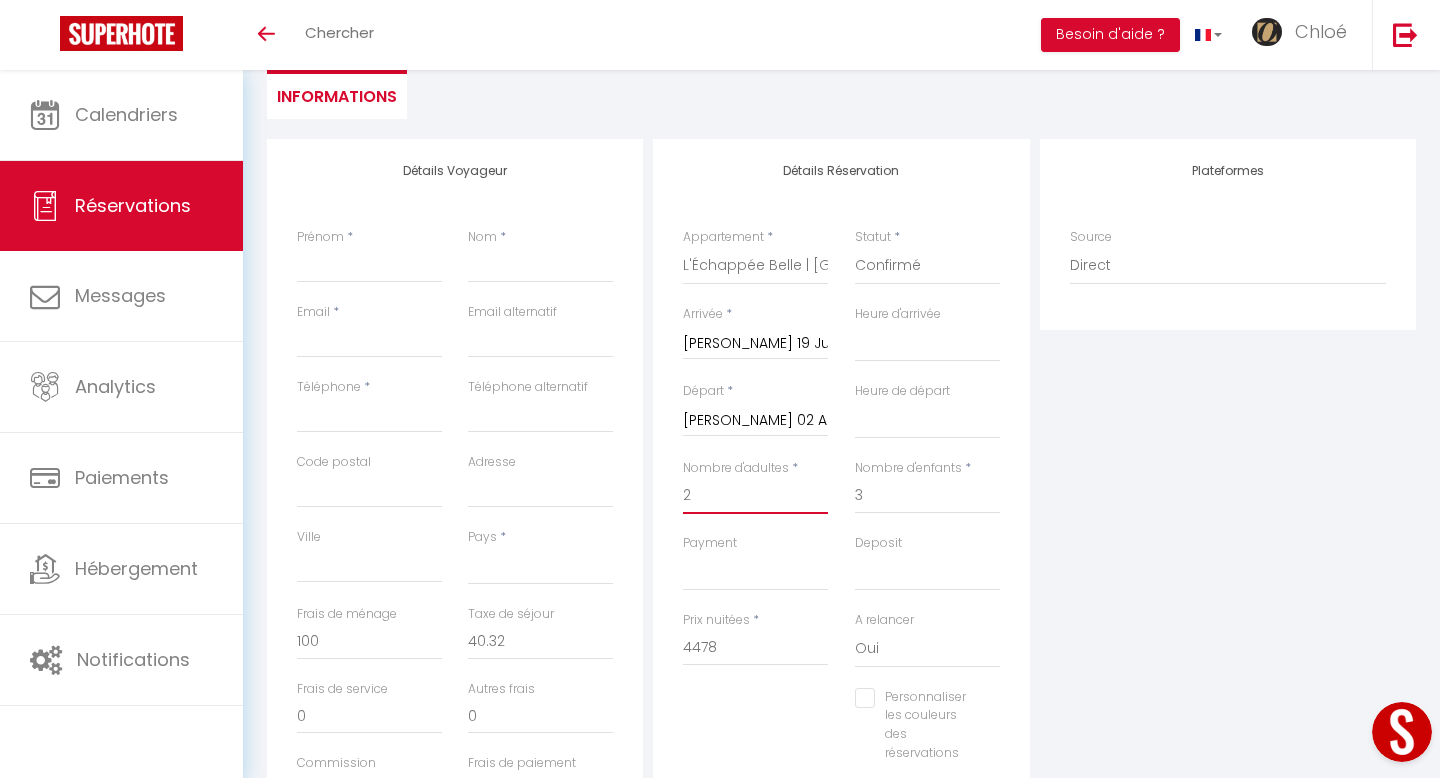 type on "2" 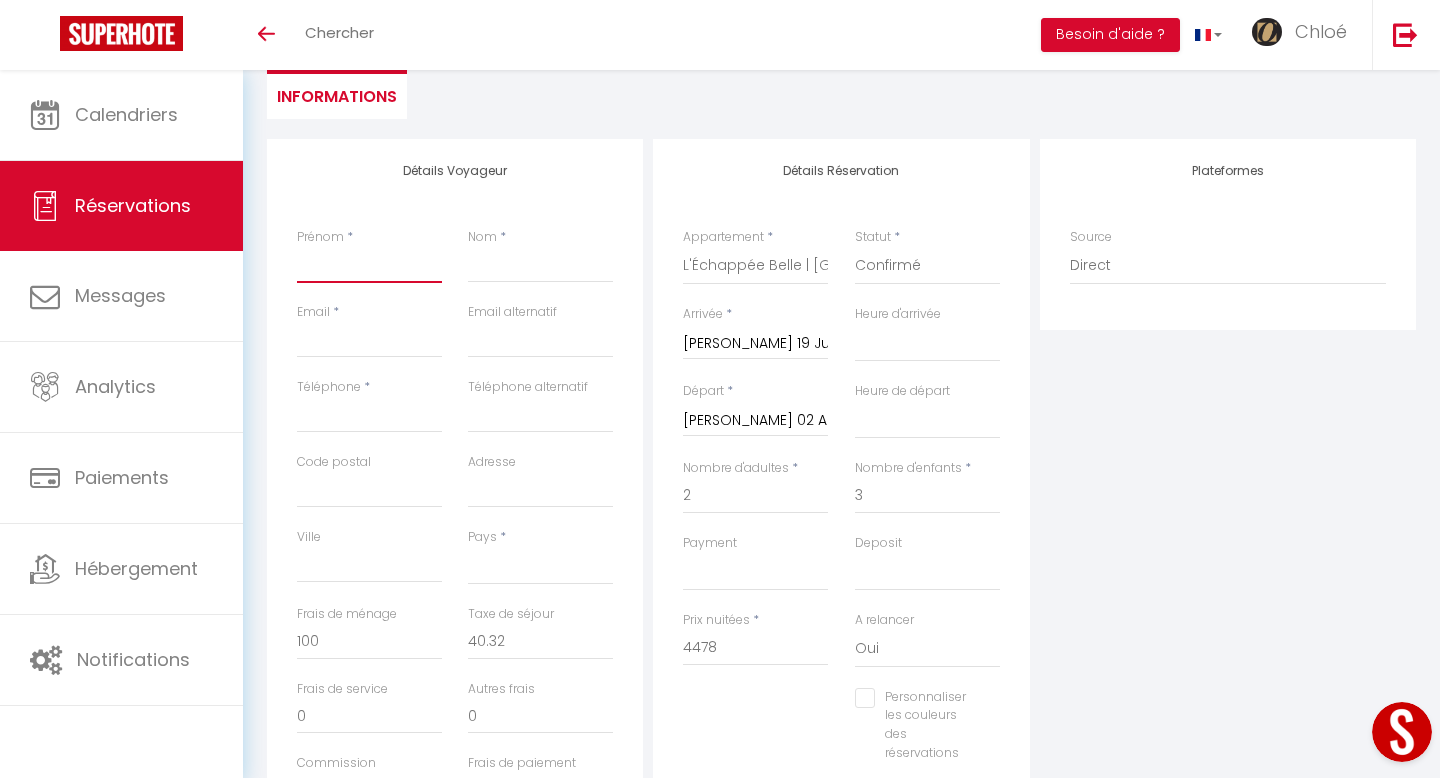click on "Prénom" at bounding box center [369, 265] 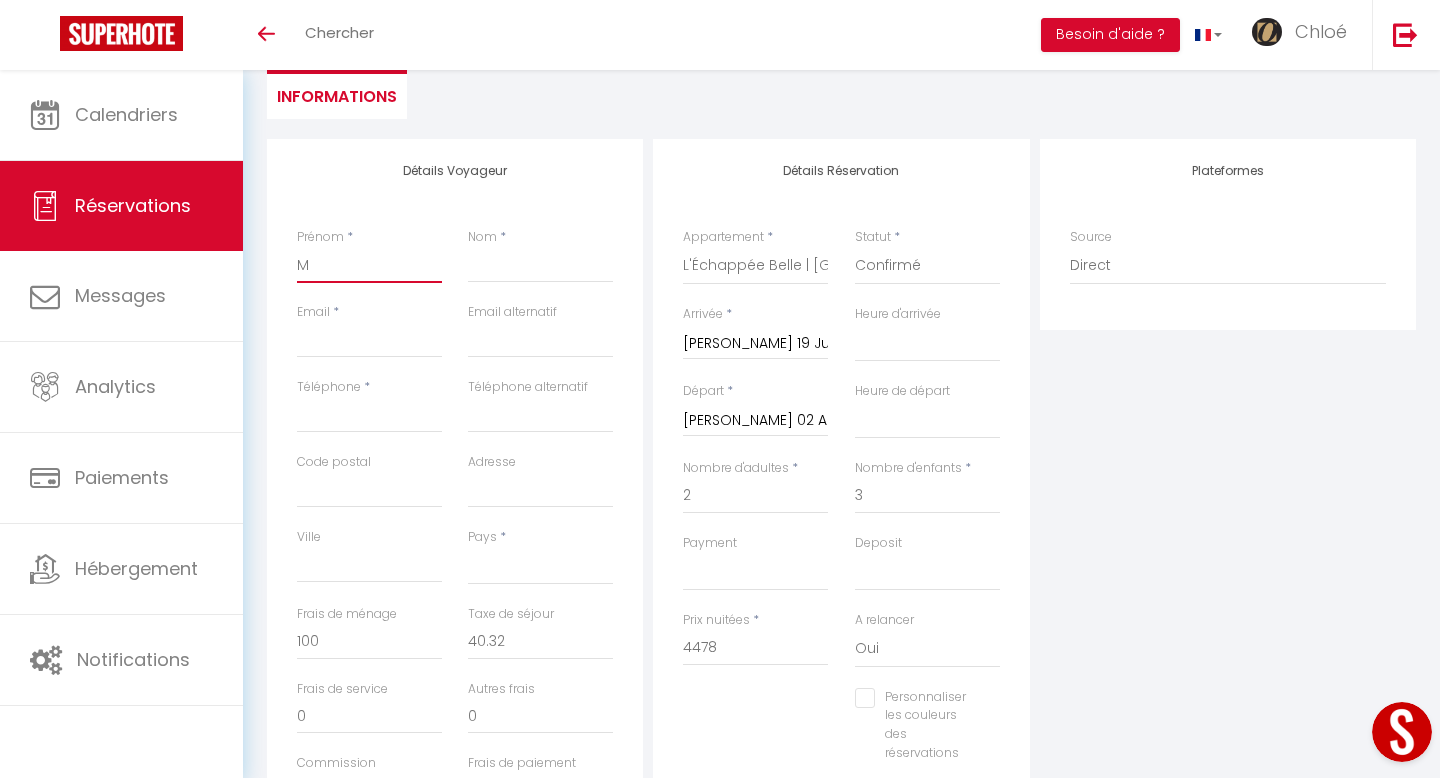 select 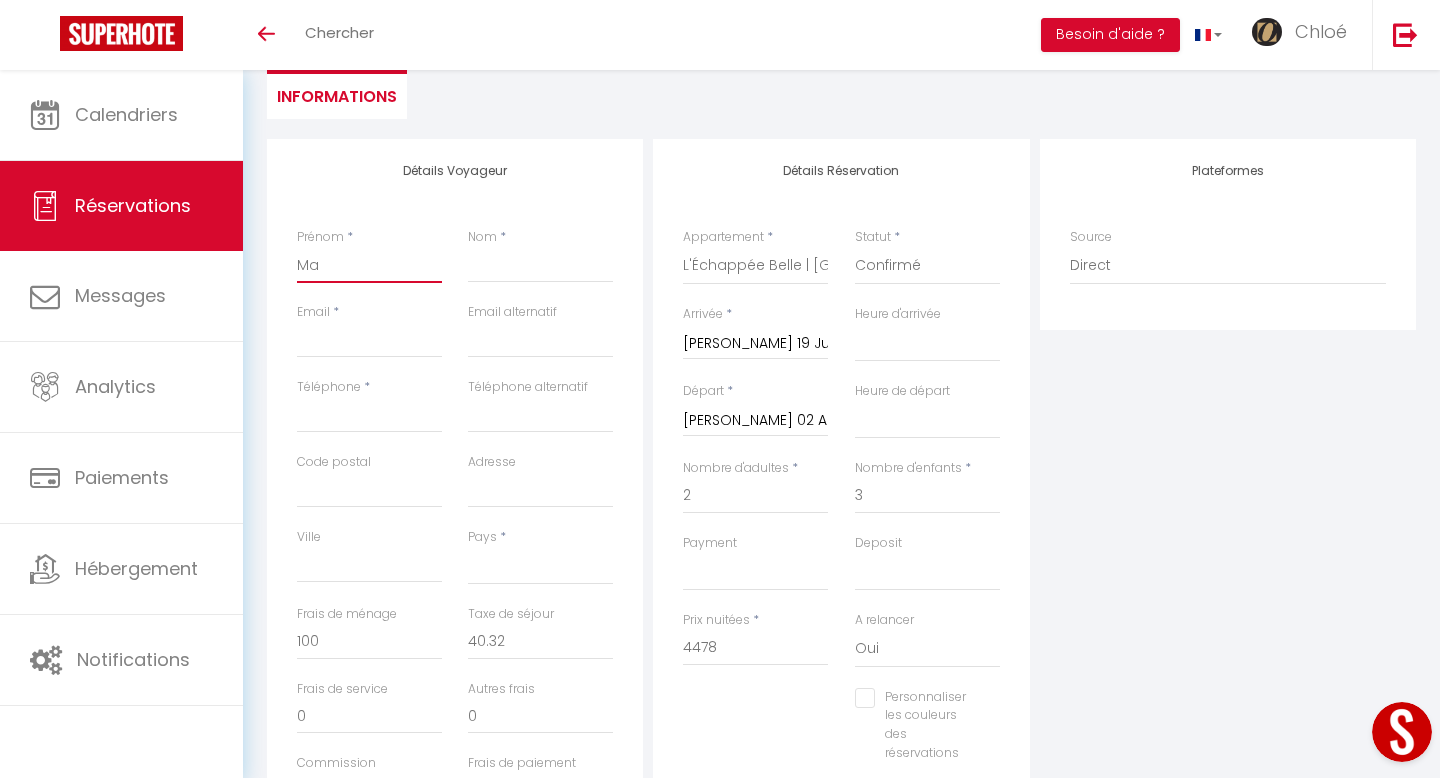 select 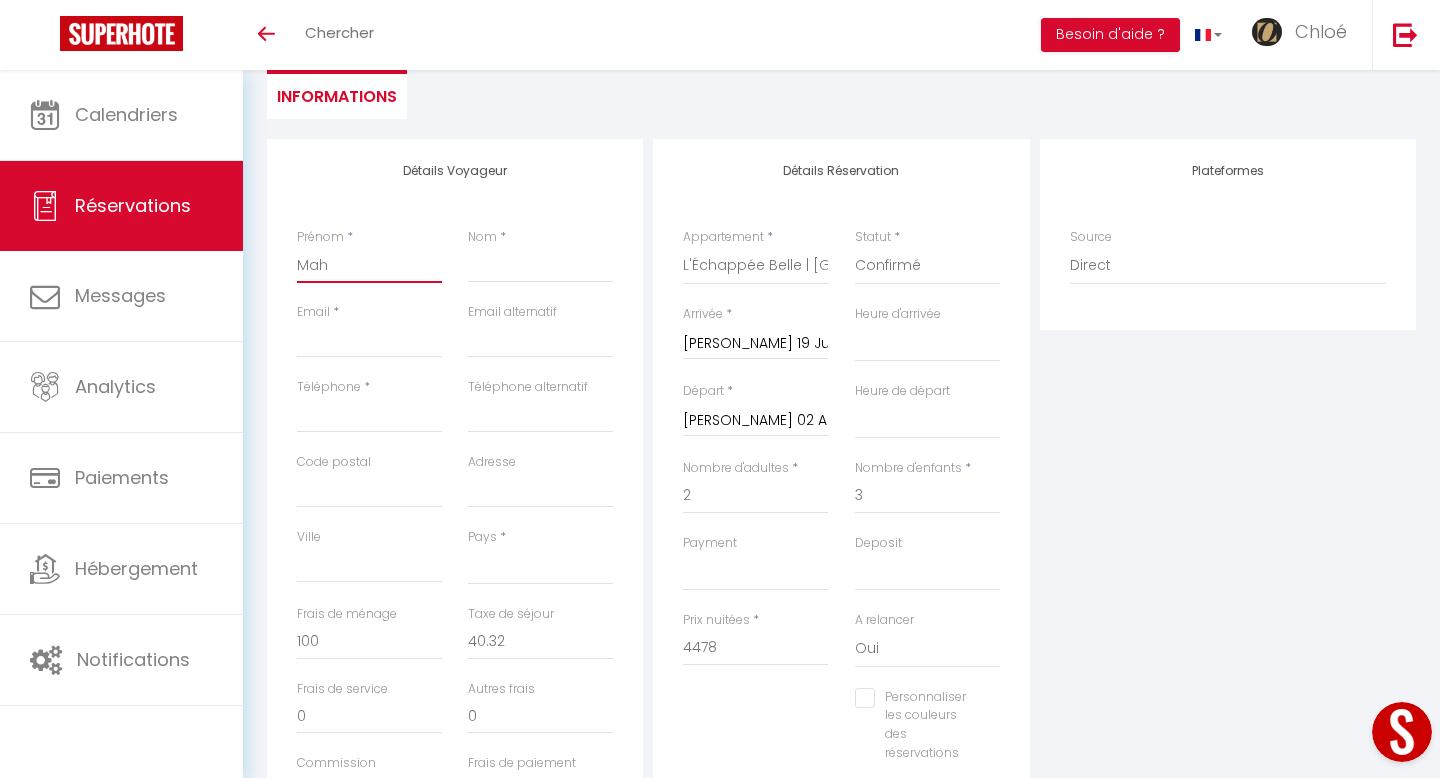 select 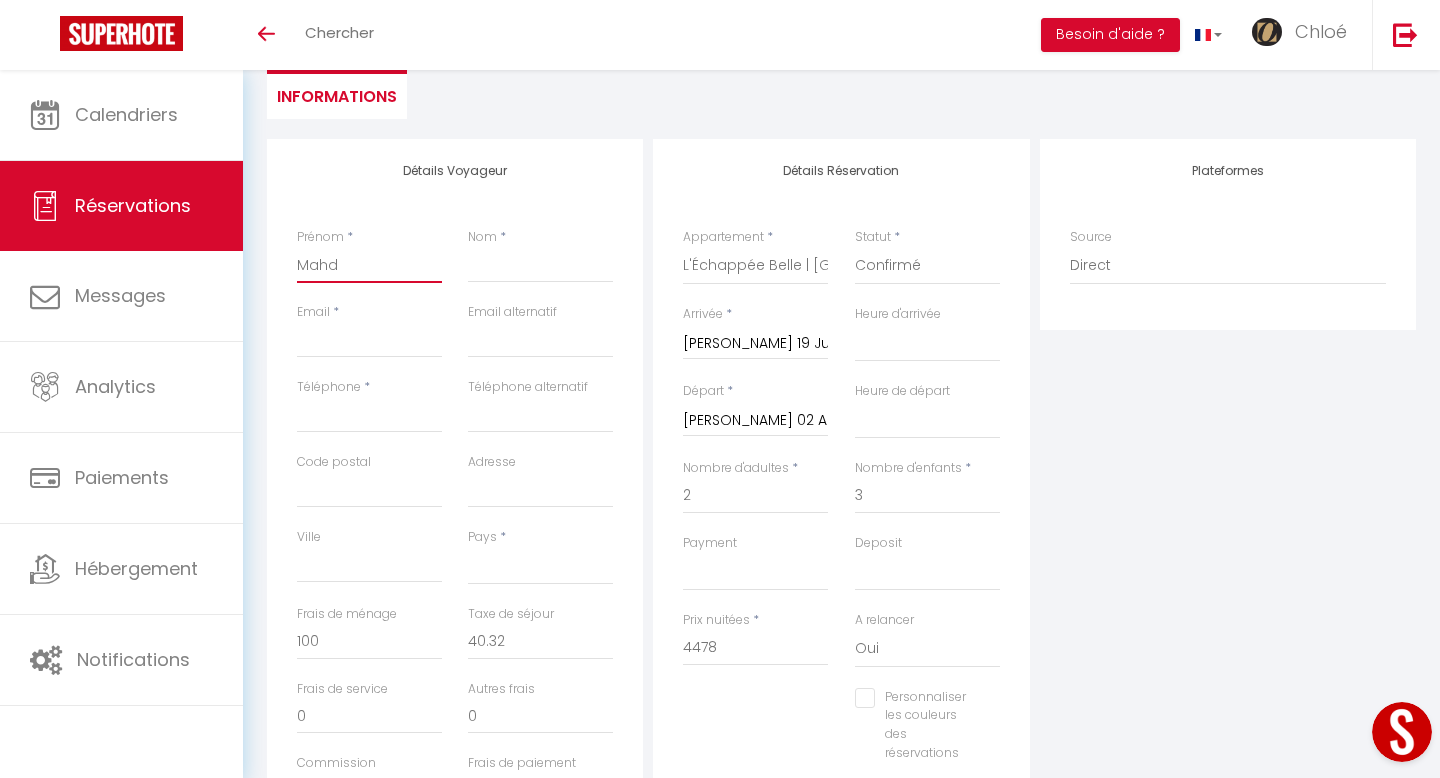 select 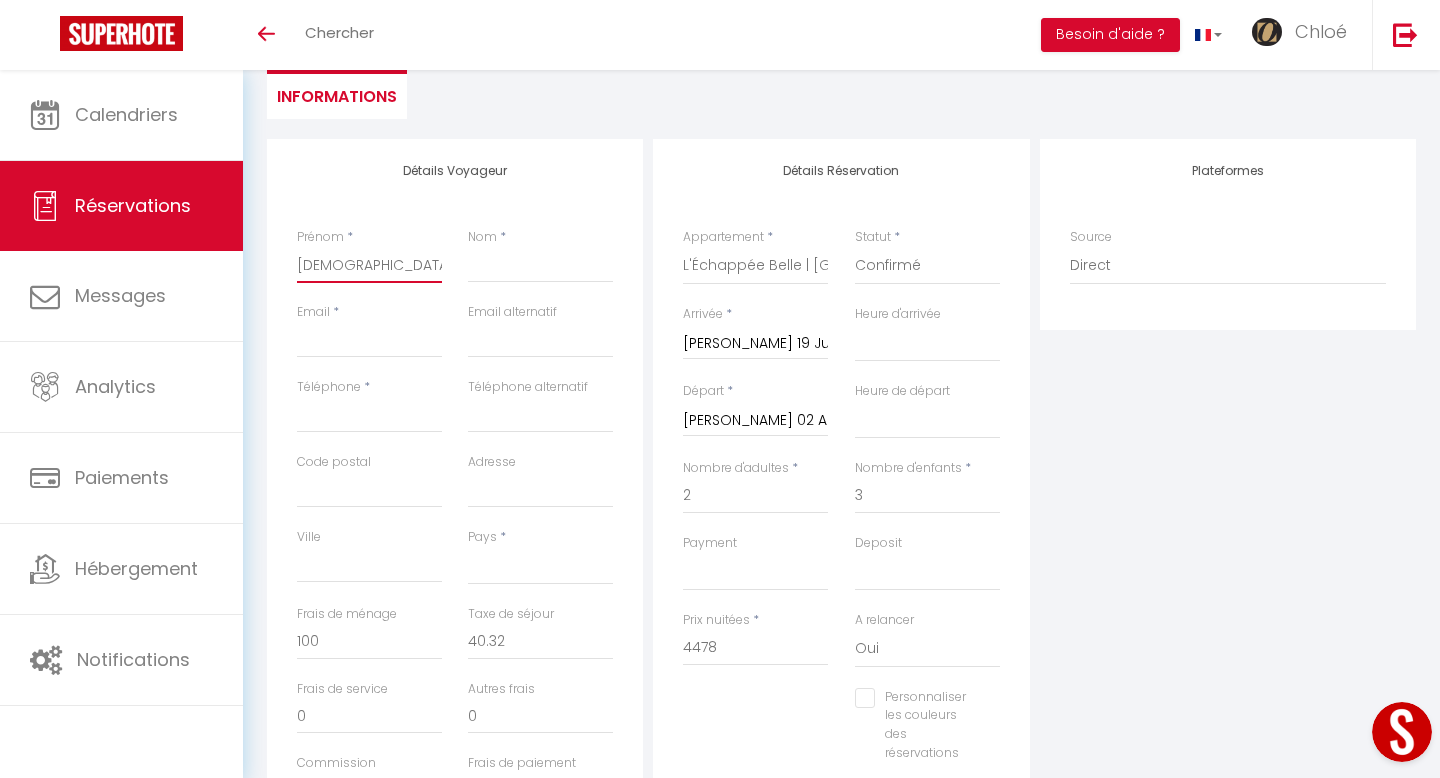 select 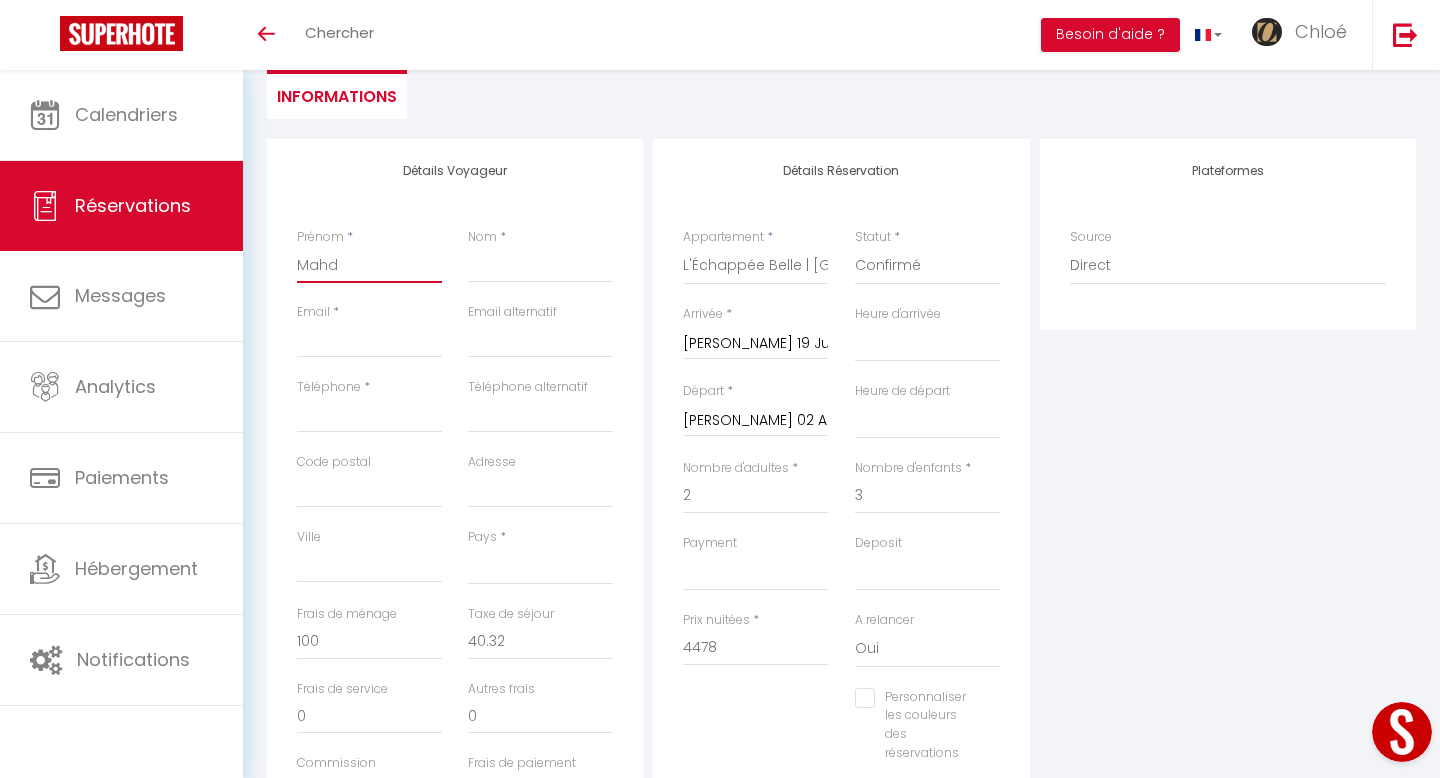 select 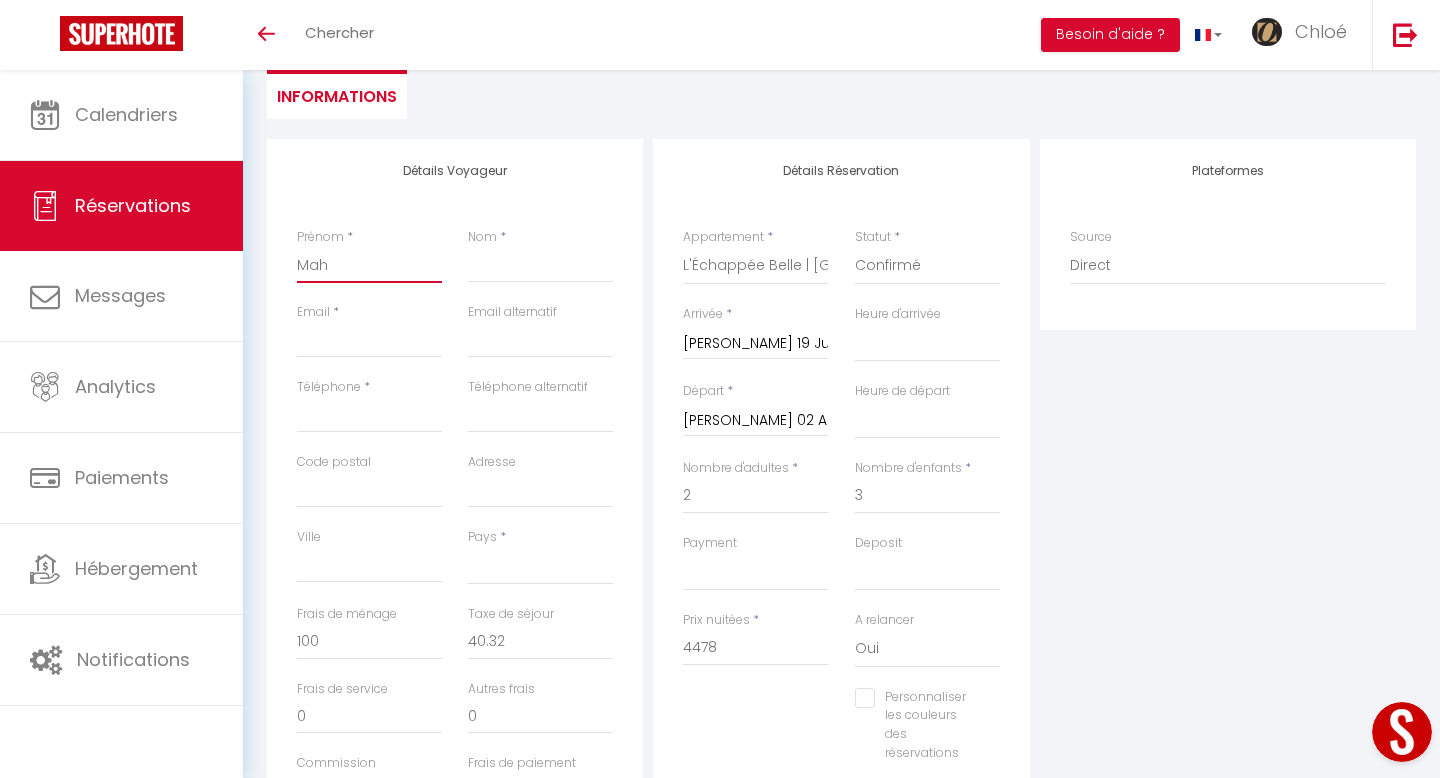 select 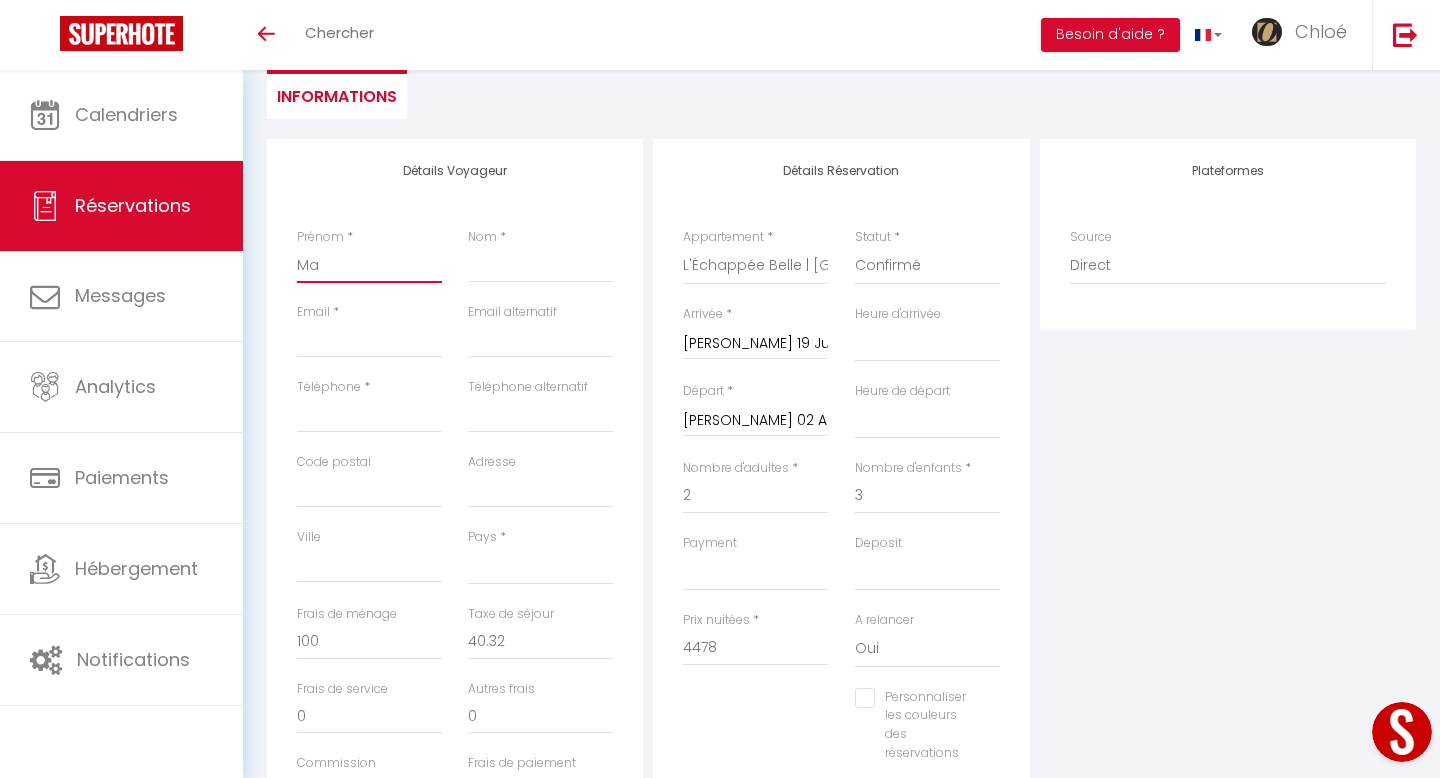 select 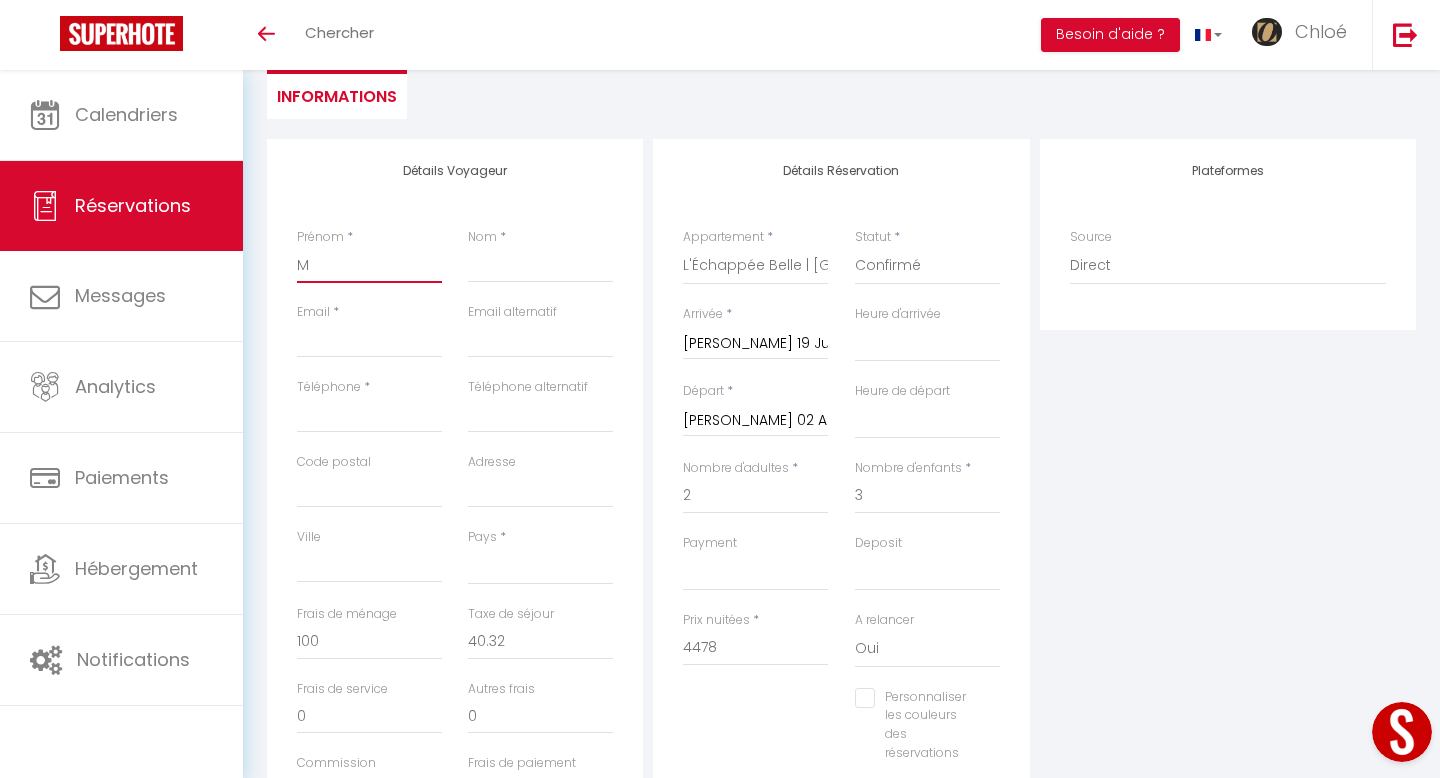 select 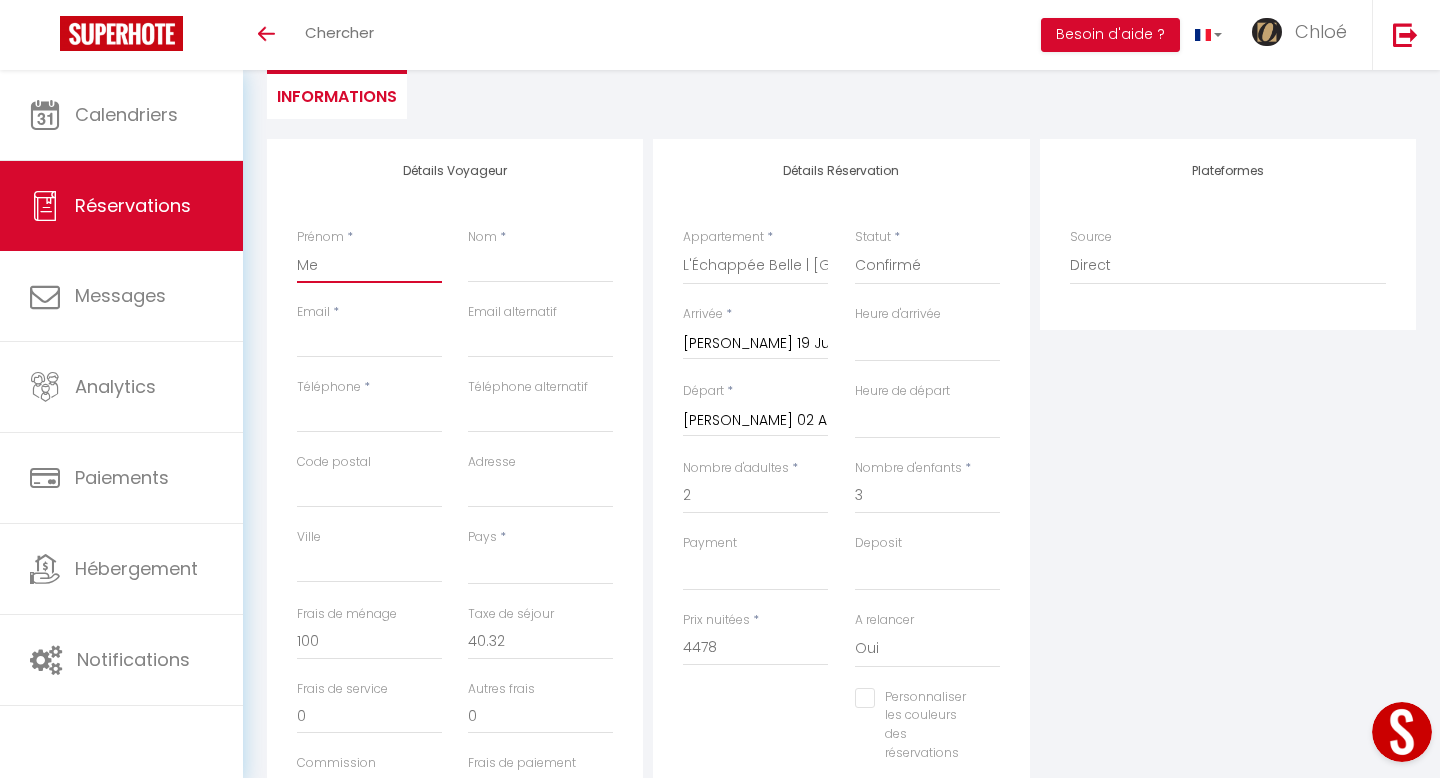 select 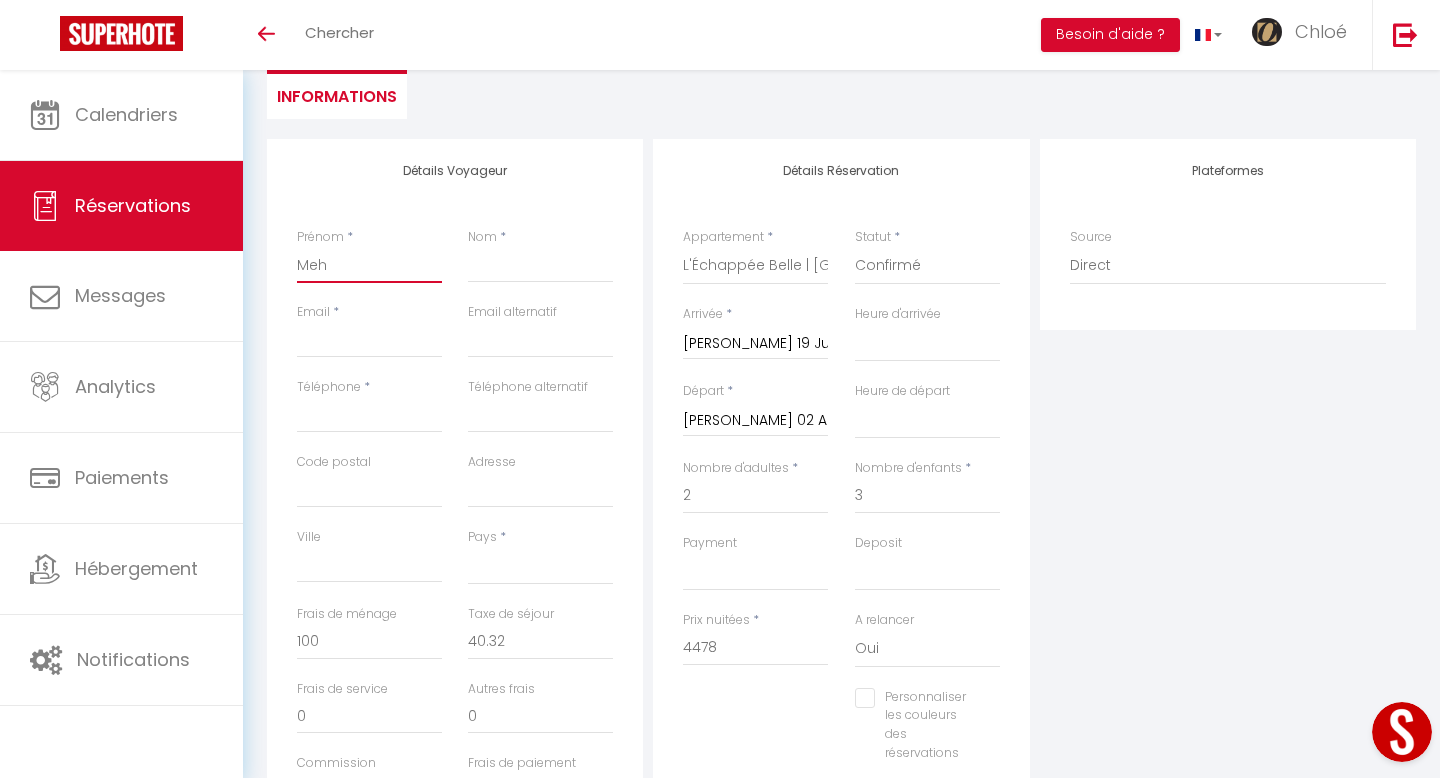 select 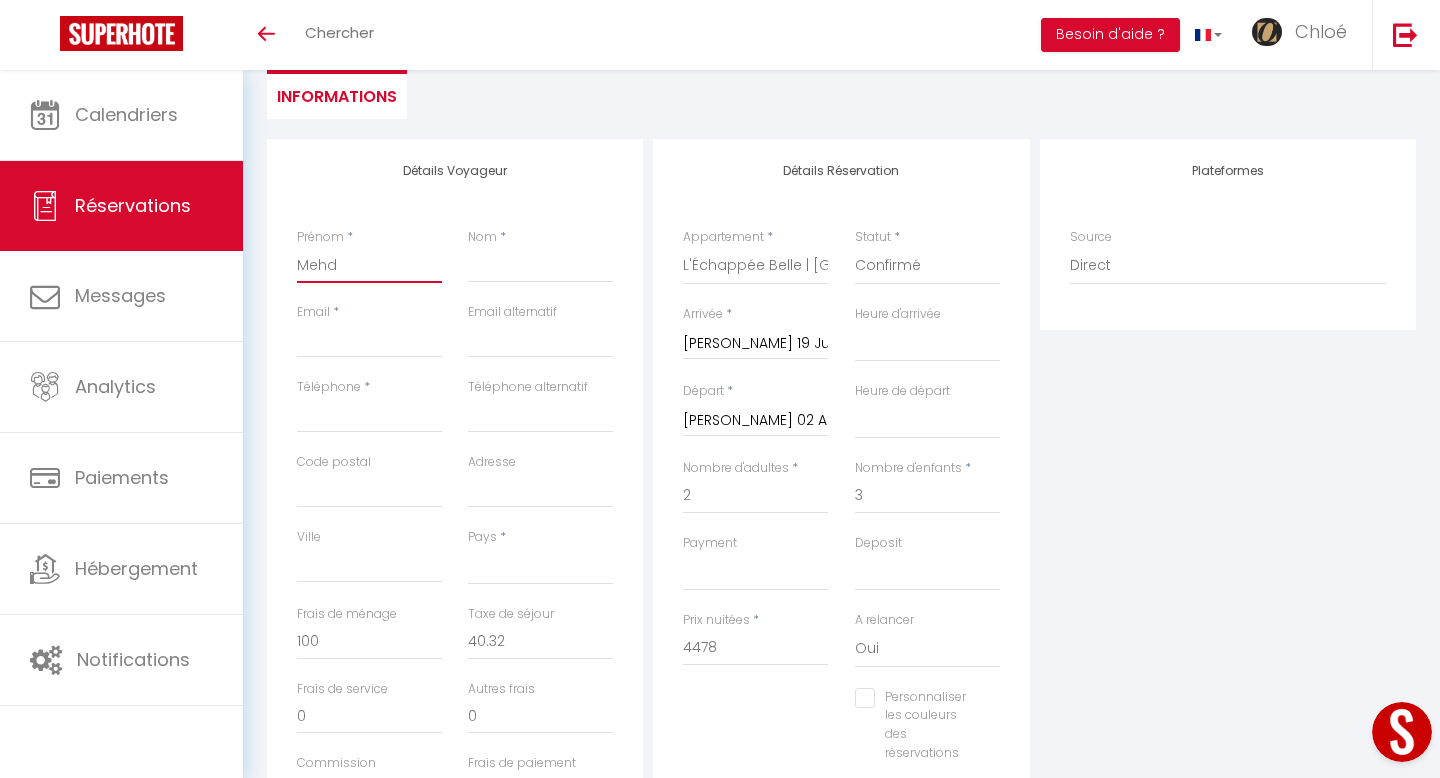 select 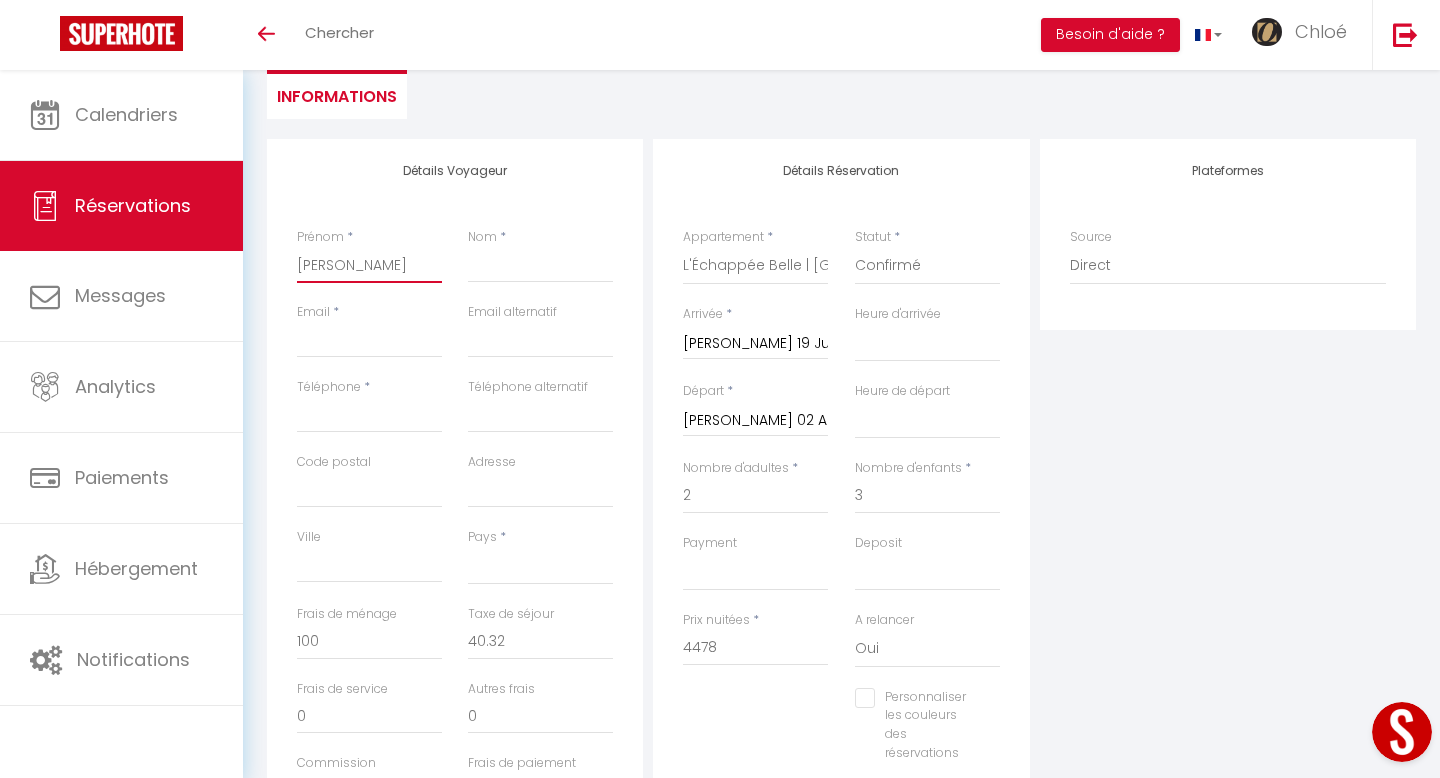 select 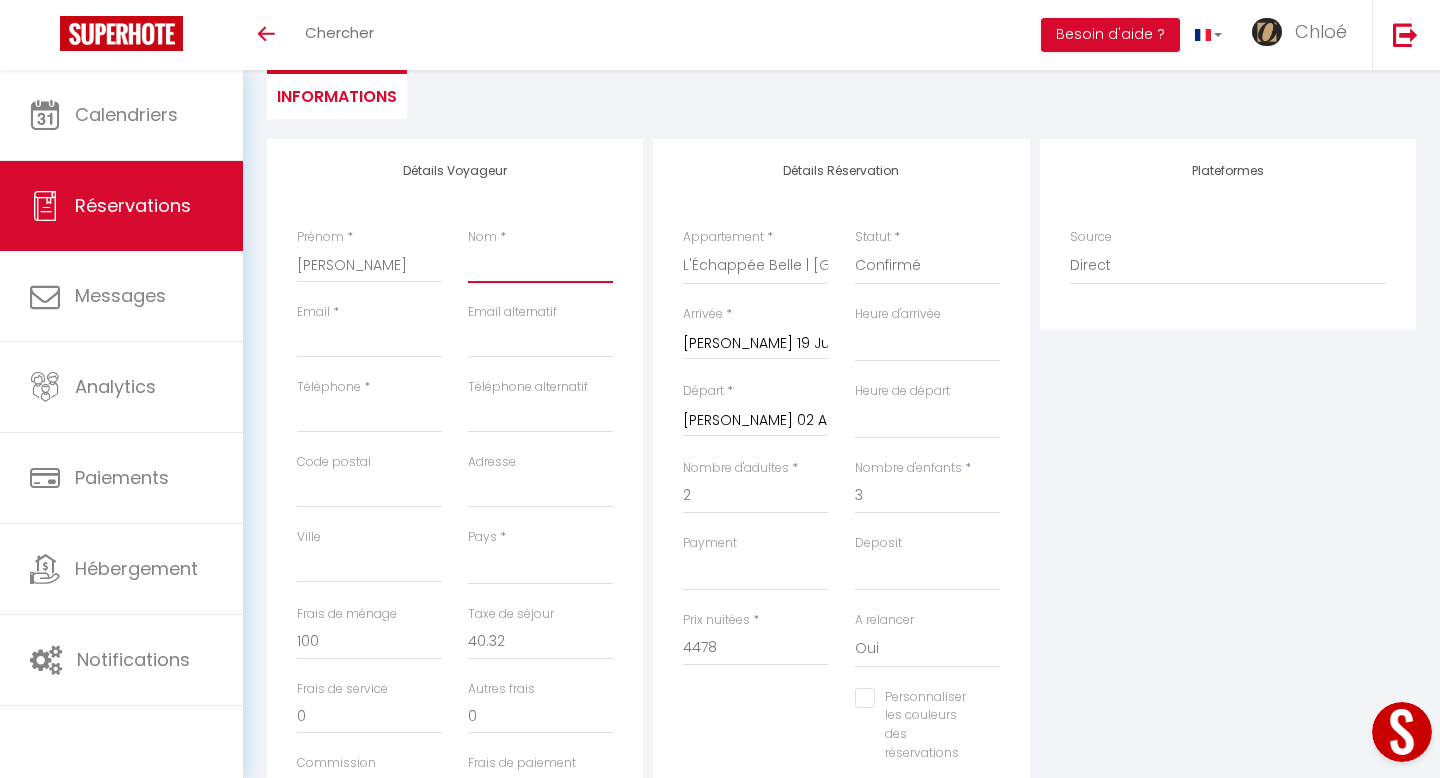click on "Nom" at bounding box center (540, 265) 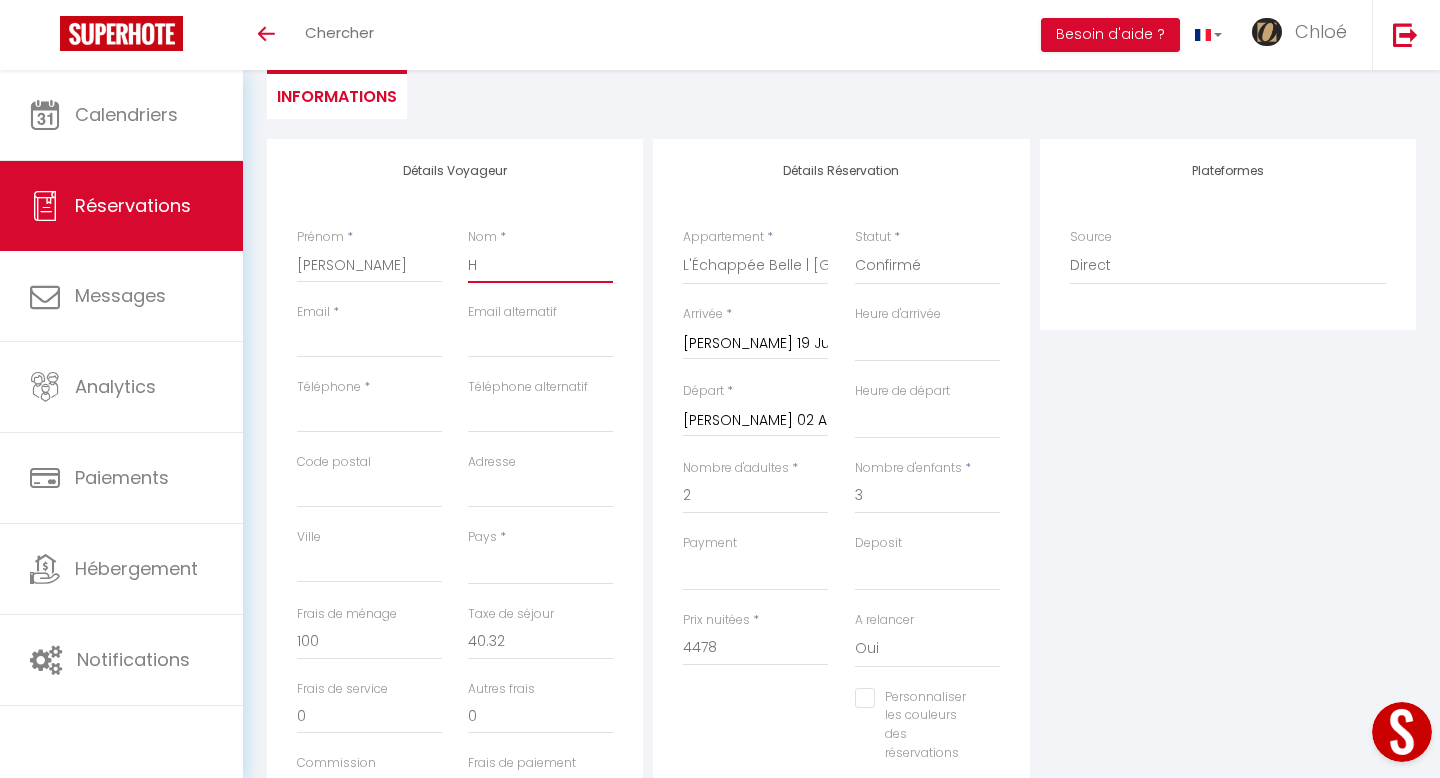 type 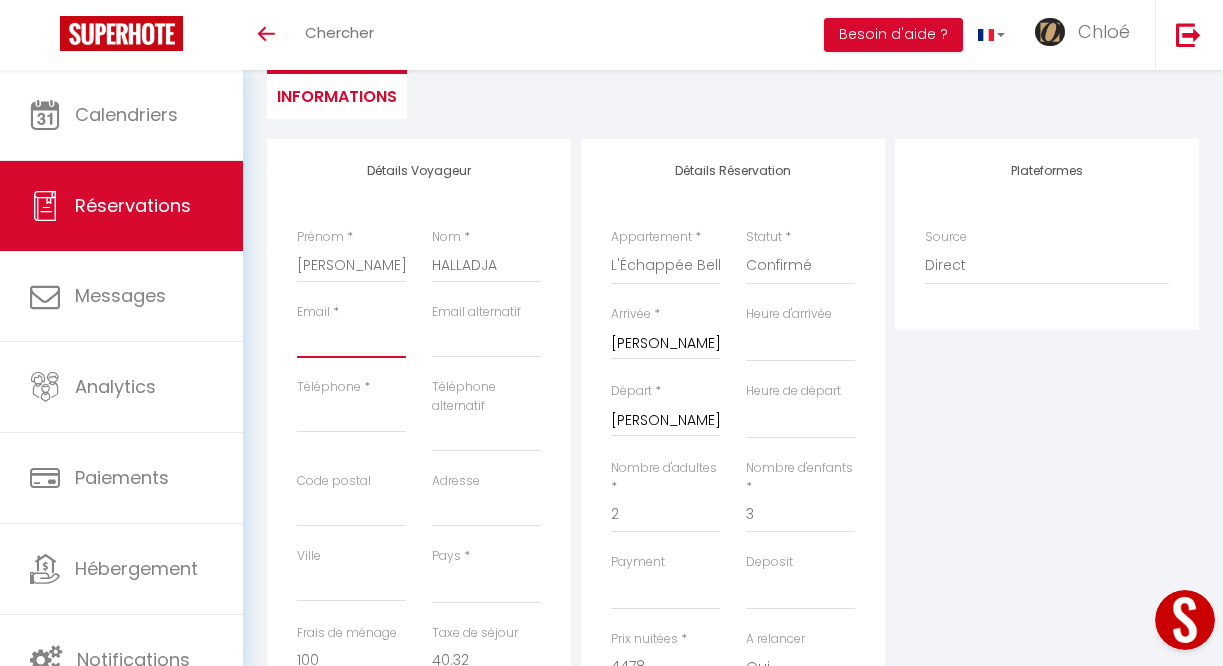 click on "Email client" at bounding box center (351, 340) 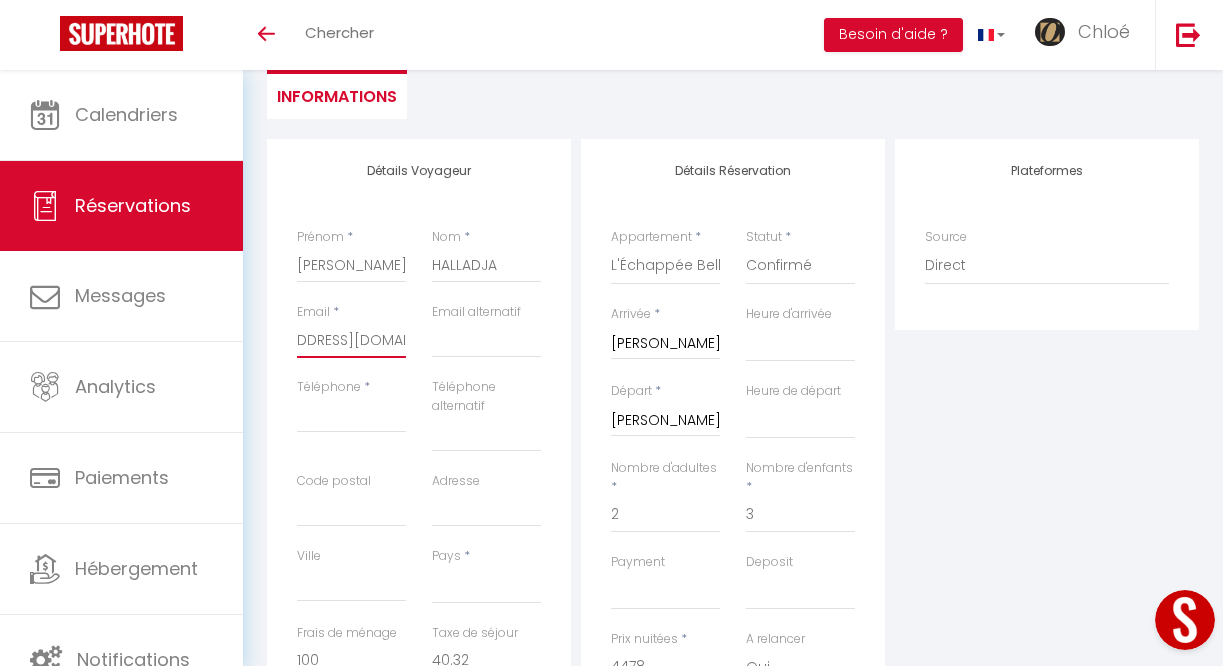 scroll, scrollTop: 0, scrollLeft: 71, axis: horizontal 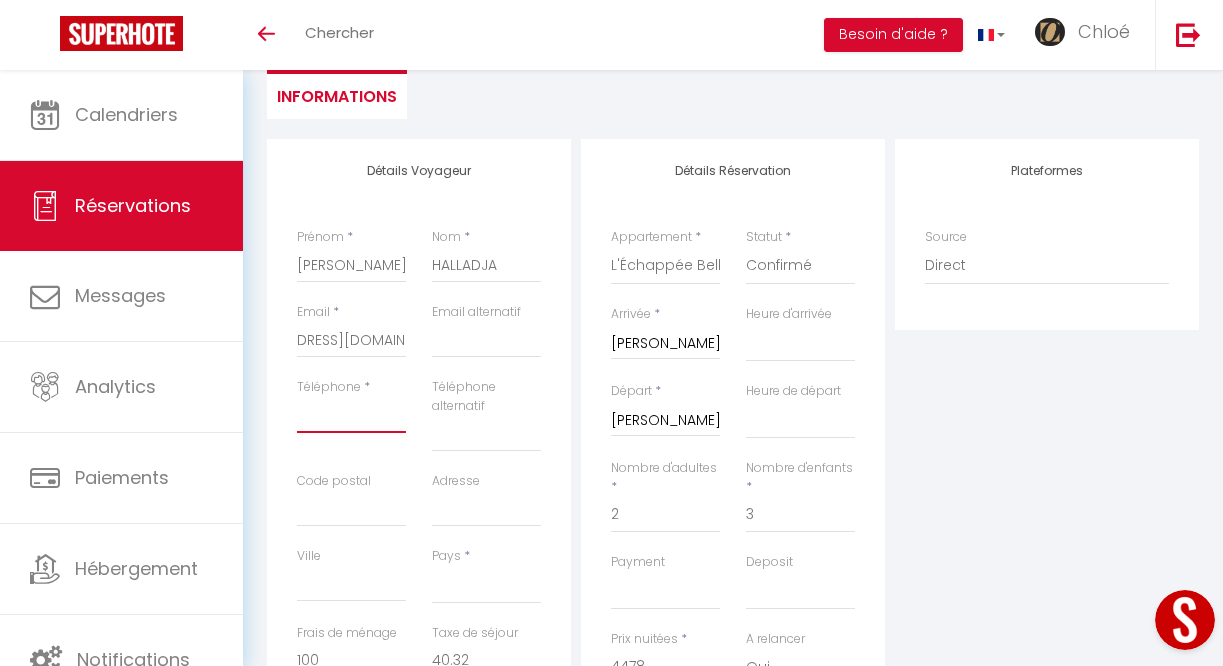 click on "Téléphone" at bounding box center (351, 415) 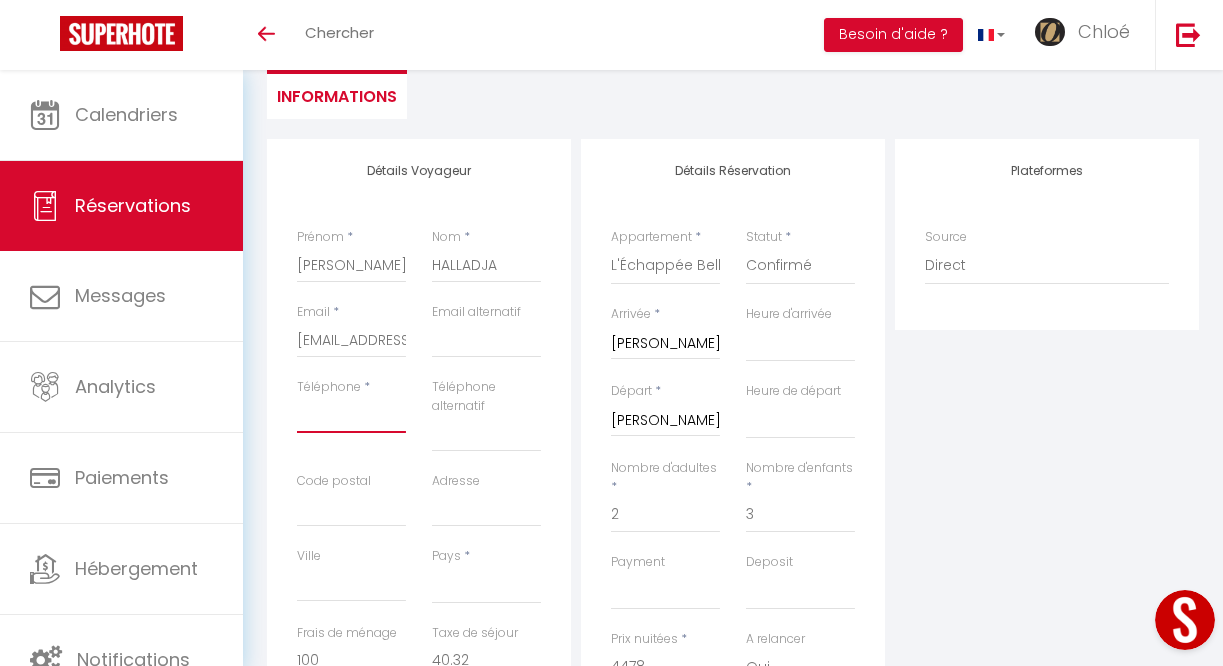 paste on "0621175377" 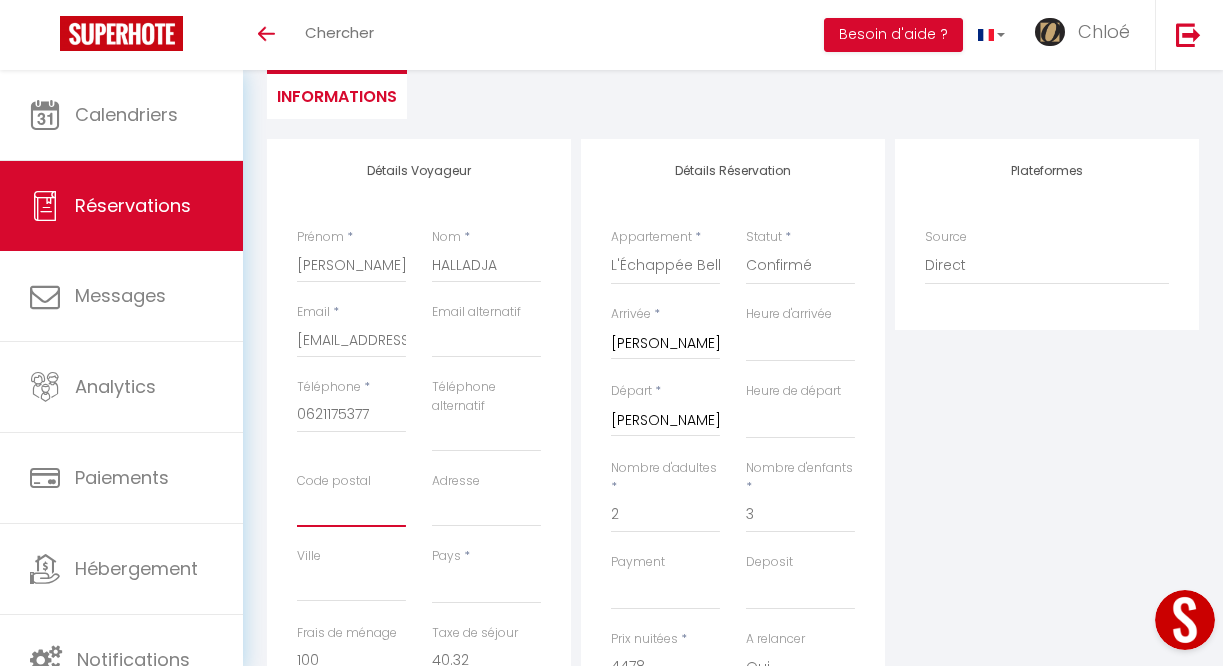click on "Code postal" at bounding box center (351, 509) 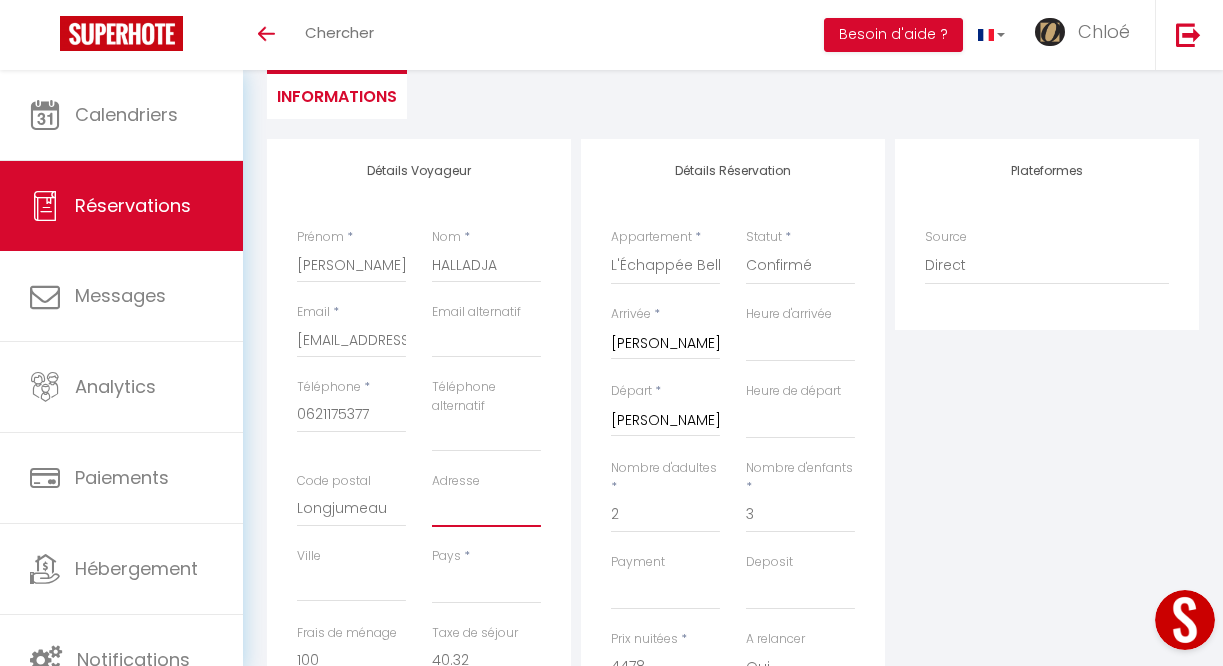 click on "Adresse" at bounding box center (486, 509) 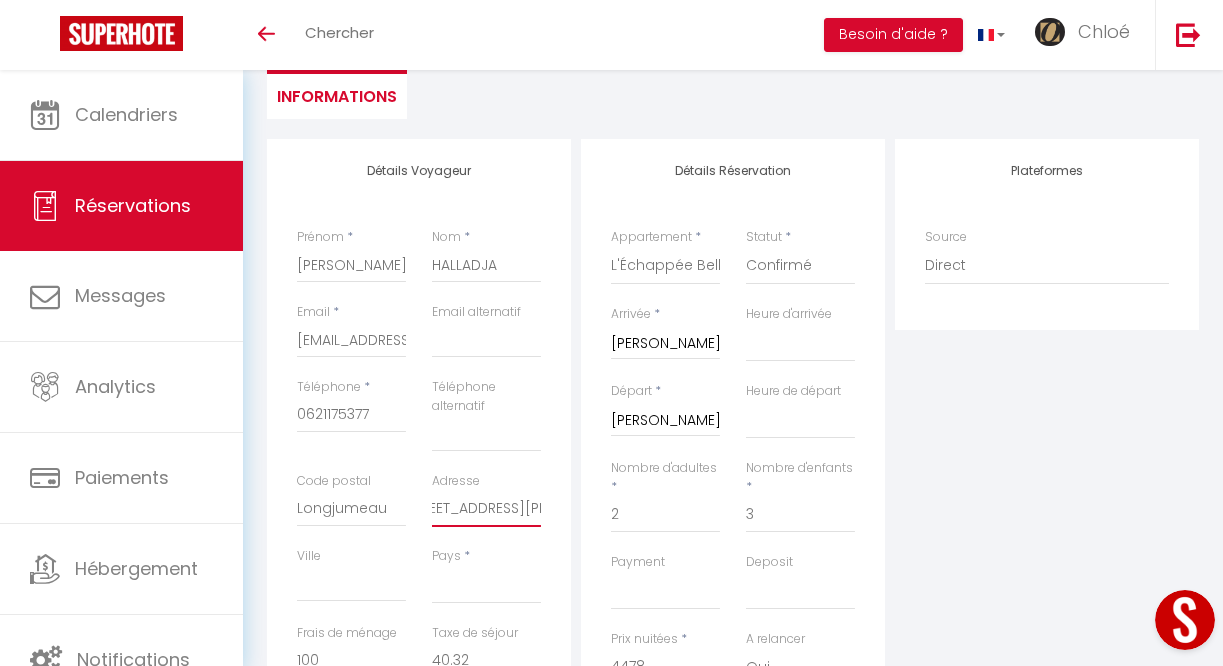 scroll, scrollTop: 0, scrollLeft: 41, axis: horizontal 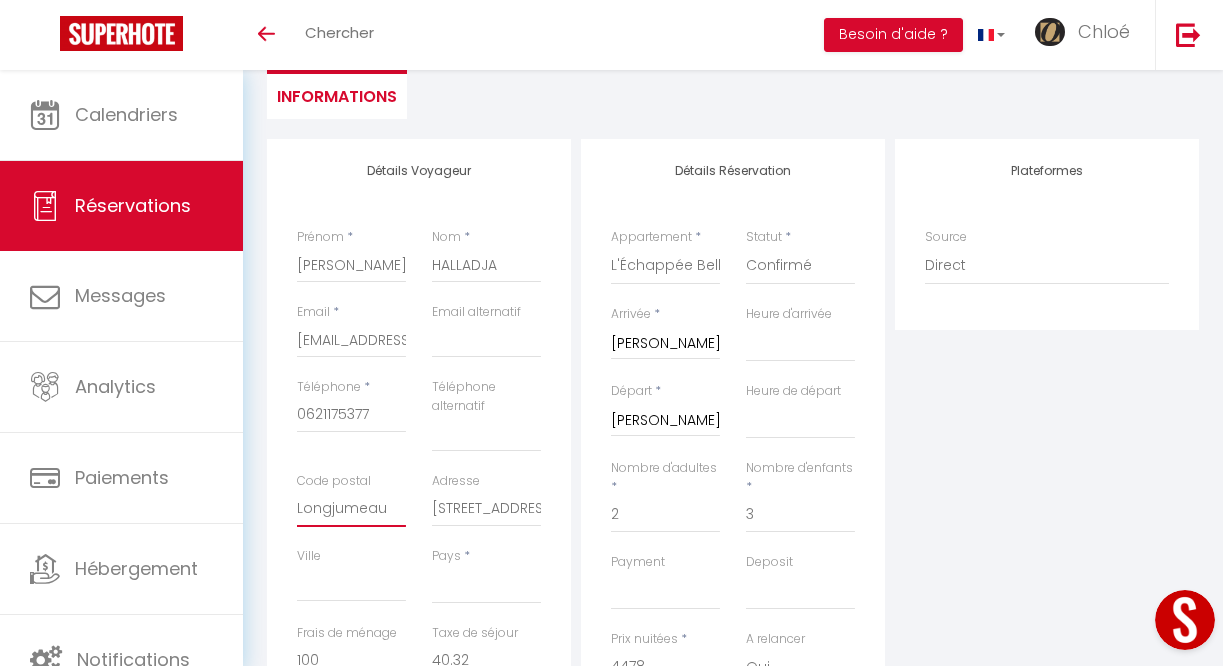 drag, startPoint x: 392, startPoint y: 509, endPoint x: 271, endPoint y: 505, distance: 121.0661 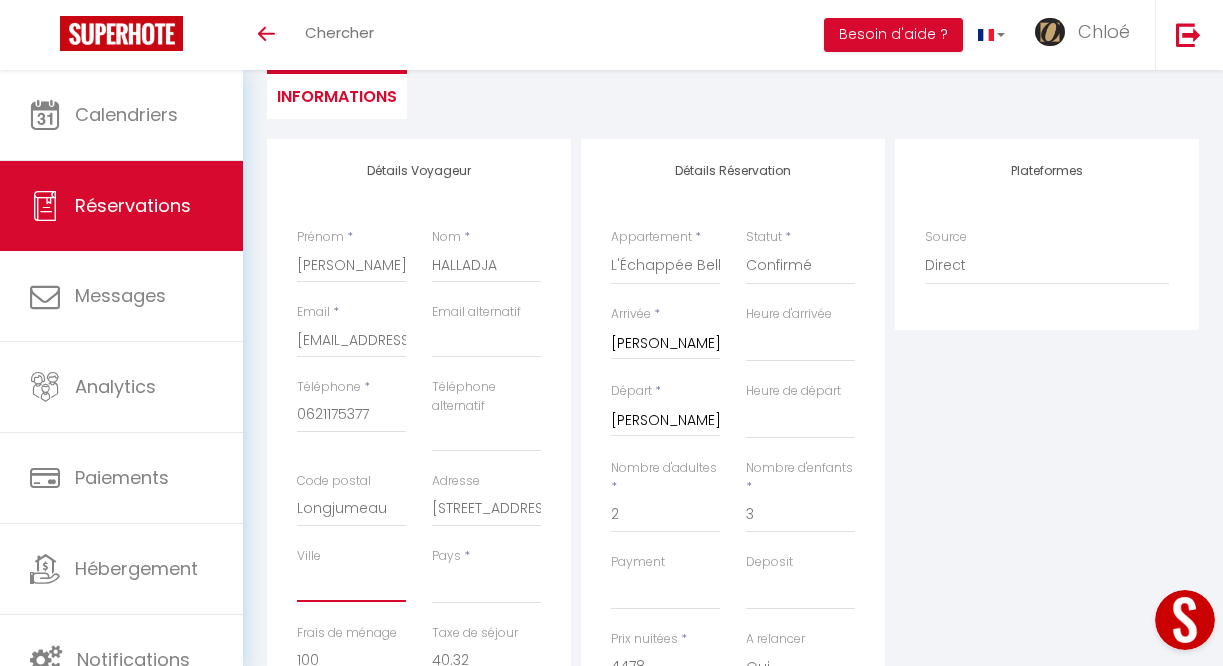 click on "Ville" at bounding box center [351, 584] 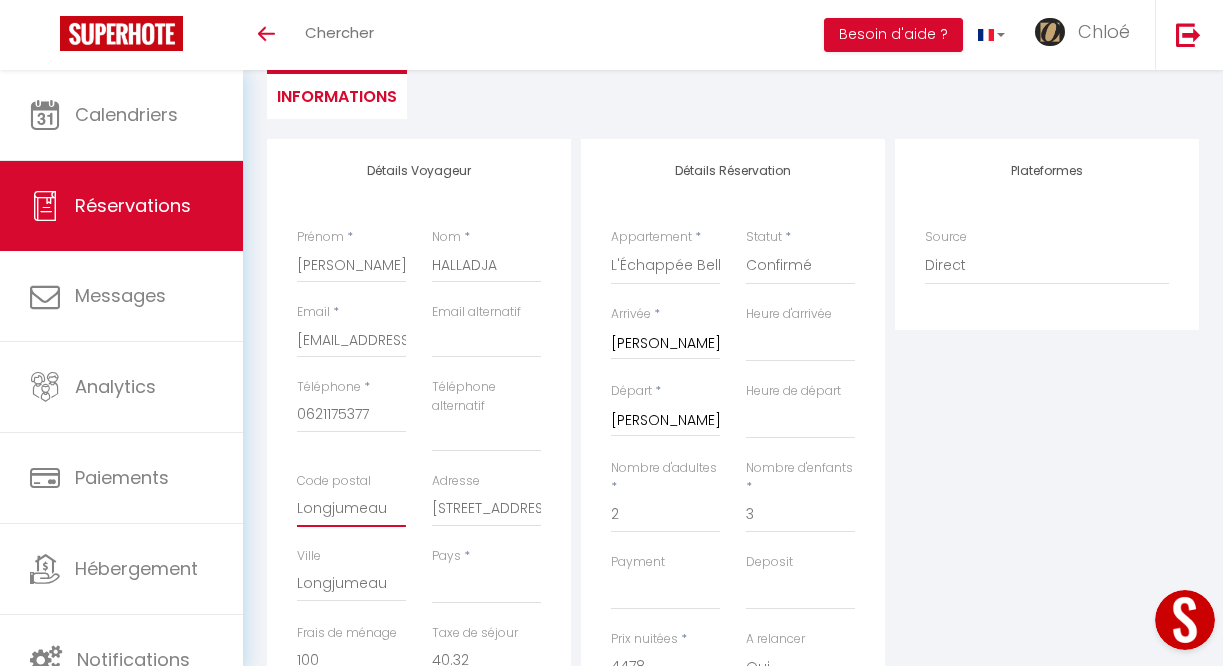 drag, startPoint x: 393, startPoint y: 516, endPoint x: 263, endPoint y: 509, distance: 130.18832 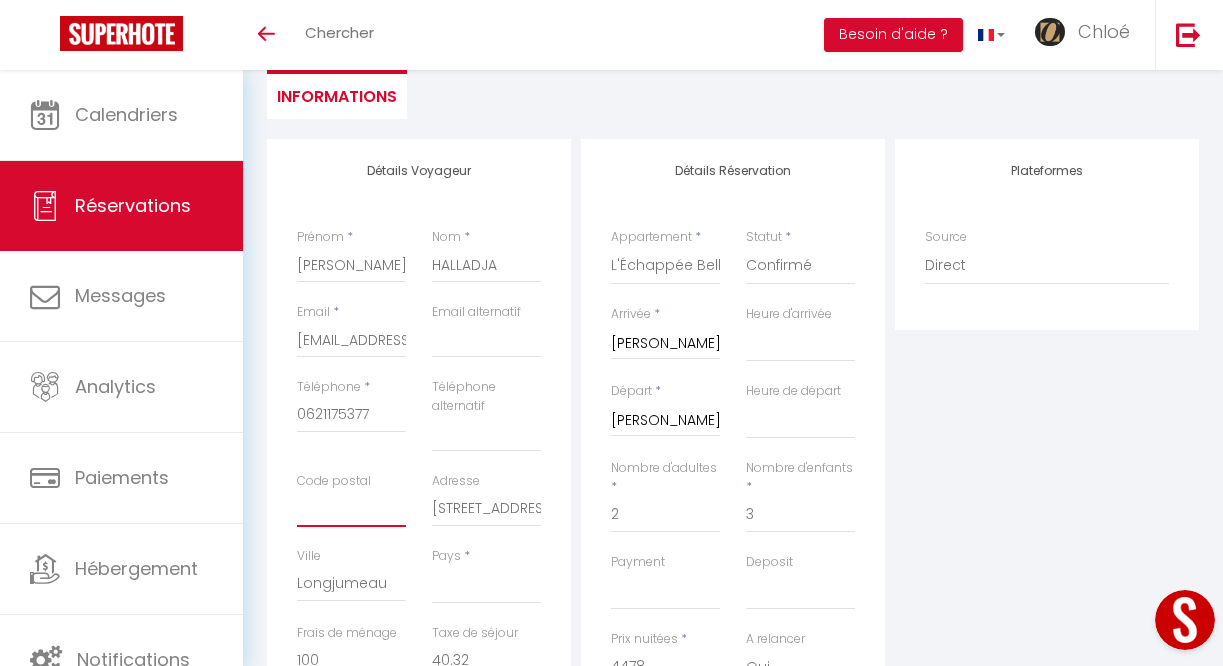 paste on "91160" 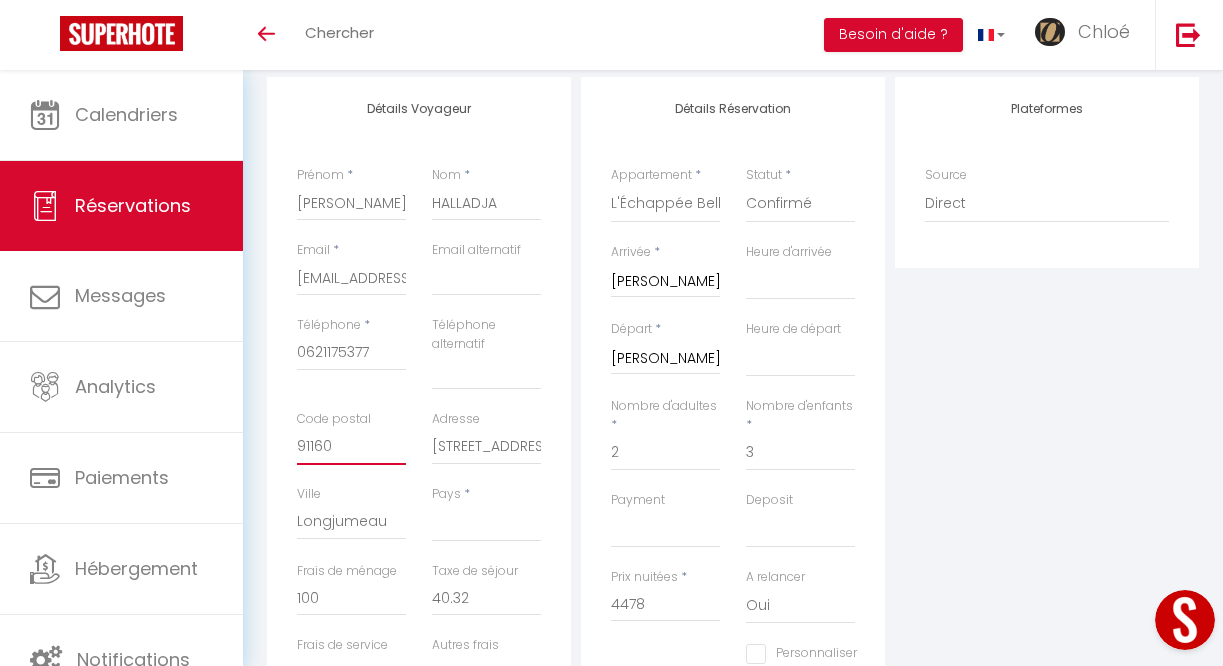 scroll, scrollTop: 260, scrollLeft: 0, axis: vertical 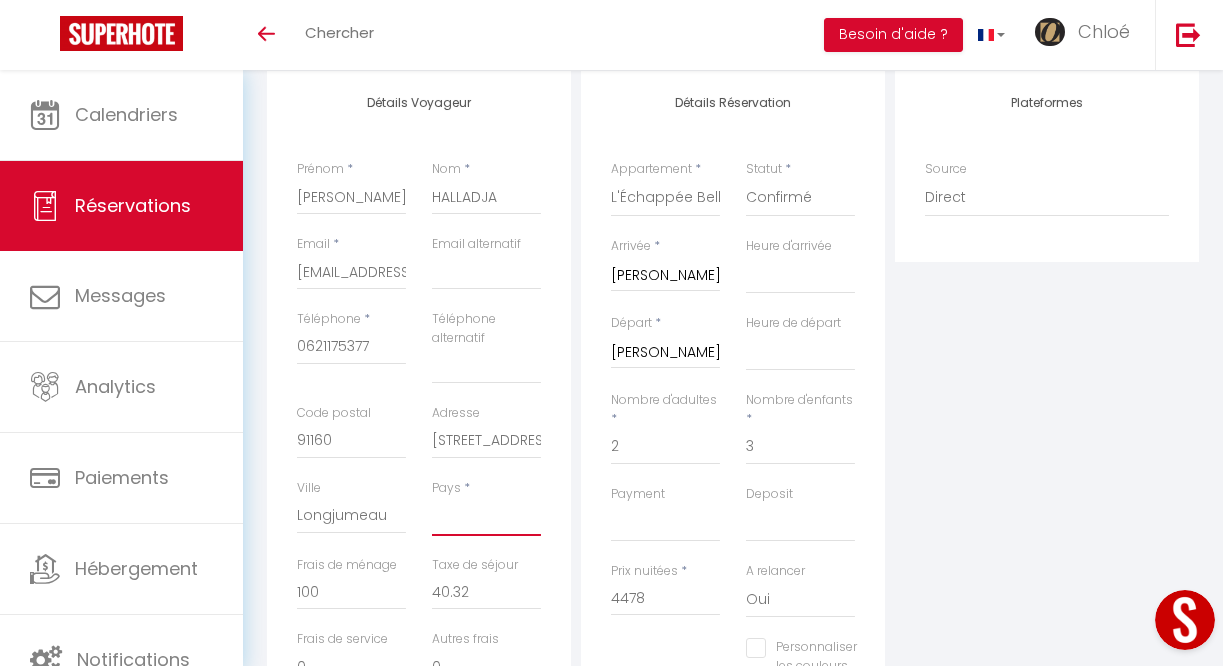 click on "[GEOGRAPHIC_DATA]
[GEOGRAPHIC_DATA]
[GEOGRAPHIC_DATA]
[GEOGRAPHIC_DATA]
[GEOGRAPHIC_DATA]
[US_STATE]
[GEOGRAPHIC_DATA]
[GEOGRAPHIC_DATA]
[GEOGRAPHIC_DATA]
[GEOGRAPHIC_DATA]
[GEOGRAPHIC_DATA]
[GEOGRAPHIC_DATA]
[GEOGRAPHIC_DATA]
[GEOGRAPHIC_DATA]
[GEOGRAPHIC_DATA]
[GEOGRAPHIC_DATA]
[GEOGRAPHIC_DATA]
[GEOGRAPHIC_DATA]
[GEOGRAPHIC_DATA]
[GEOGRAPHIC_DATA]
[GEOGRAPHIC_DATA]
[GEOGRAPHIC_DATA]
[GEOGRAPHIC_DATA]
[GEOGRAPHIC_DATA]" at bounding box center [486, 517] 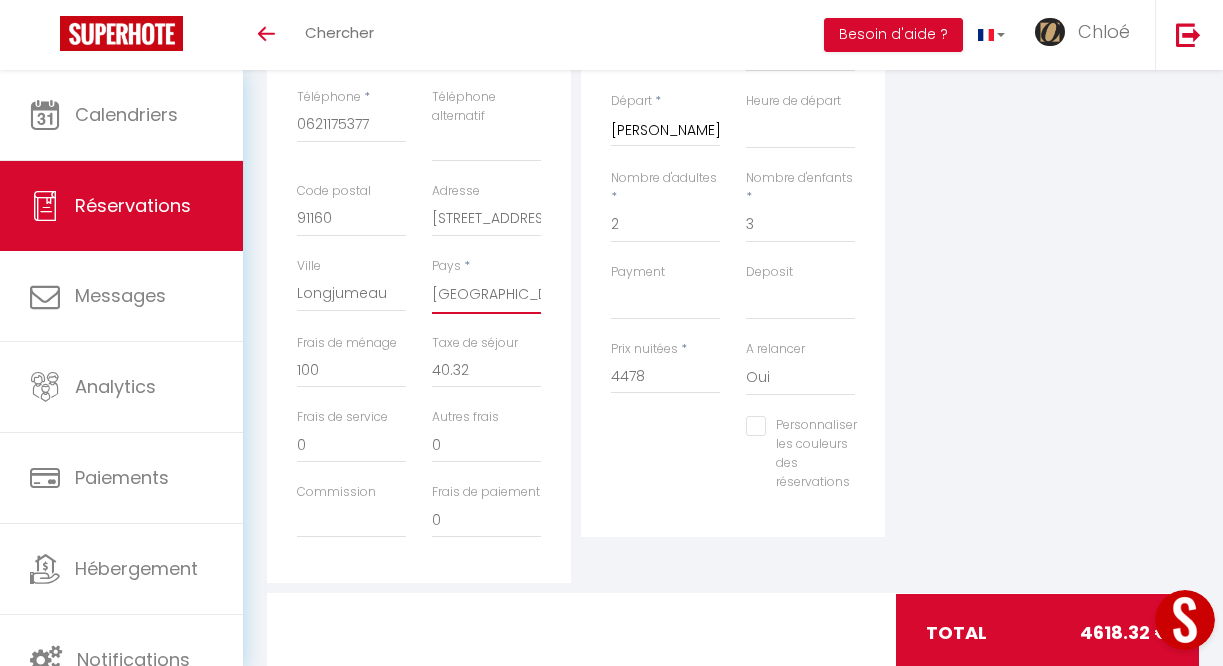 scroll, scrollTop: 486, scrollLeft: 0, axis: vertical 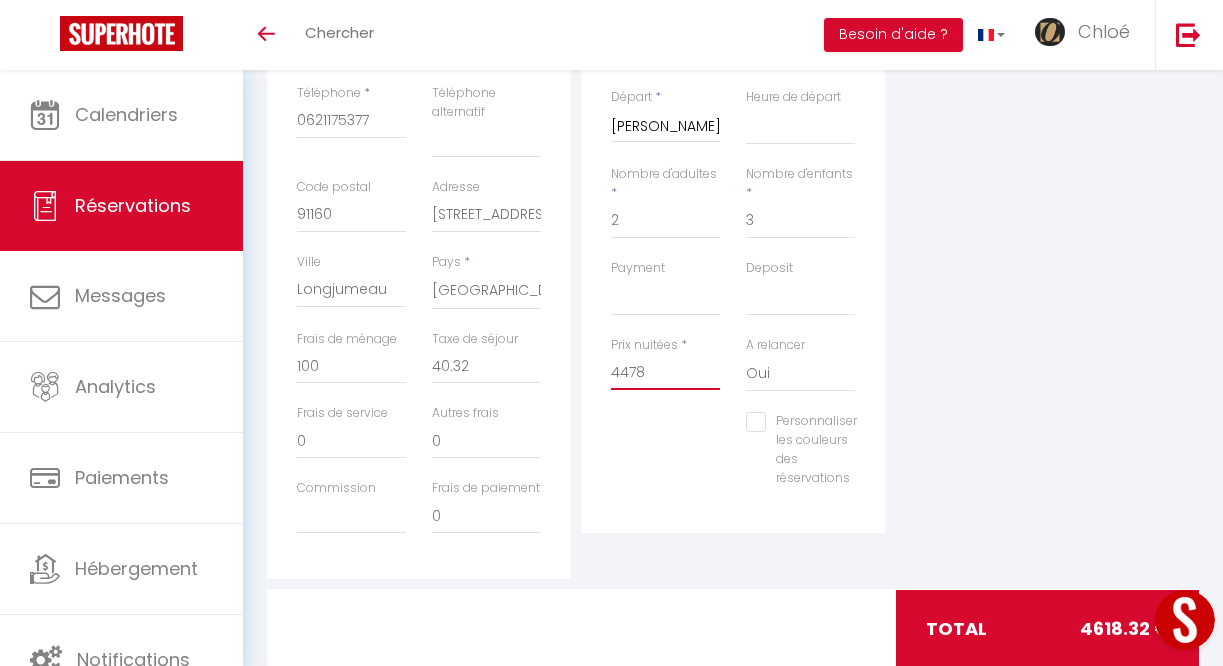 click on "4478" at bounding box center (665, 372) 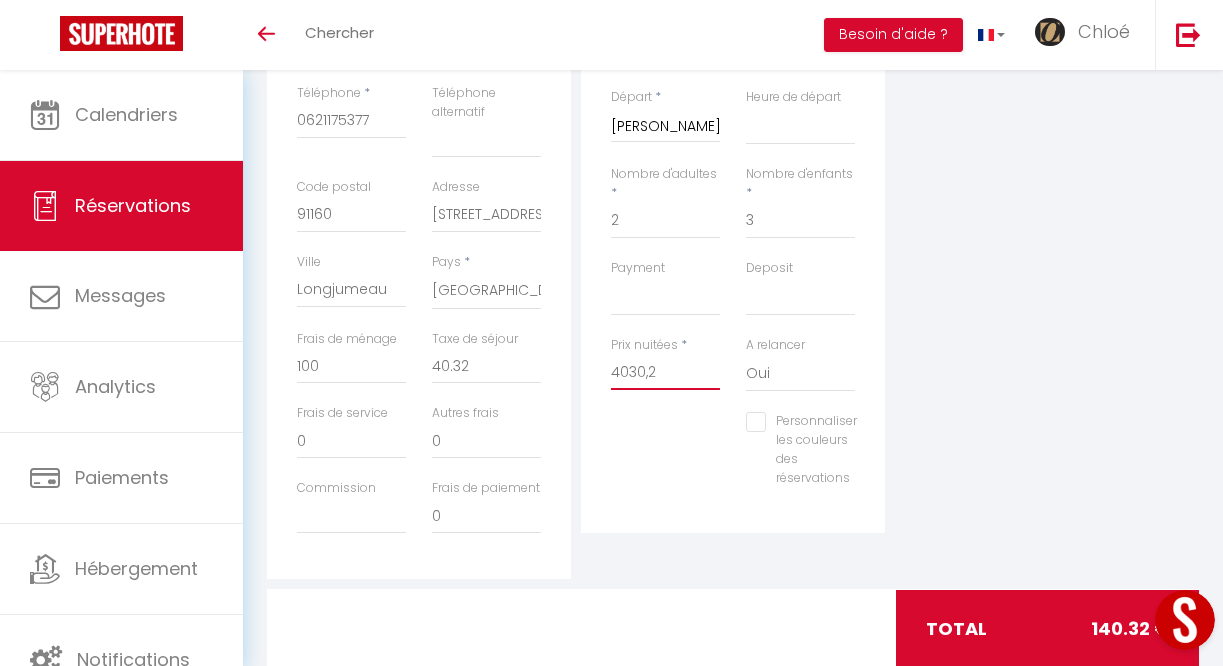 click on "4030,2" at bounding box center (665, 372) 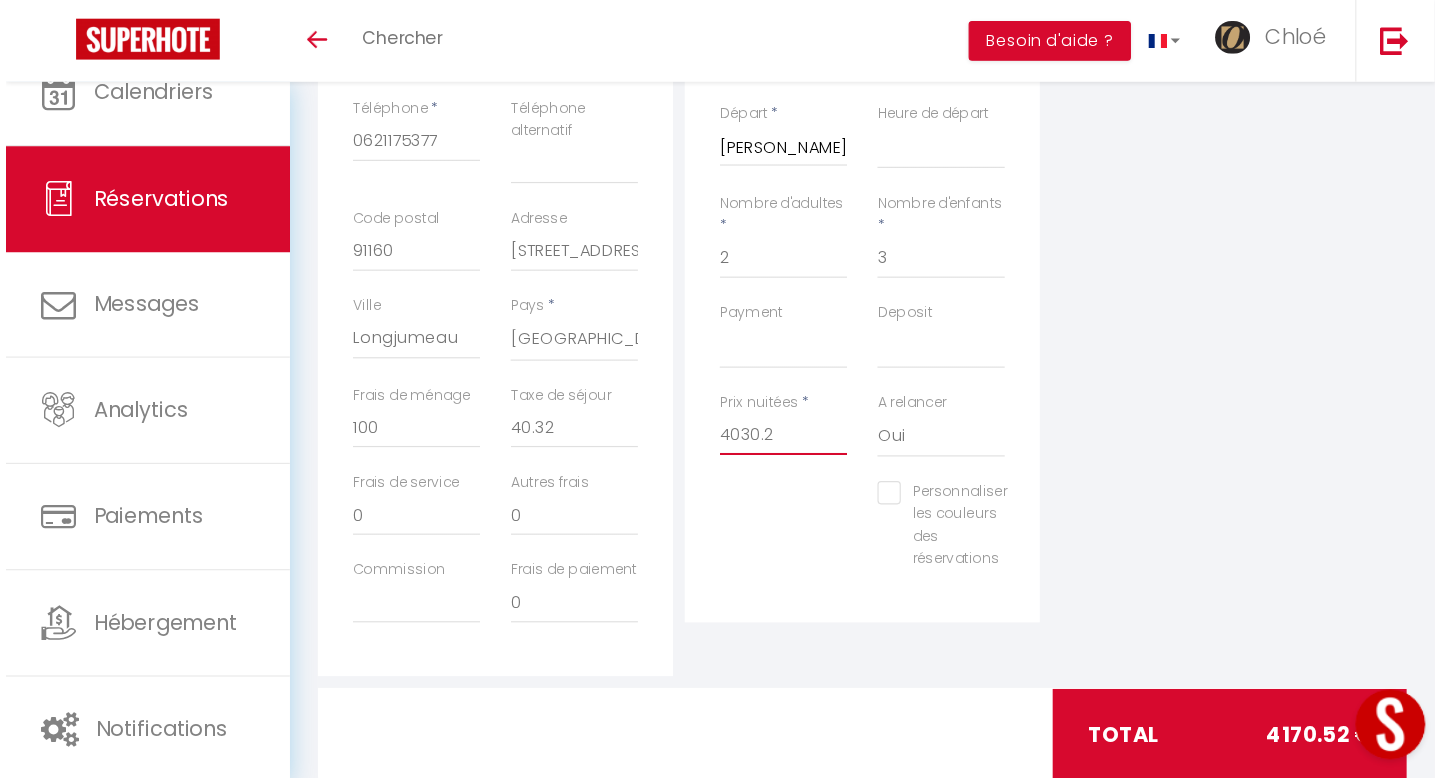 scroll, scrollTop: 286, scrollLeft: 0, axis: vertical 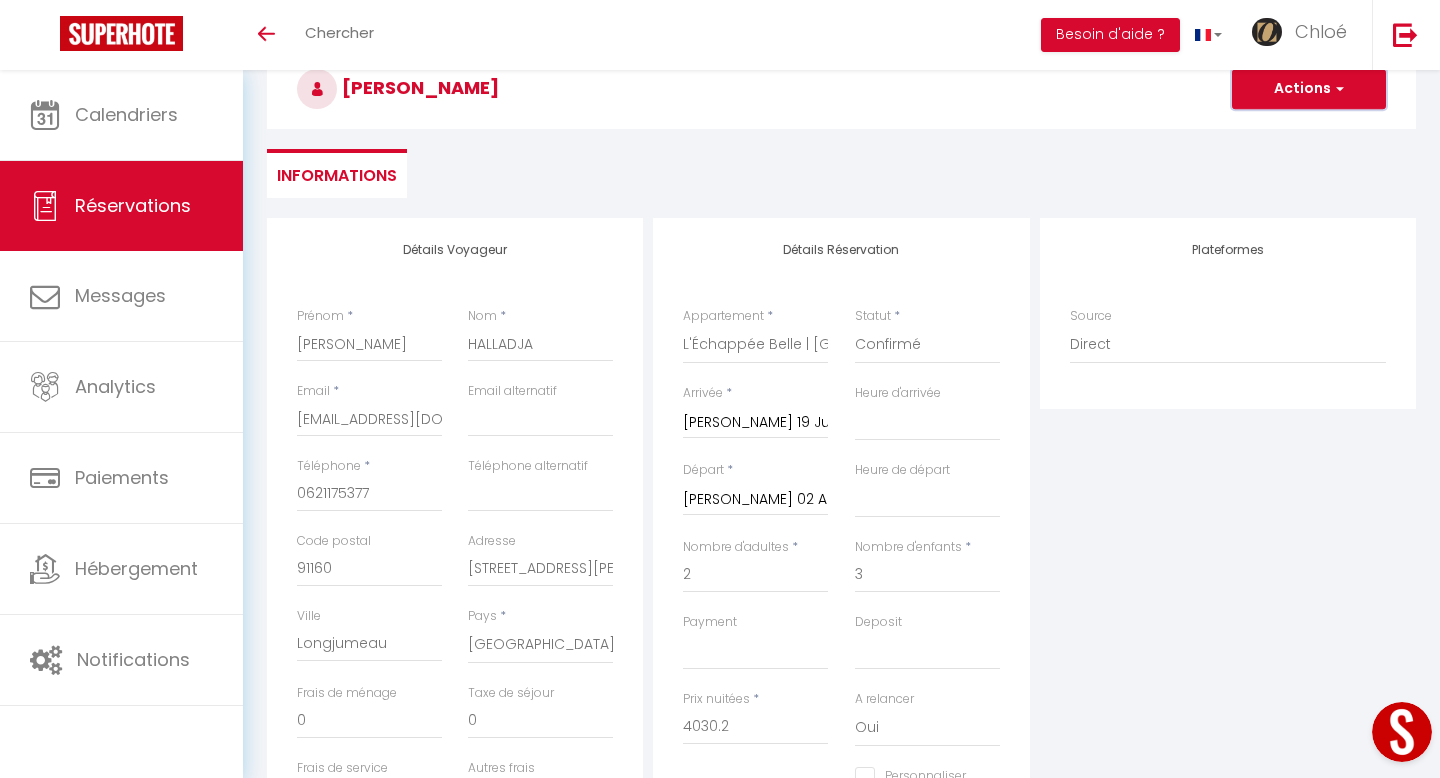 click on "Actions" at bounding box center [1309, 89] 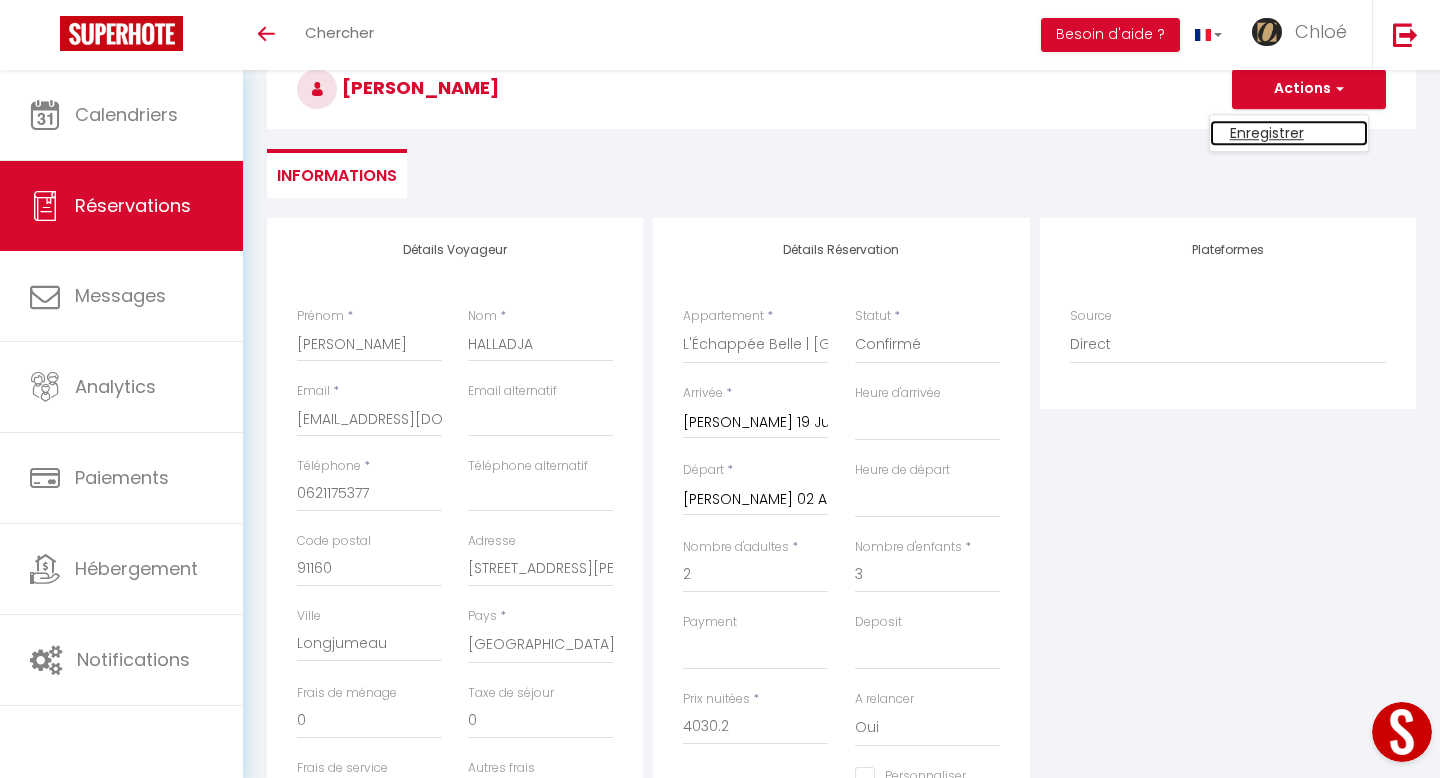 click on "Enregistrer" at bounding box center [1289, 133] 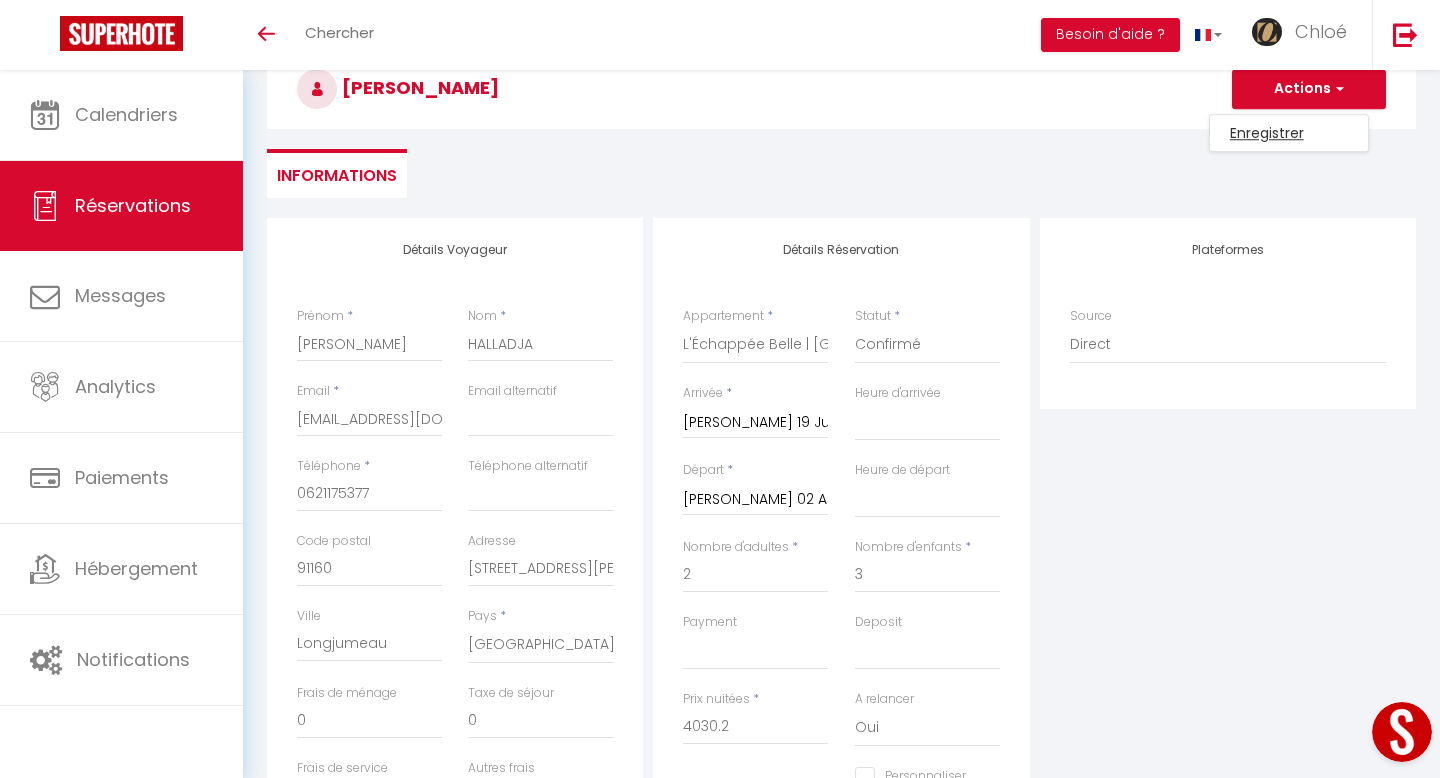 scroll, scrollTop: 70, scrollLeft: 0, axis: vertical 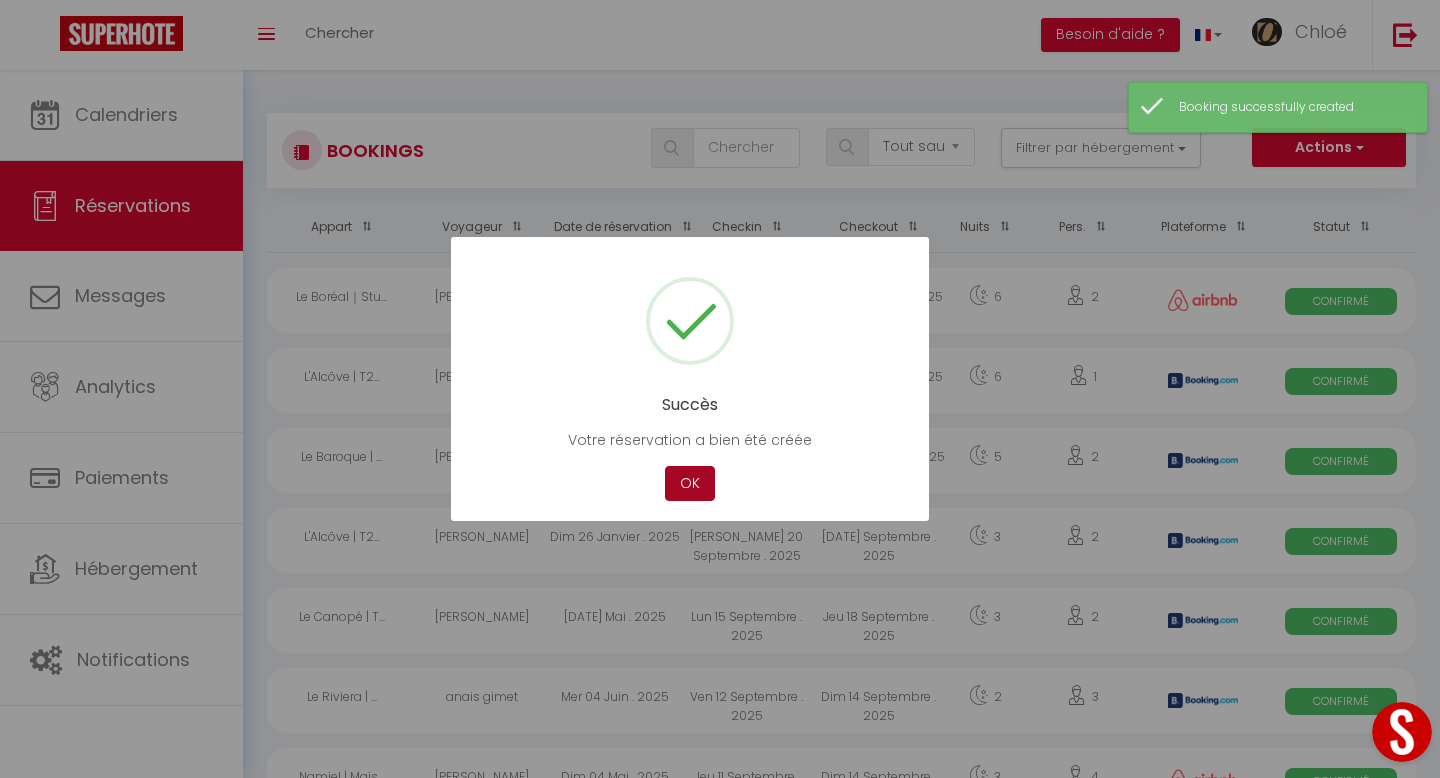 click on "OK" at bounding box center (690, 483) 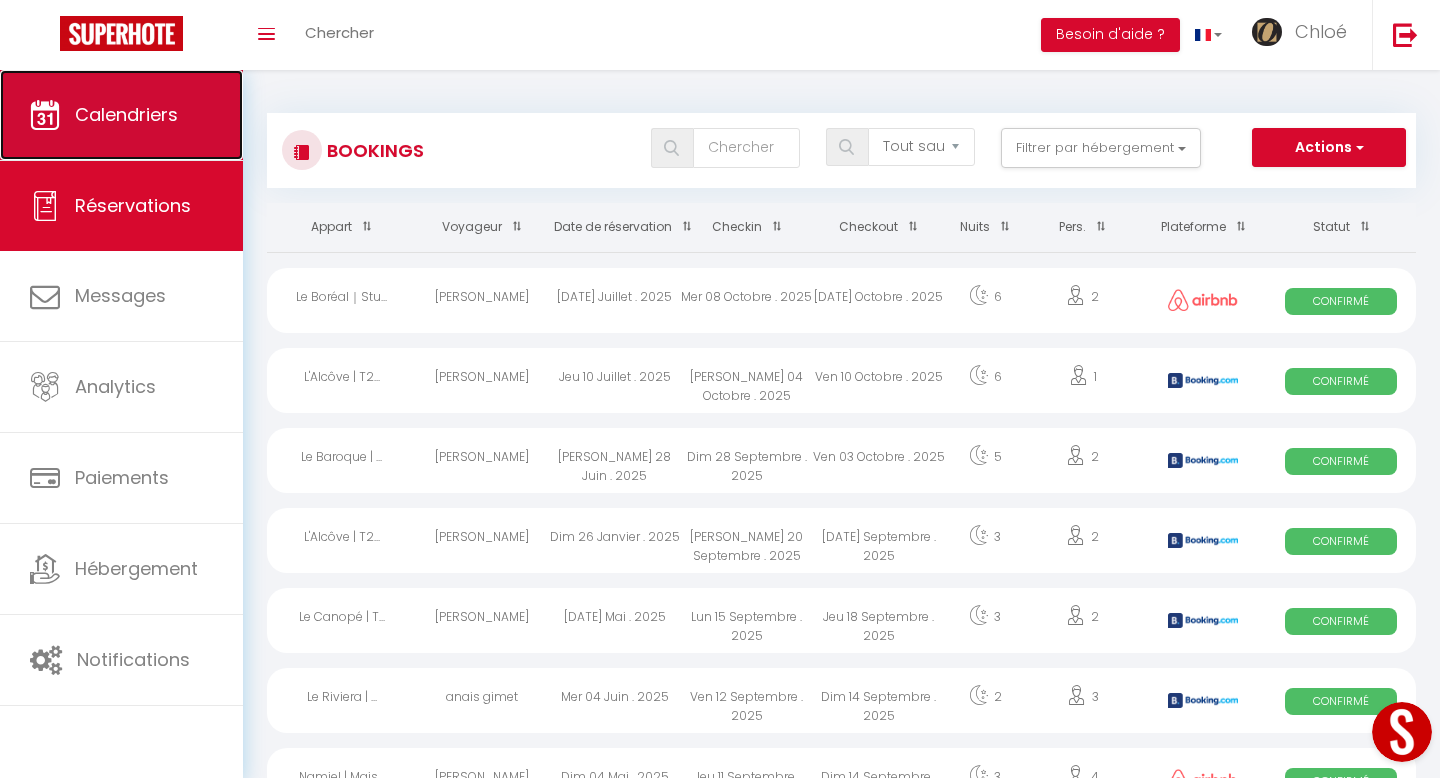 click on "Calendriers" at bounding box center (126, 114) 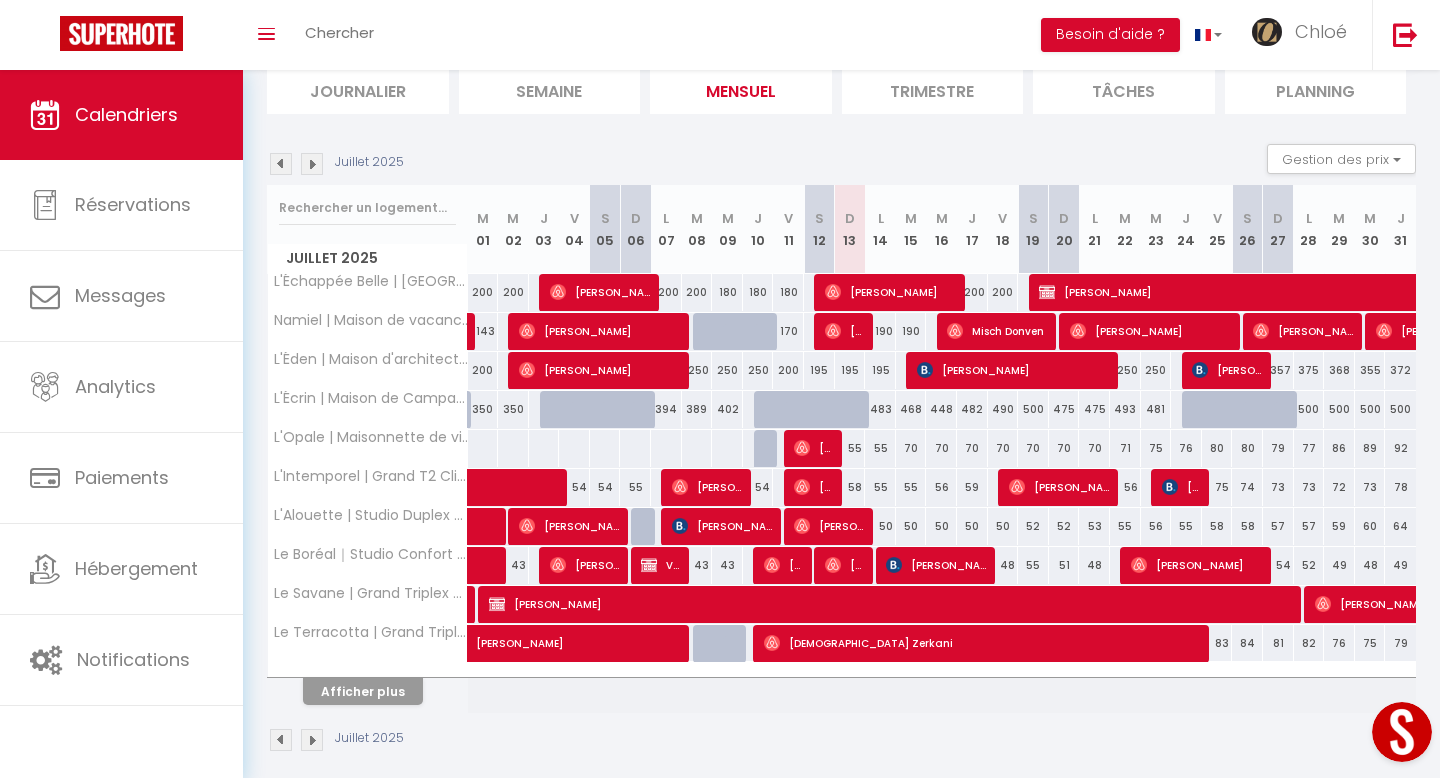 scroll, scrollTop: 160, scrollLeft: 0, axis: vertical 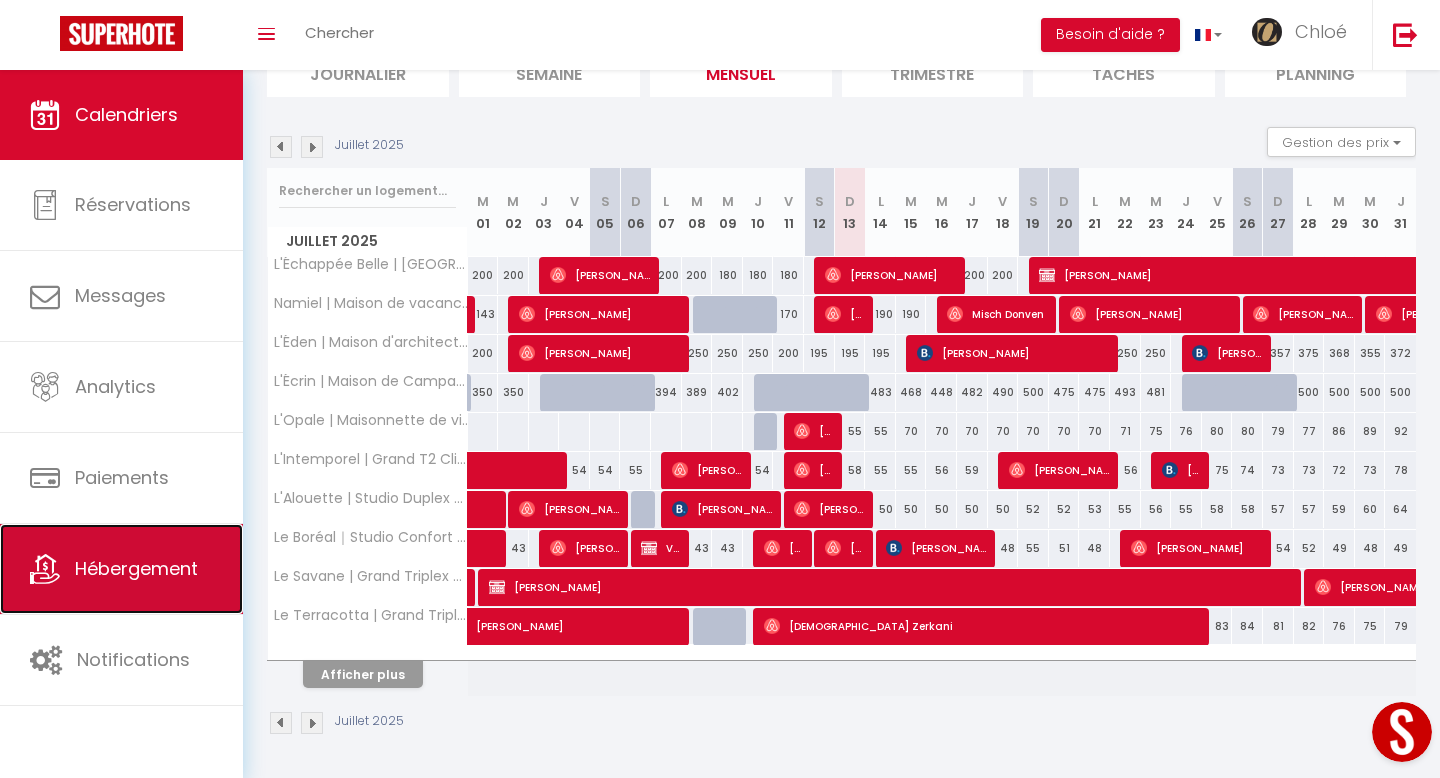 click on "Hébergement" at bounding box center [136, 568] 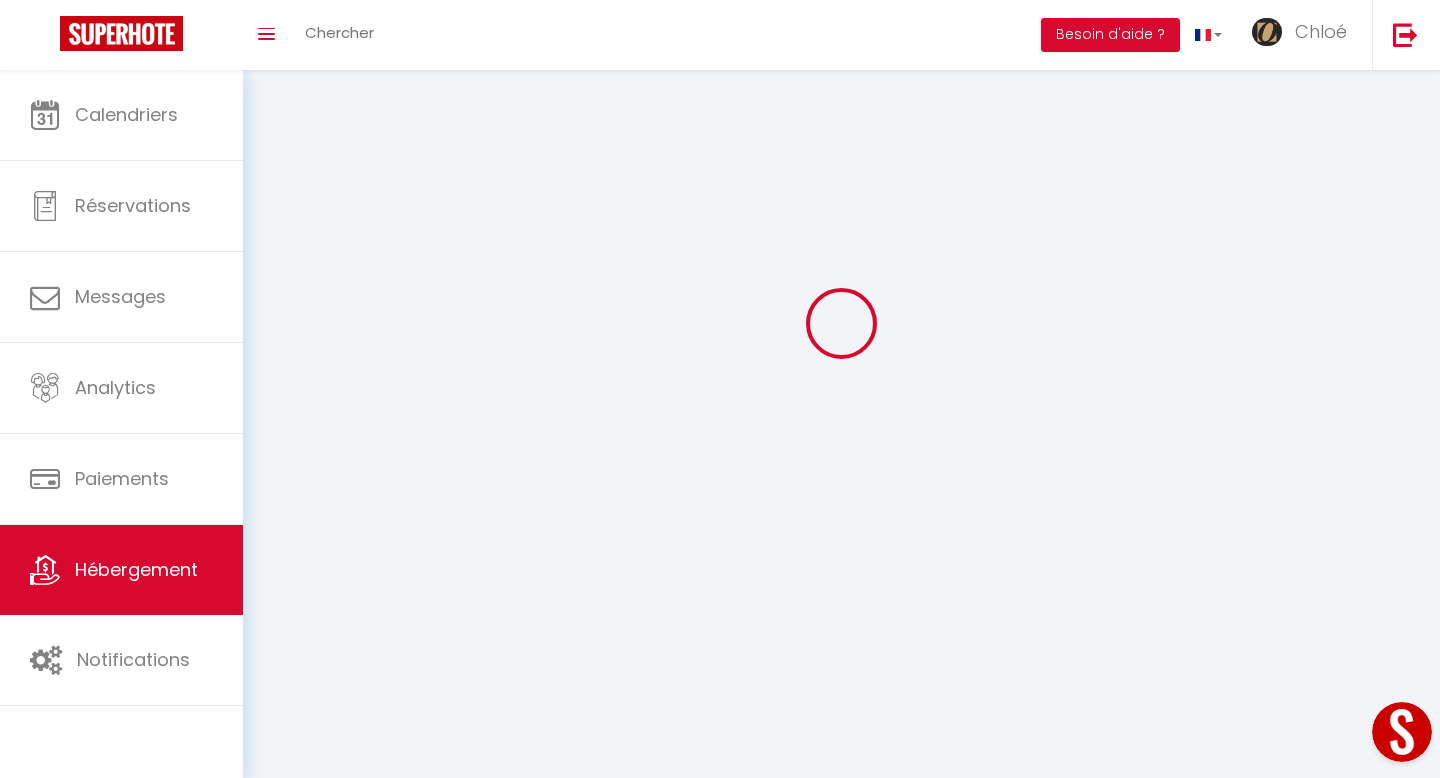 scroll, scrollTop: 0, scrollLeft: 0, axis: both 